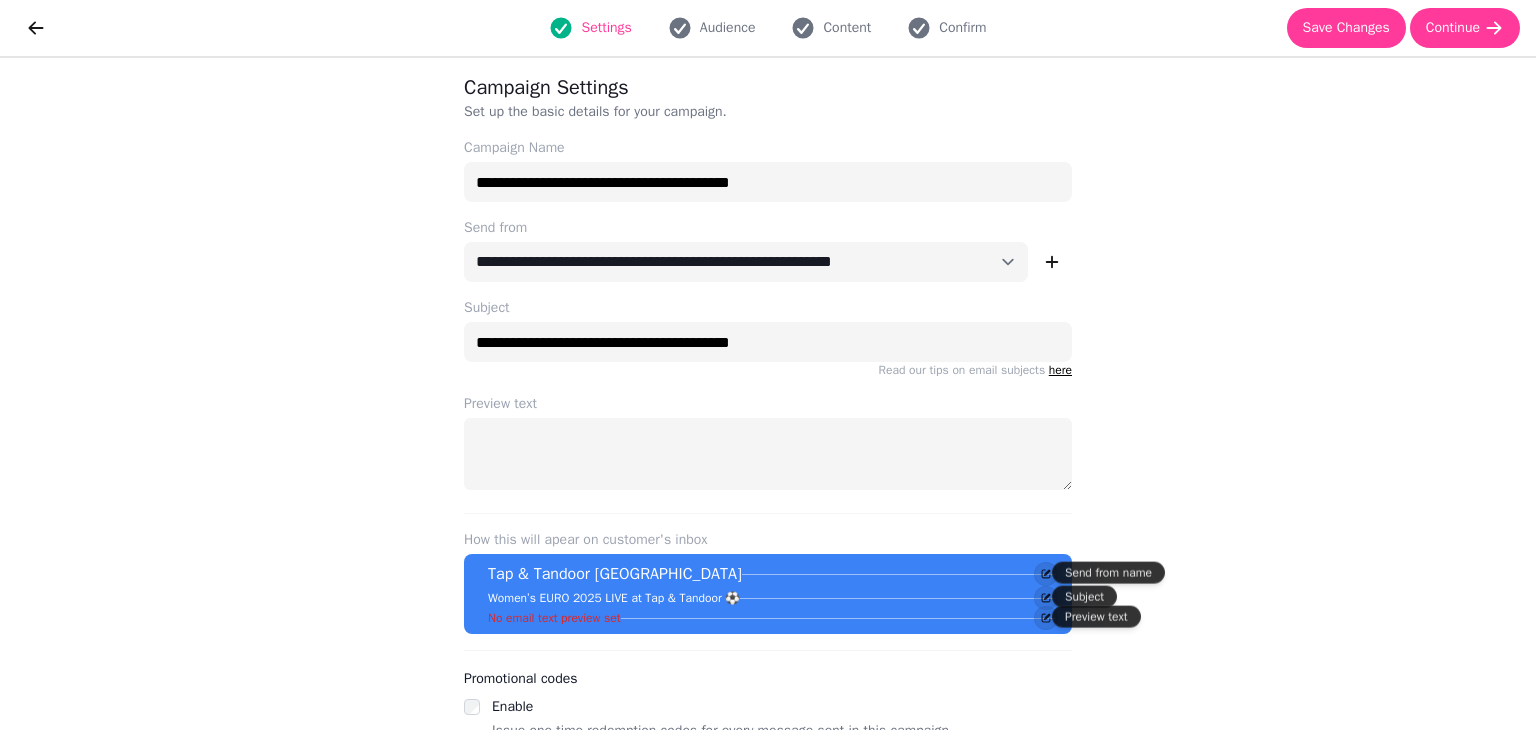 select on "**********" 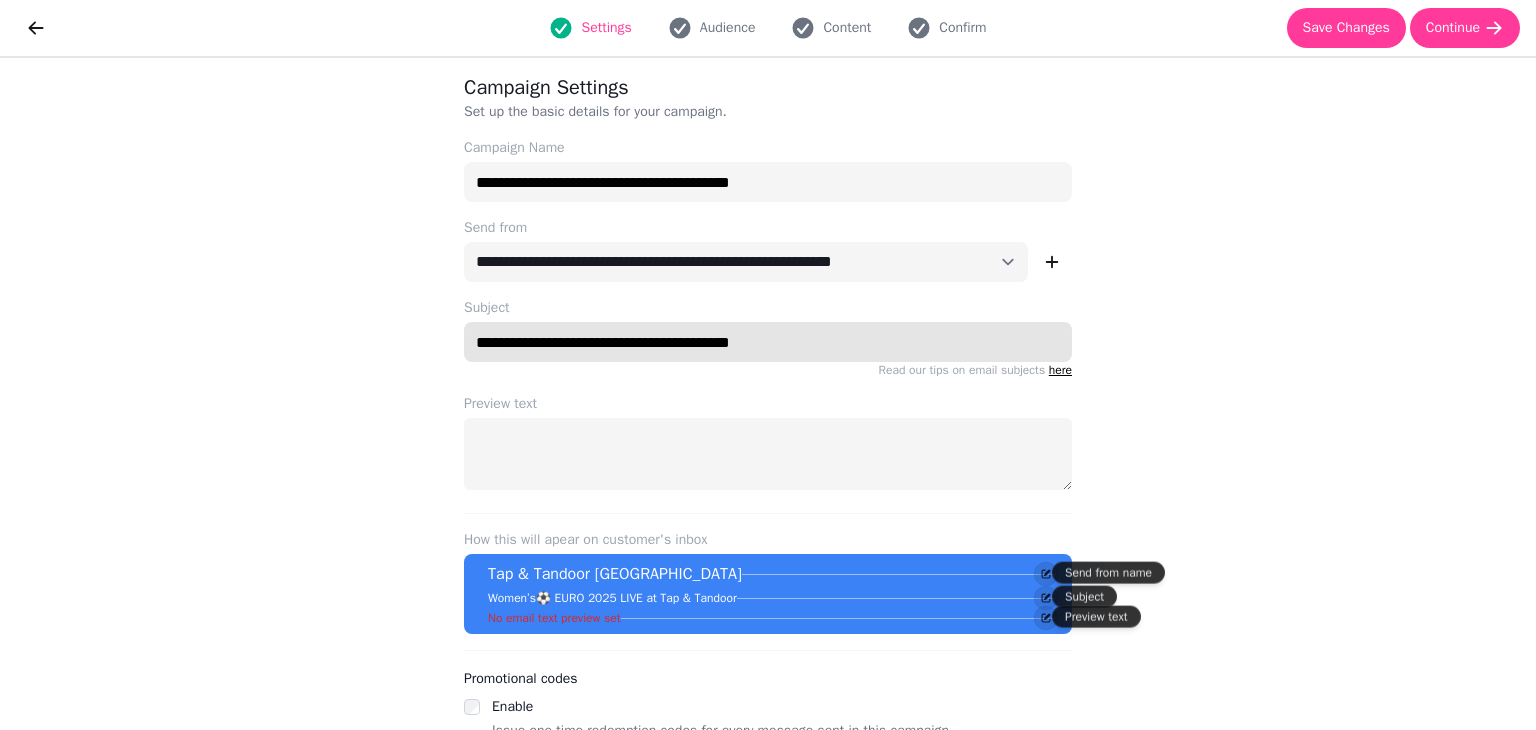 click on "**********" at bounding box center [768, 342] 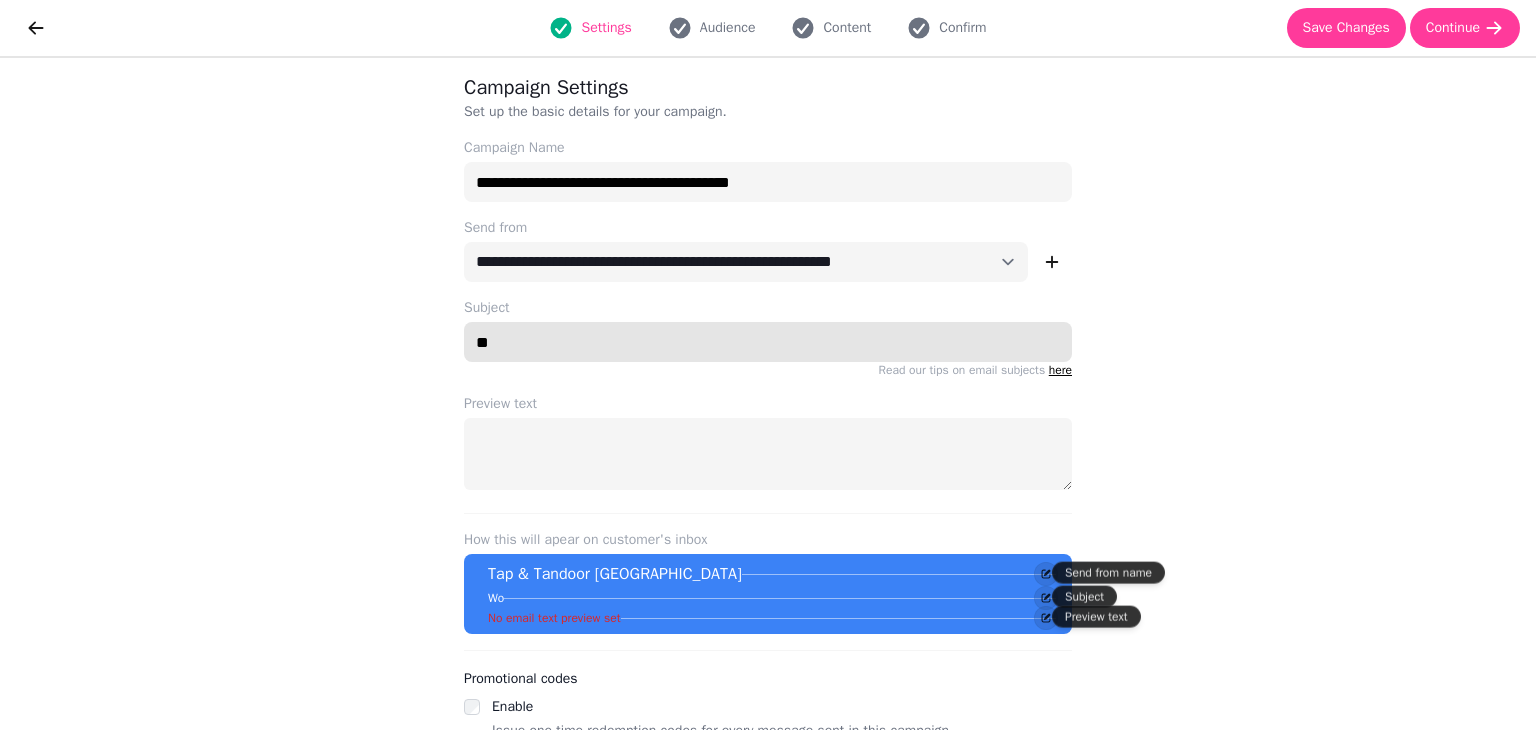 type on "*" 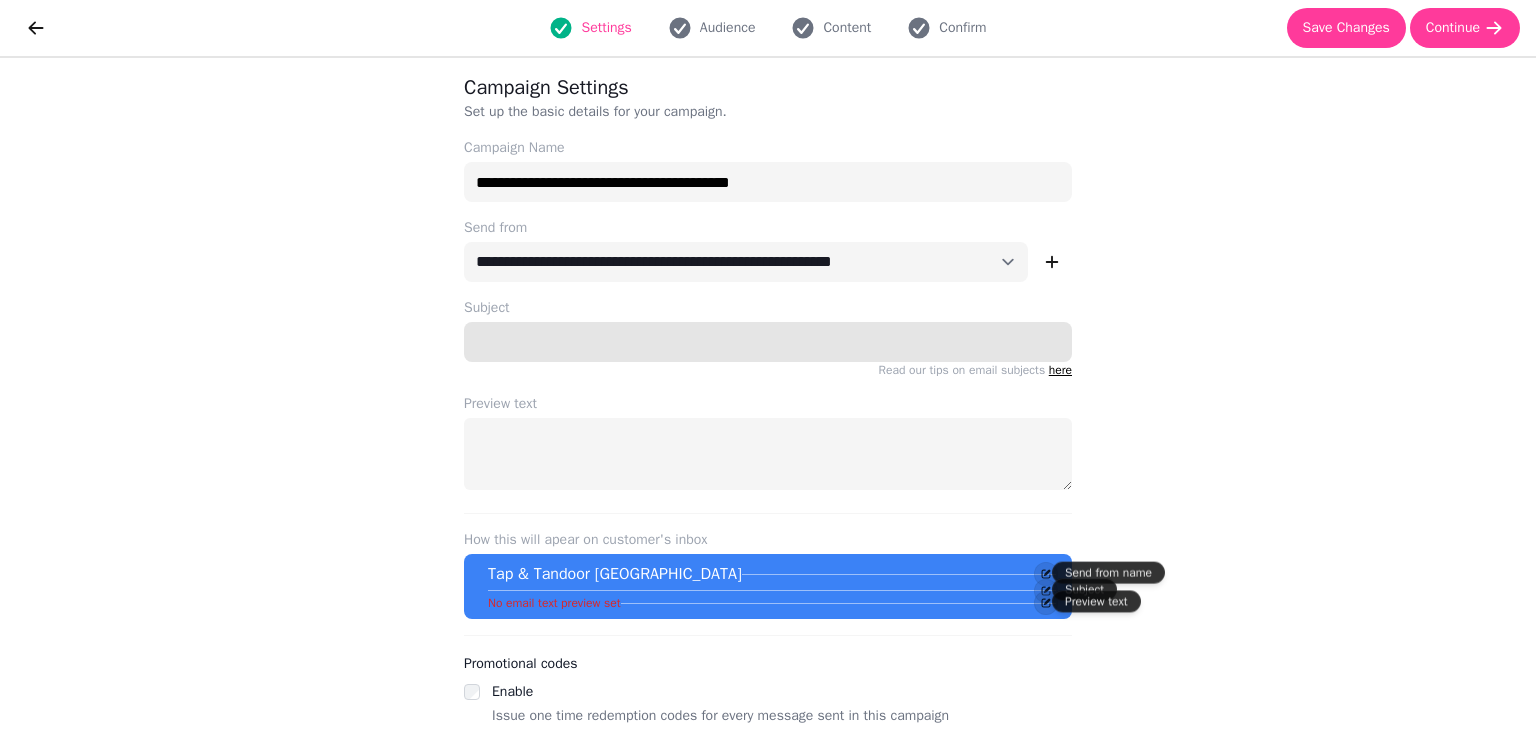 paste on "**********" 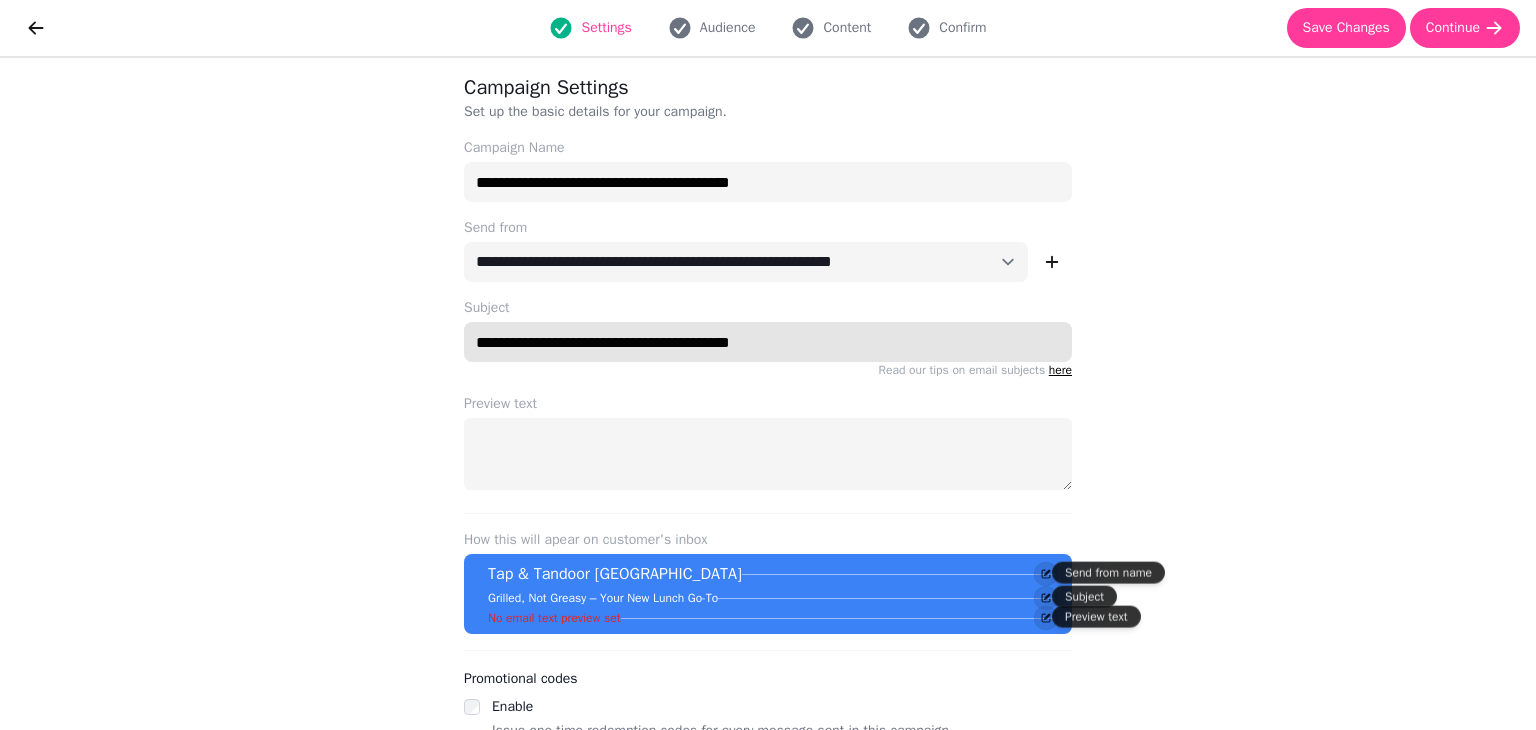 click on "**********" at bounding box center [768, 342] 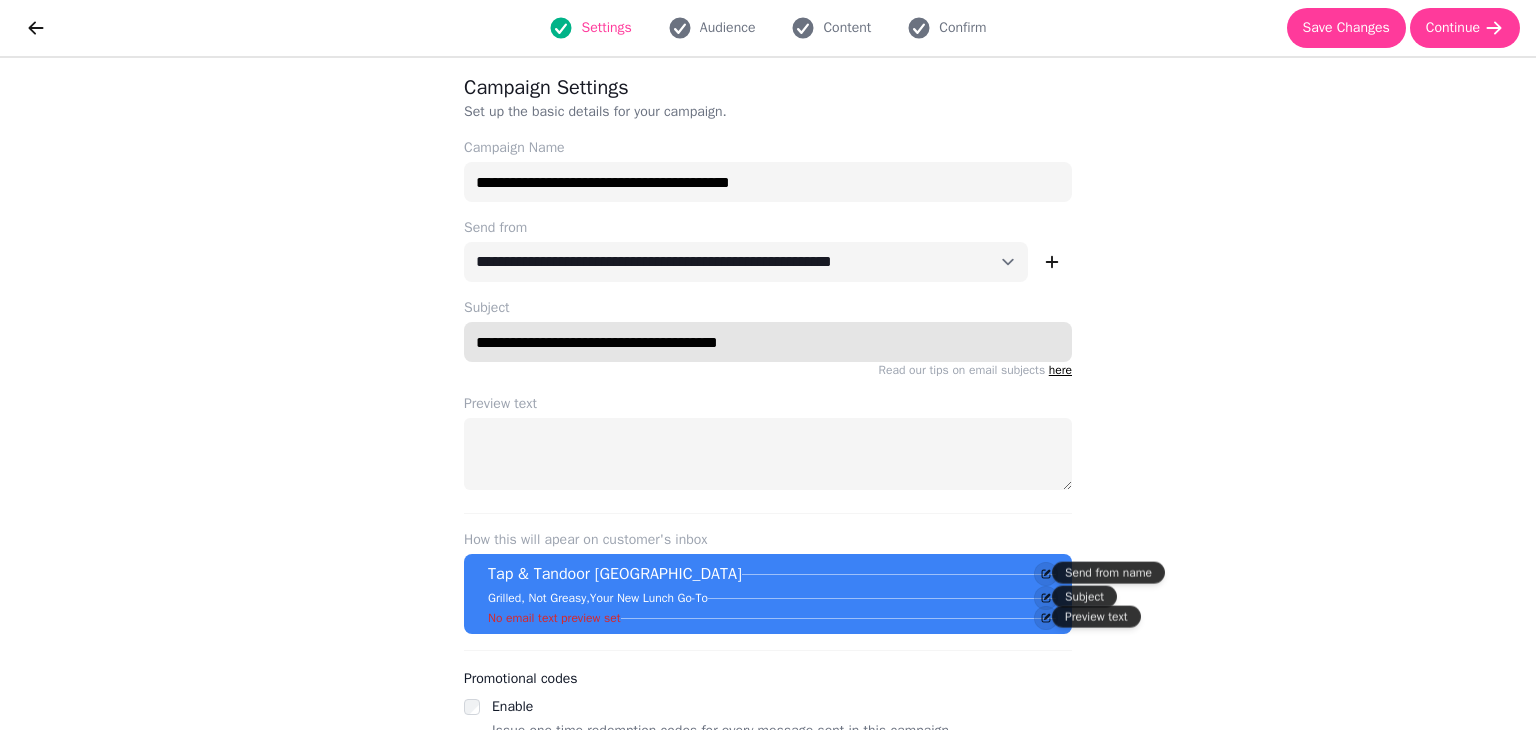 type on "**********" 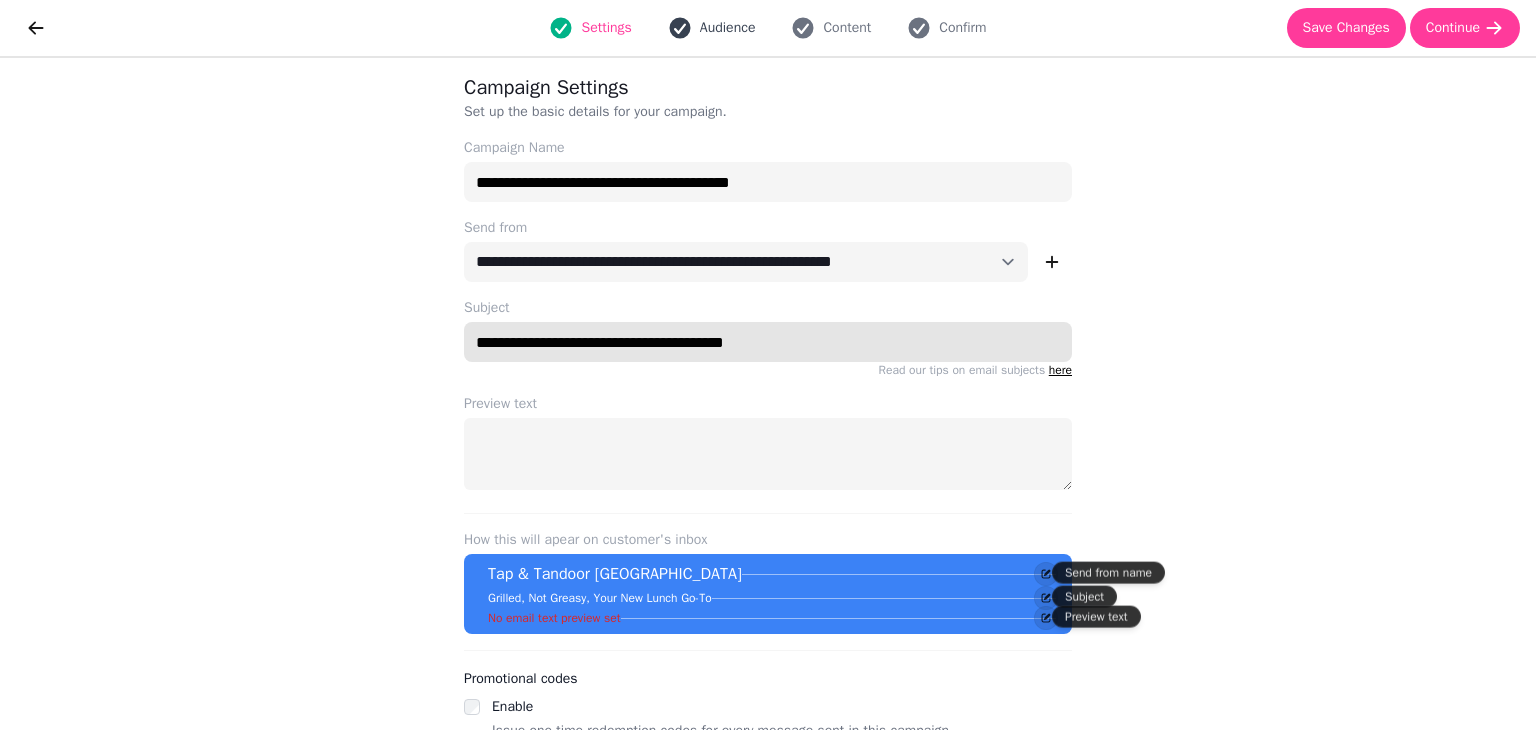 click on "Audience" at bounding box center (728, 28) 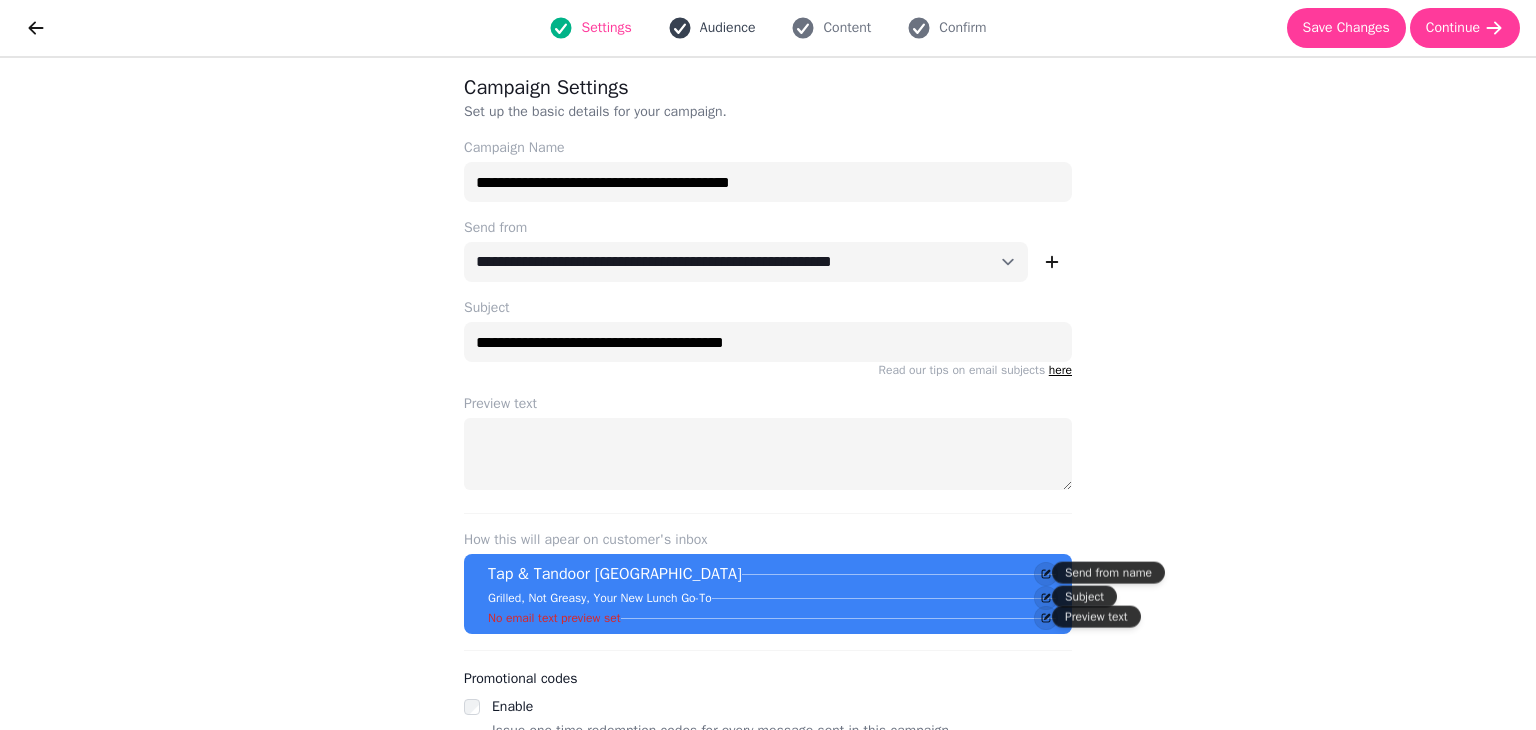 select on "**********" 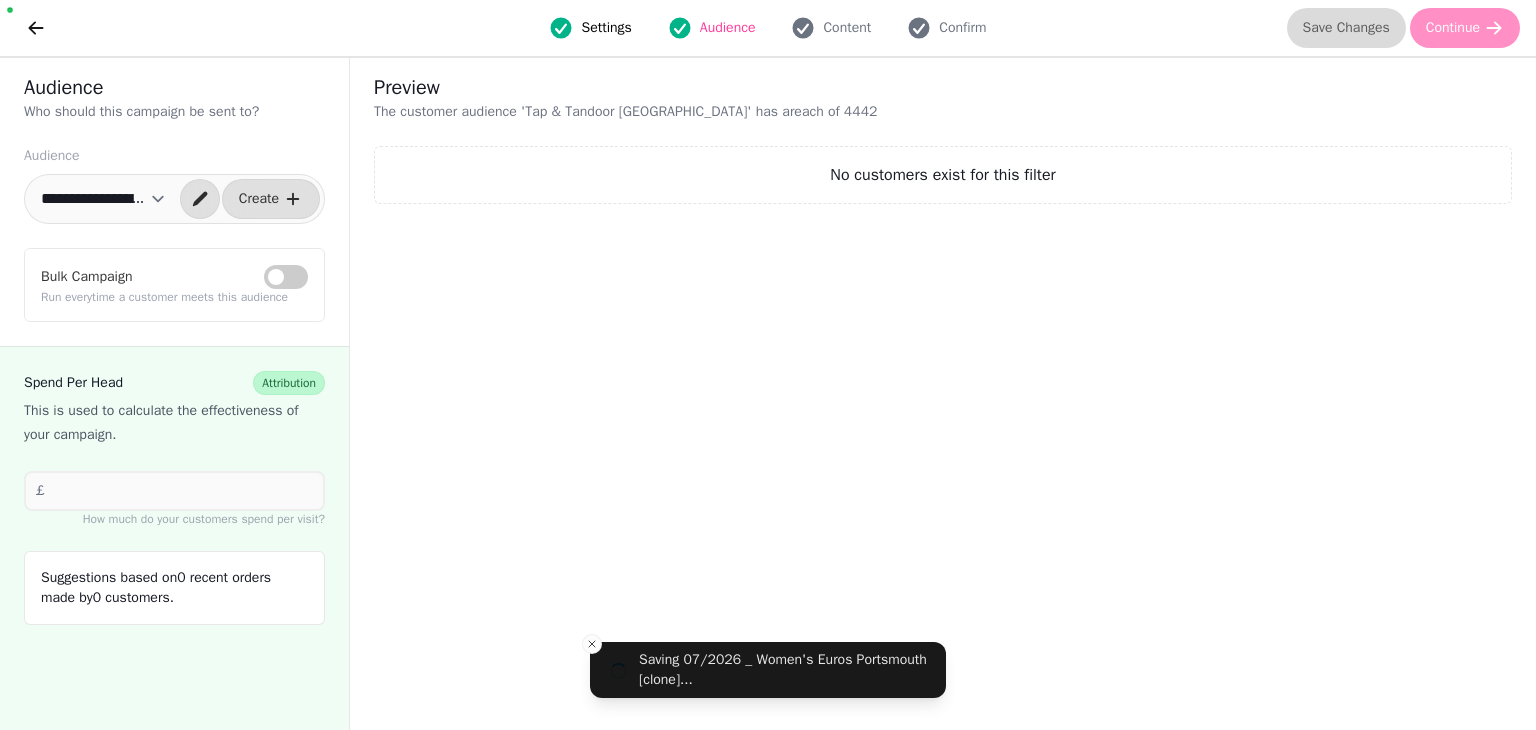 click on "Settings" at bounding box center (606, 28) 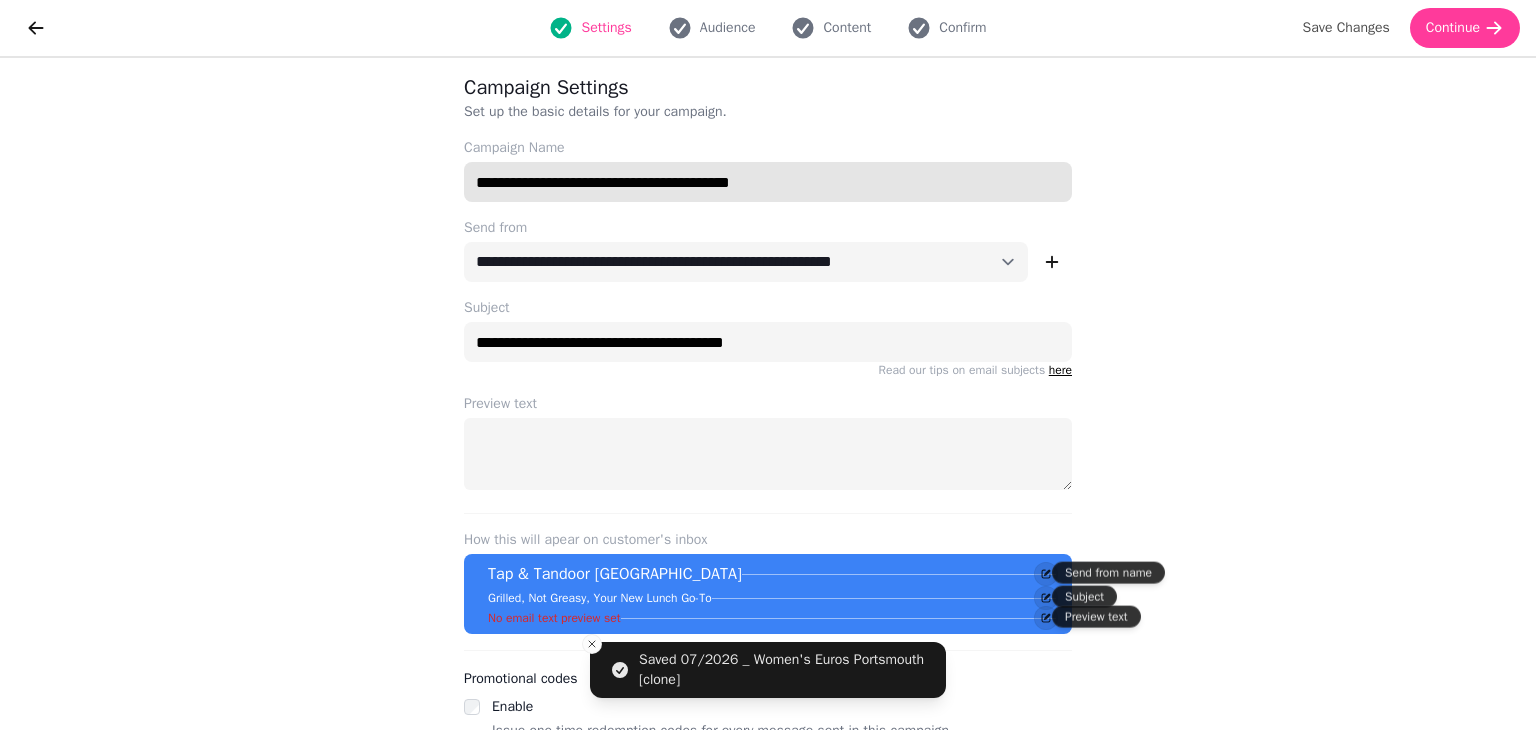 drag, startPoint x: 820, startPoint y: 188, endPoint x: 410, endPoint y: 201, distance: 410.20605 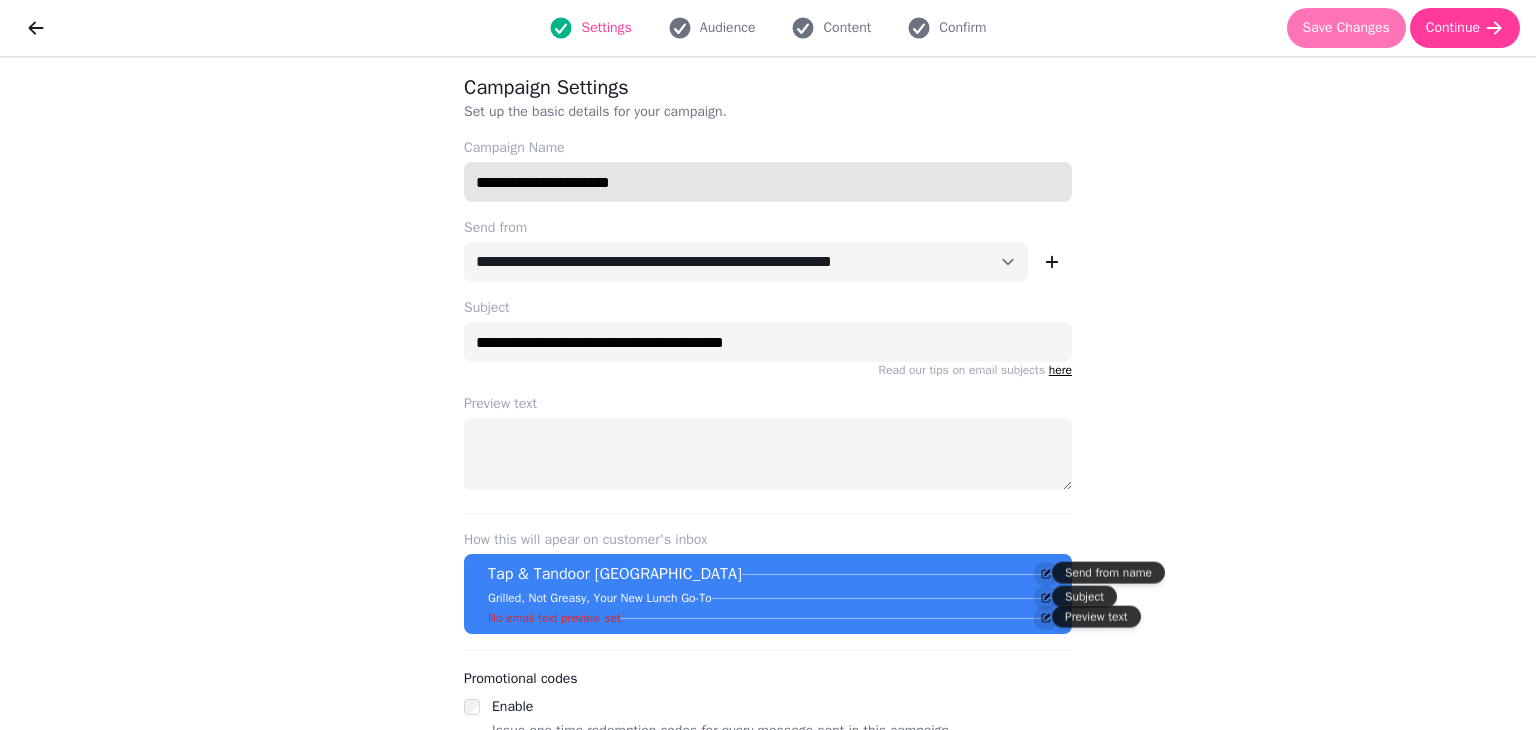 type on "**********" 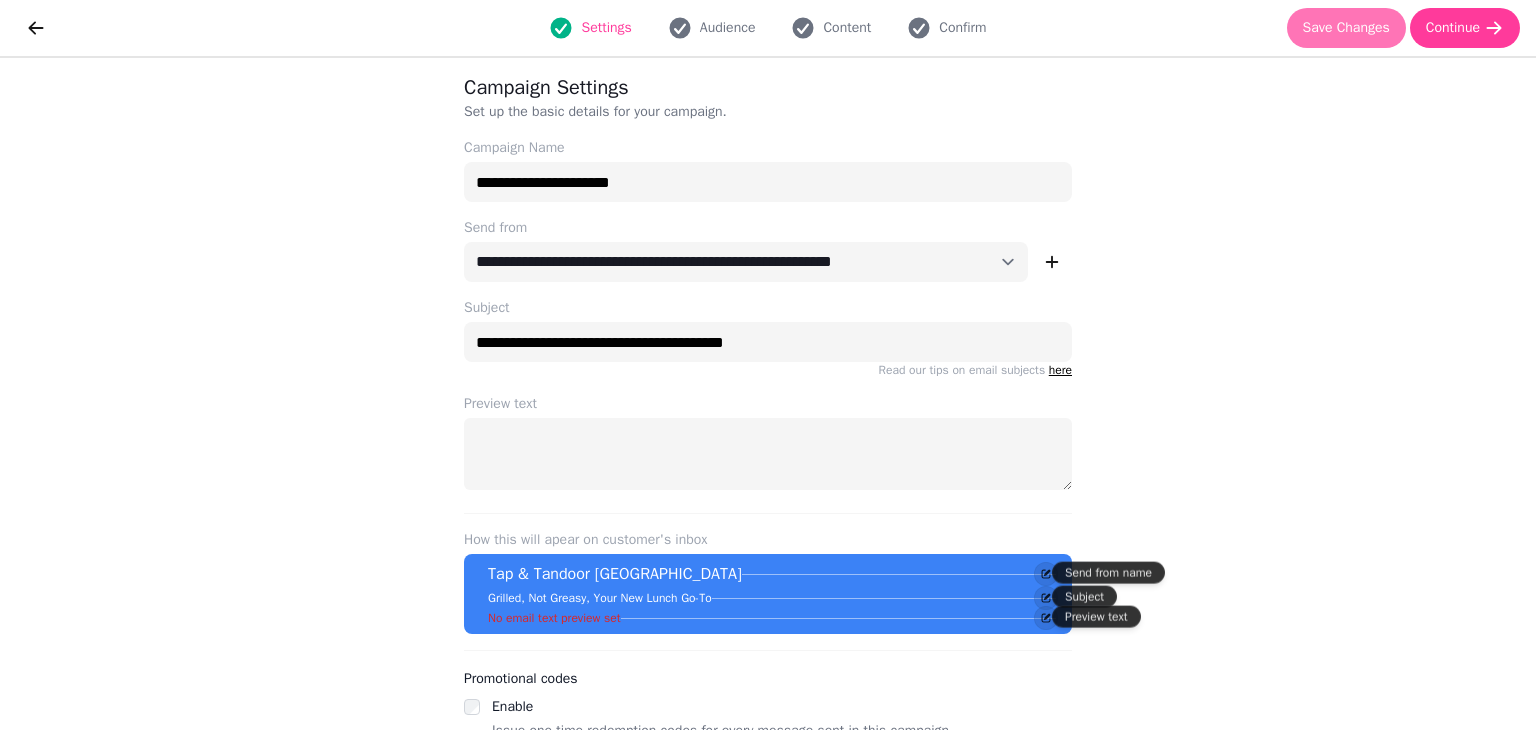 click on "Save Changes" at bounding box center (1346, 28) 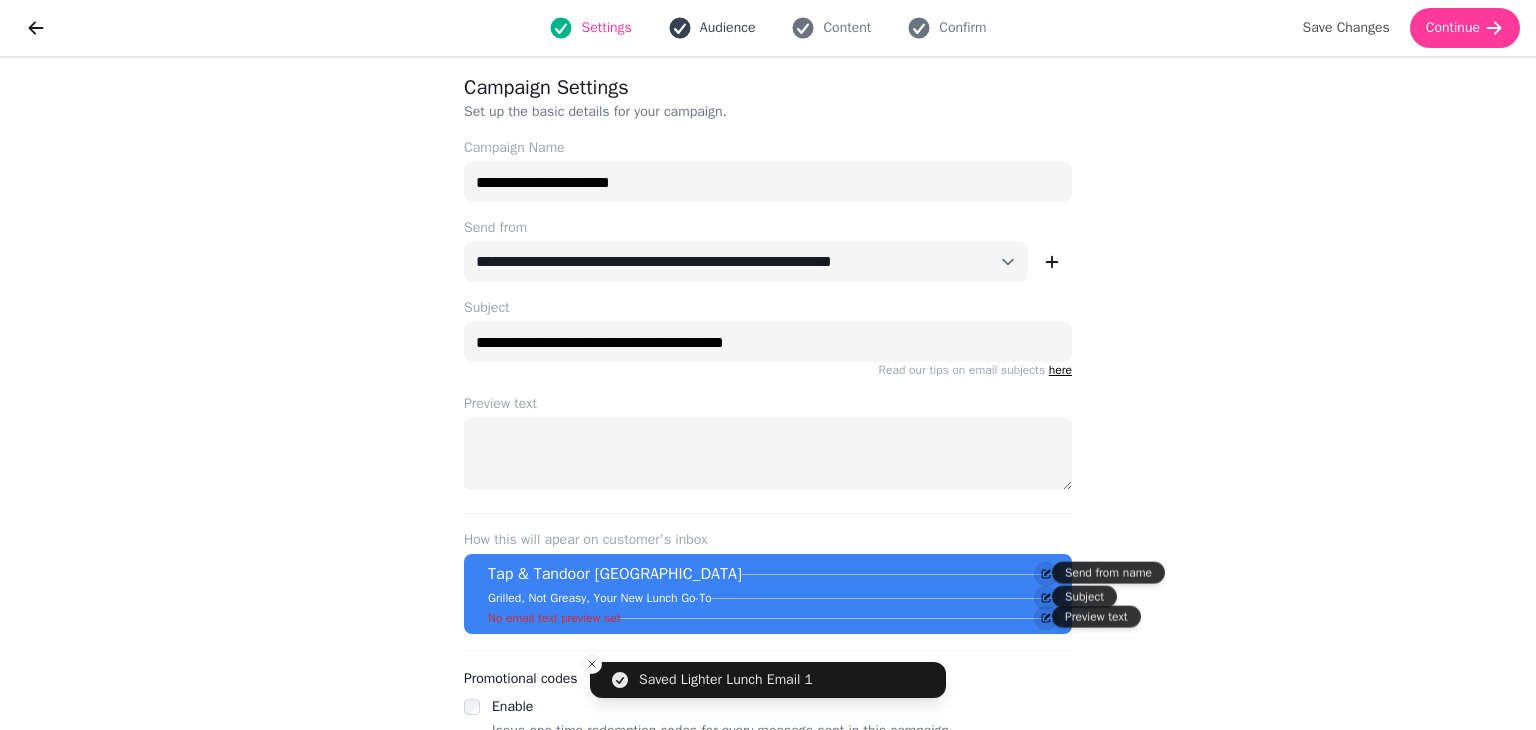 click on "Audience" at bounding box center [728, 28] 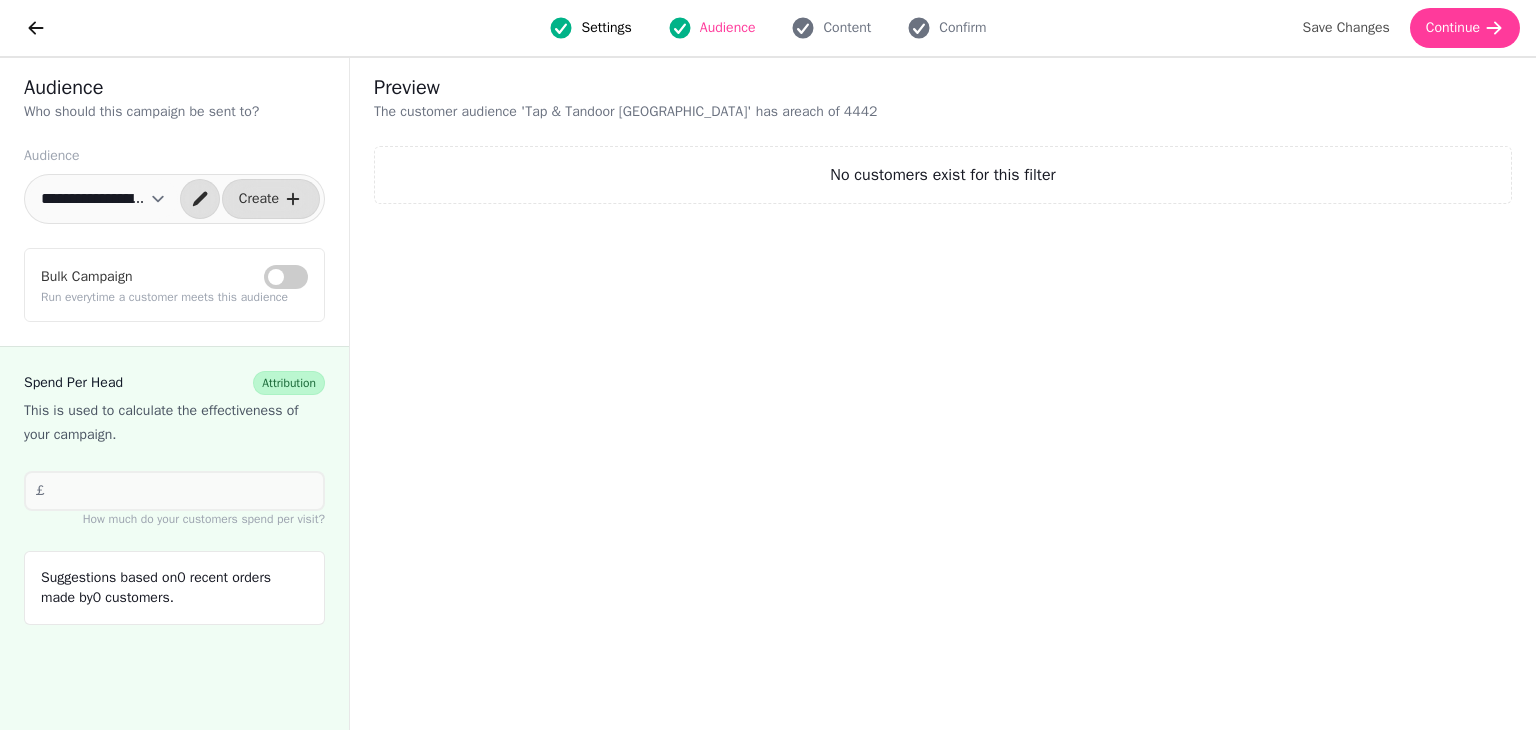click on "**********" at bounding box center [103, 199] 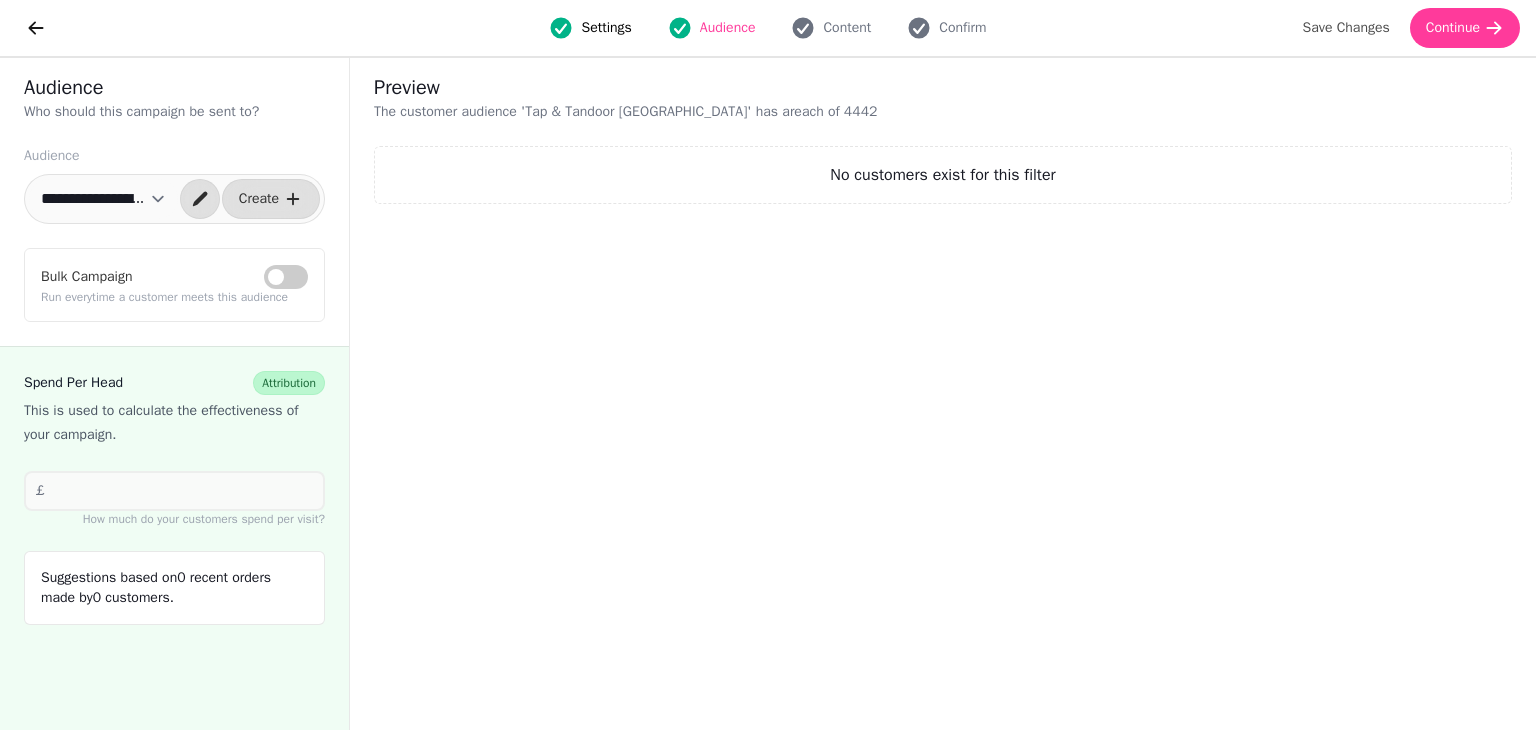 click on "Audience" at bounding box center [728, 28] 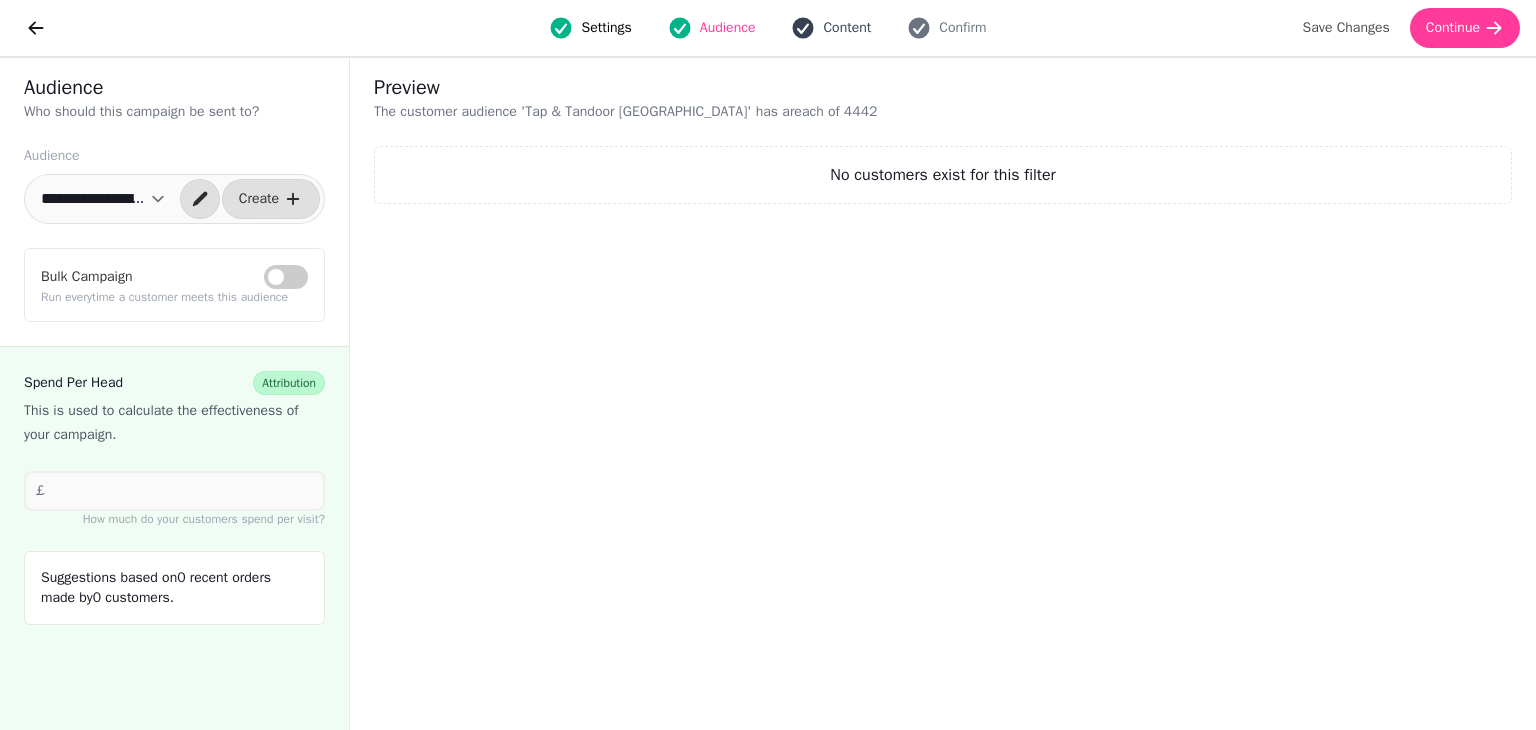 click on "Content" at bounding box center [847, 28] 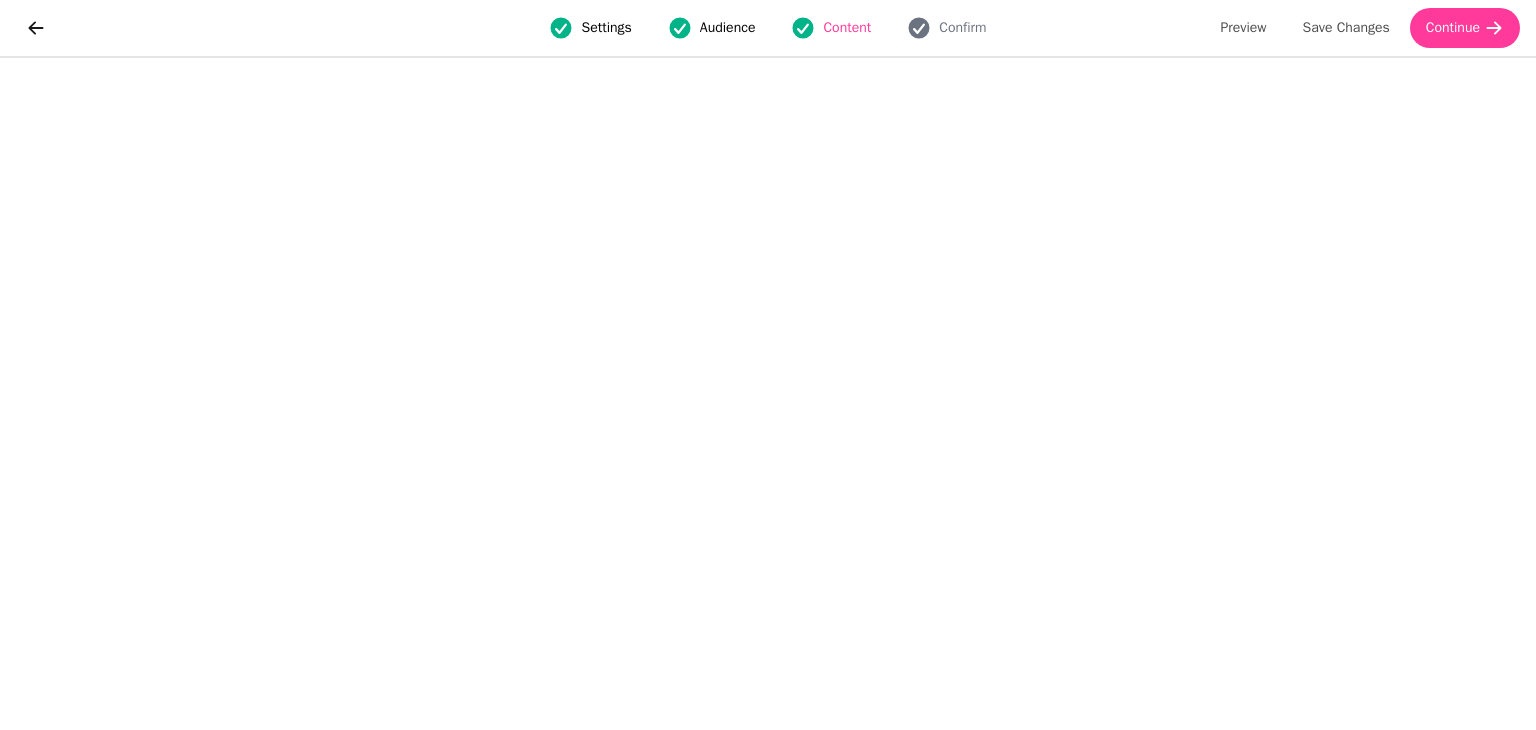 click on "Audience" at bounding box center [728, 28] 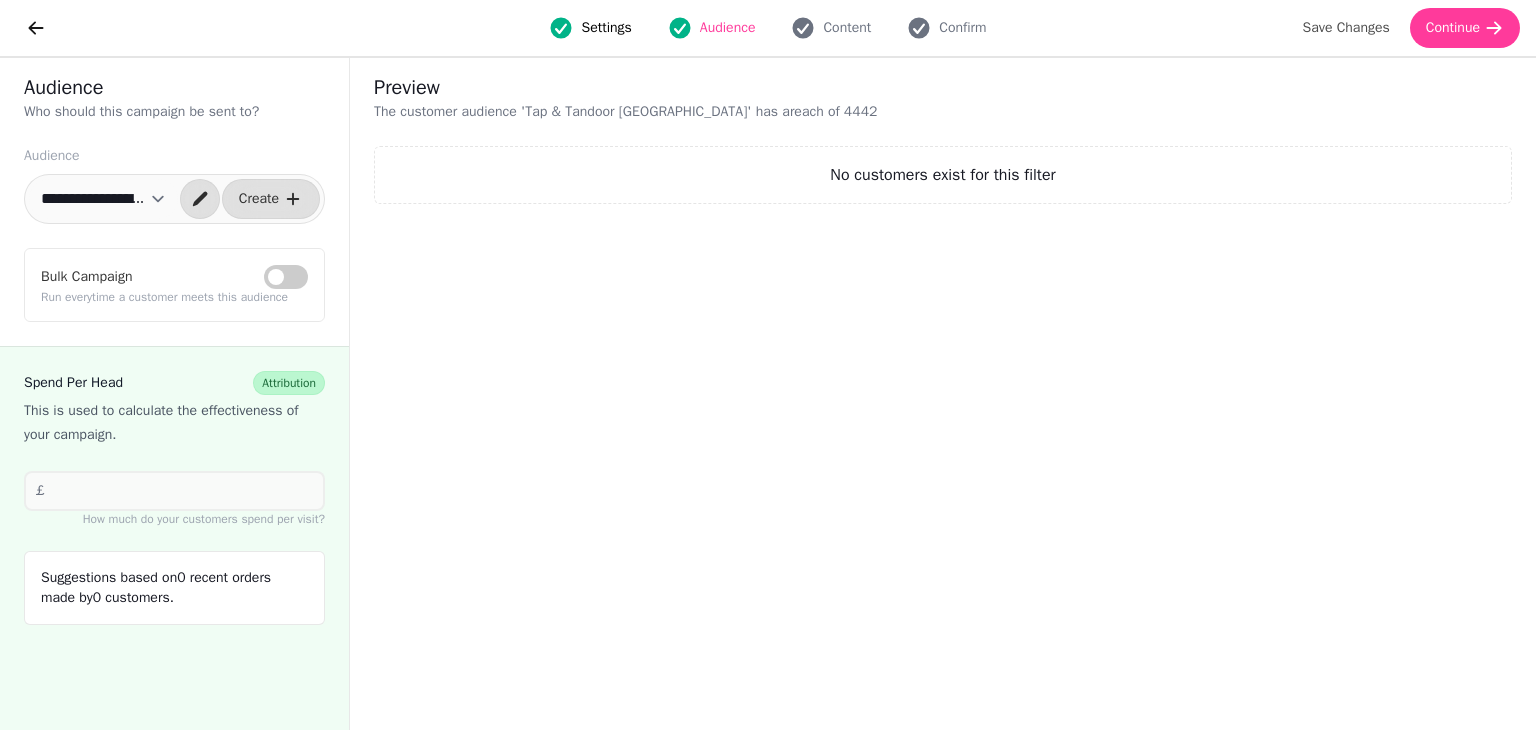 click on "Settings" at bounding box center [606, 28] 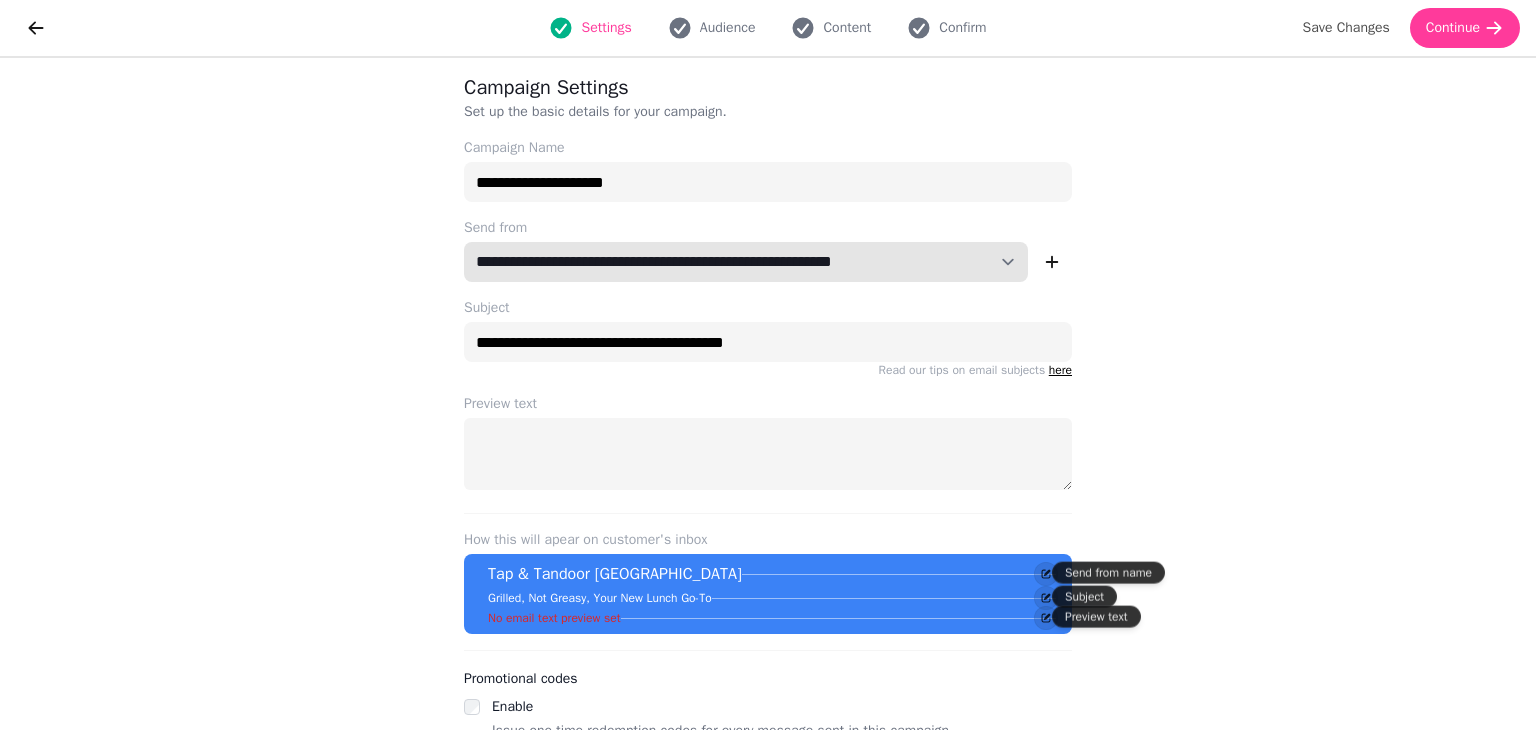 click on "**********" at bounding box center (746, 262) 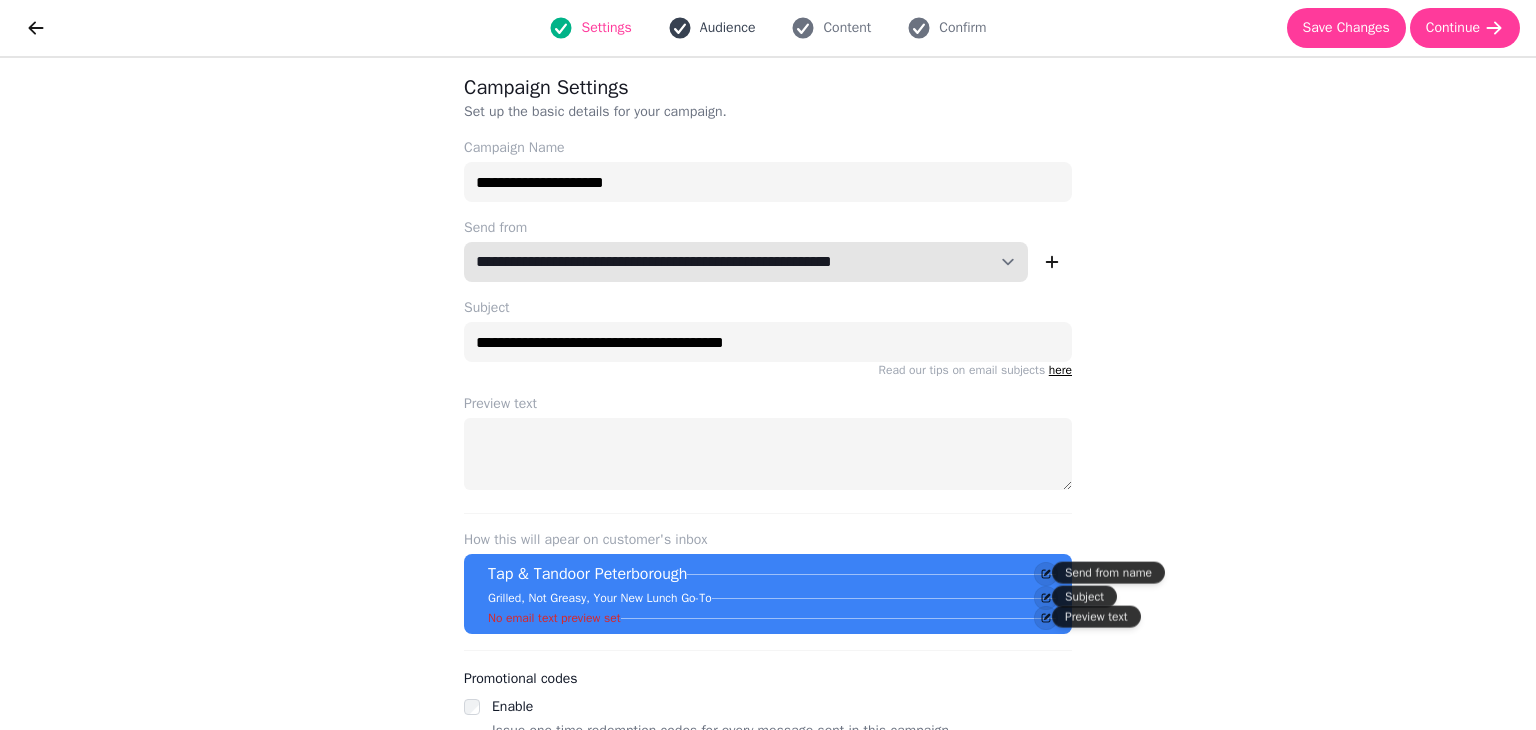 click on "Audience" at bounding box center (728, 28) 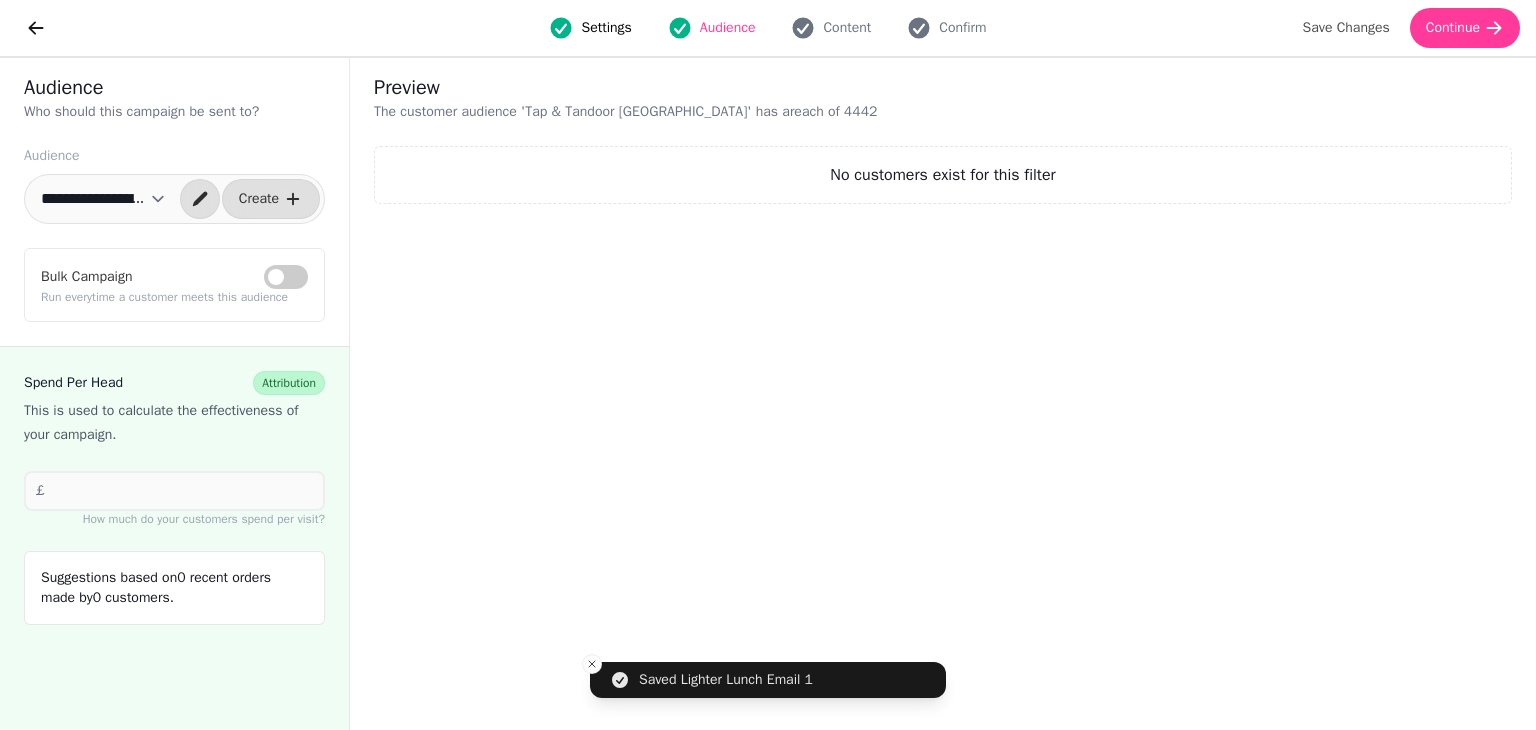 click on "**********" at bounding box center [103, 199] 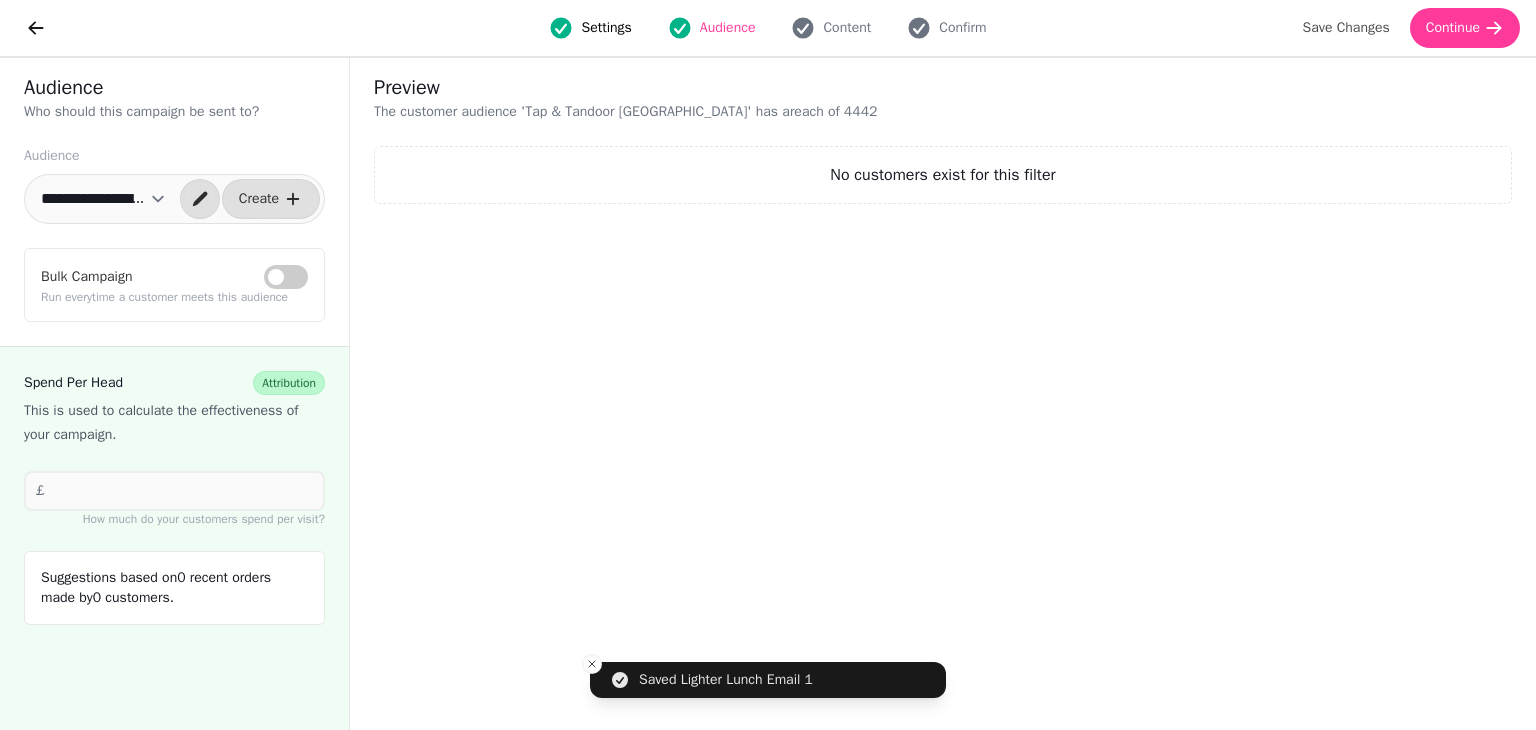 select on "**********" 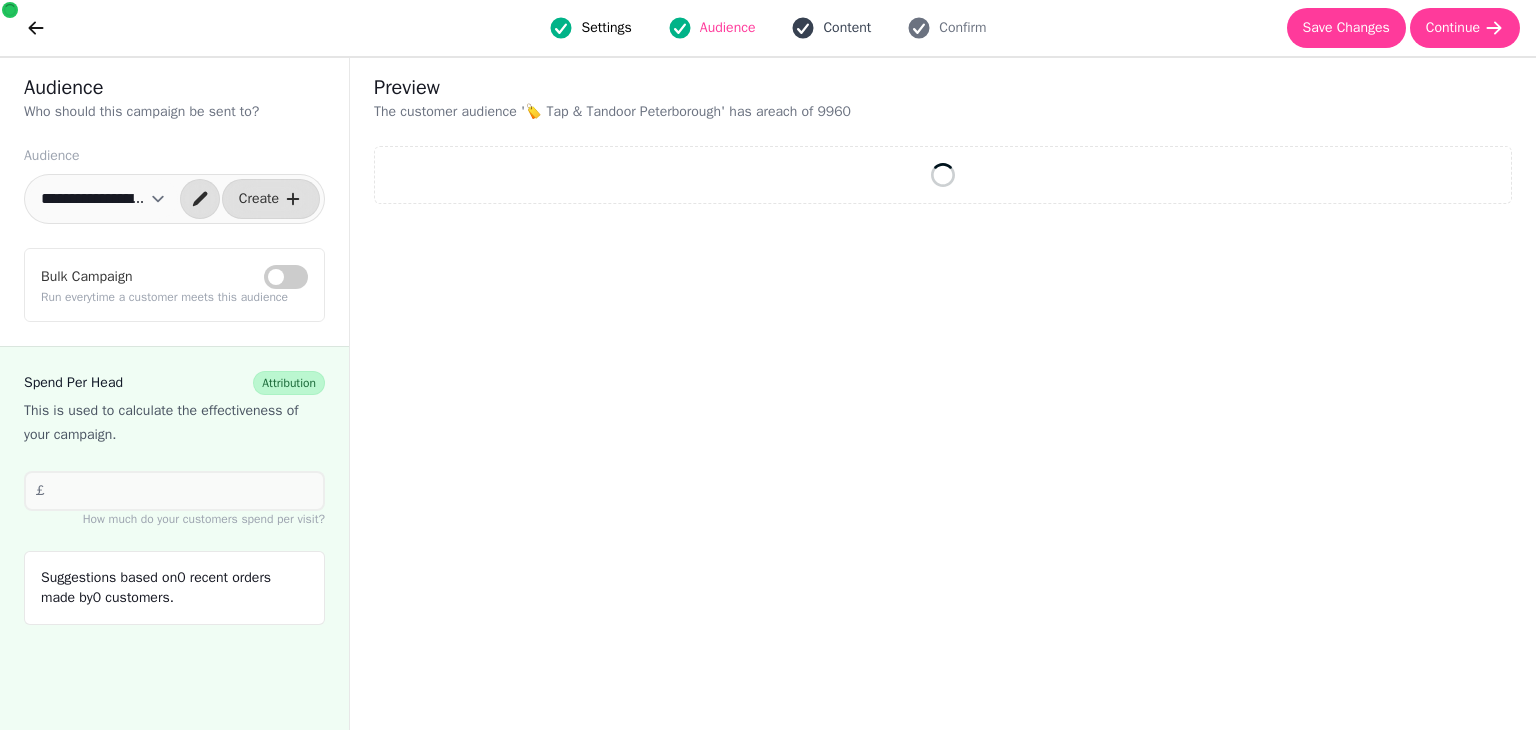 click on "Content" at bounding box center [847, 28] 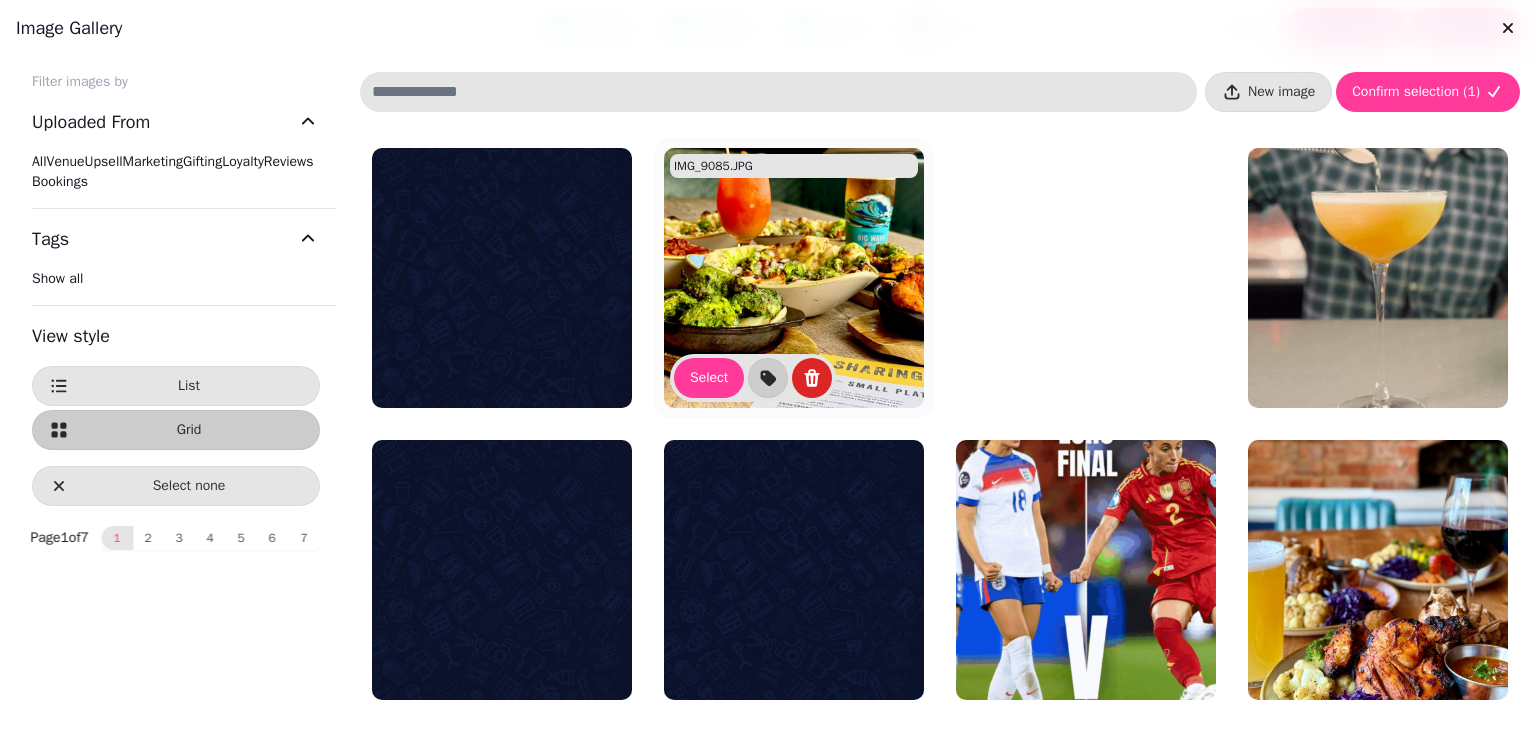 click at bounding box center [794, 278] 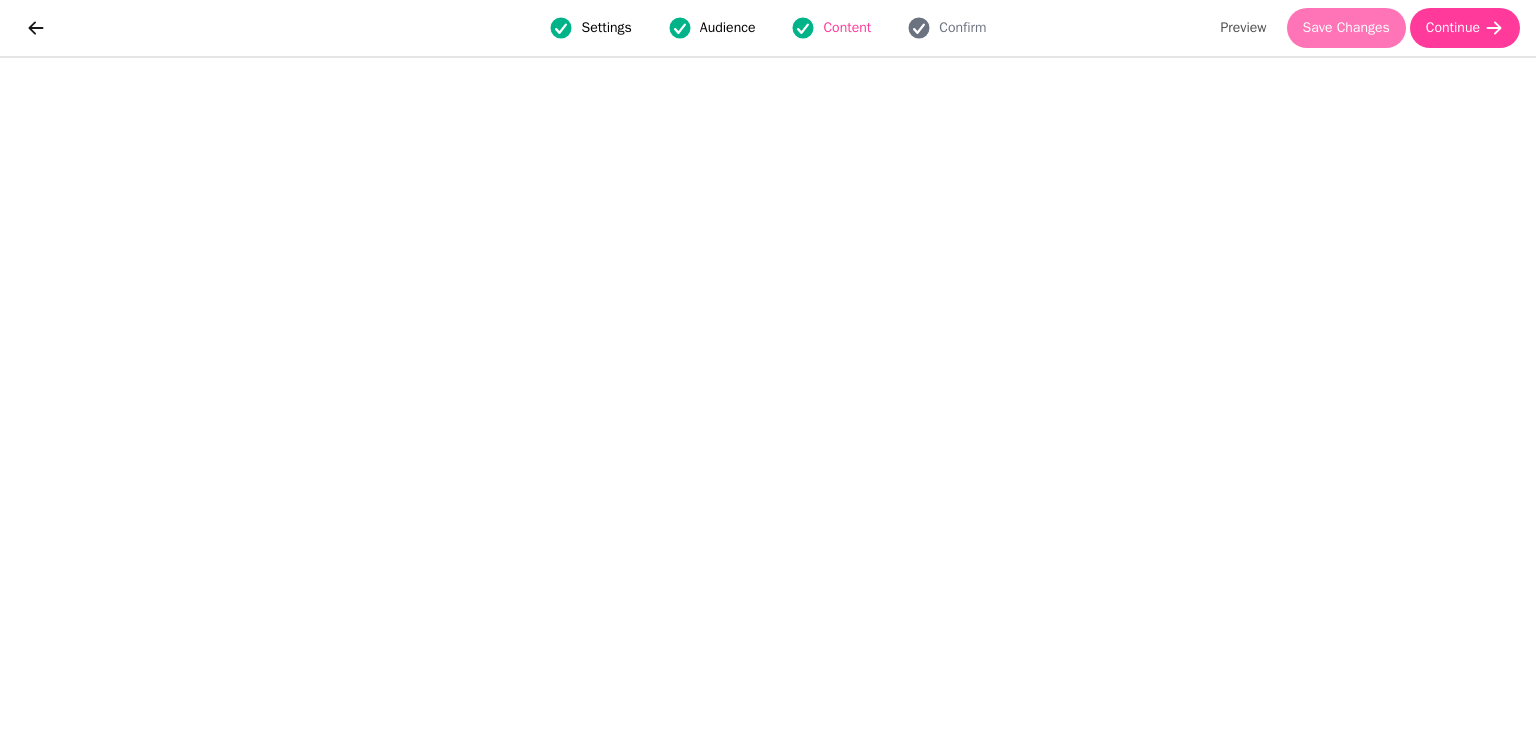 click on "Save Changes" at bounding box center (1346, 28) 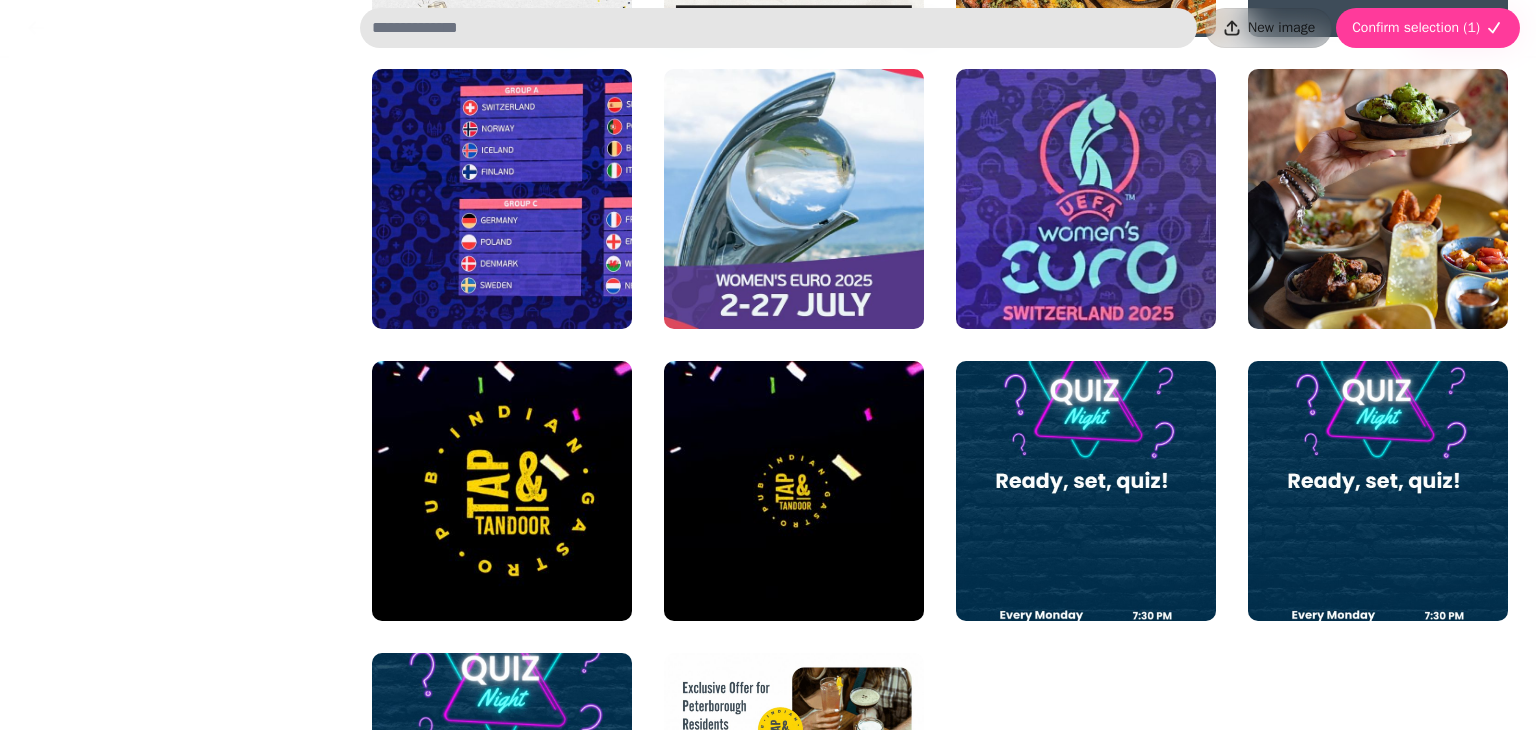 scroll, scrollTop: 2998, scrollLeft: 0, axis: vertical 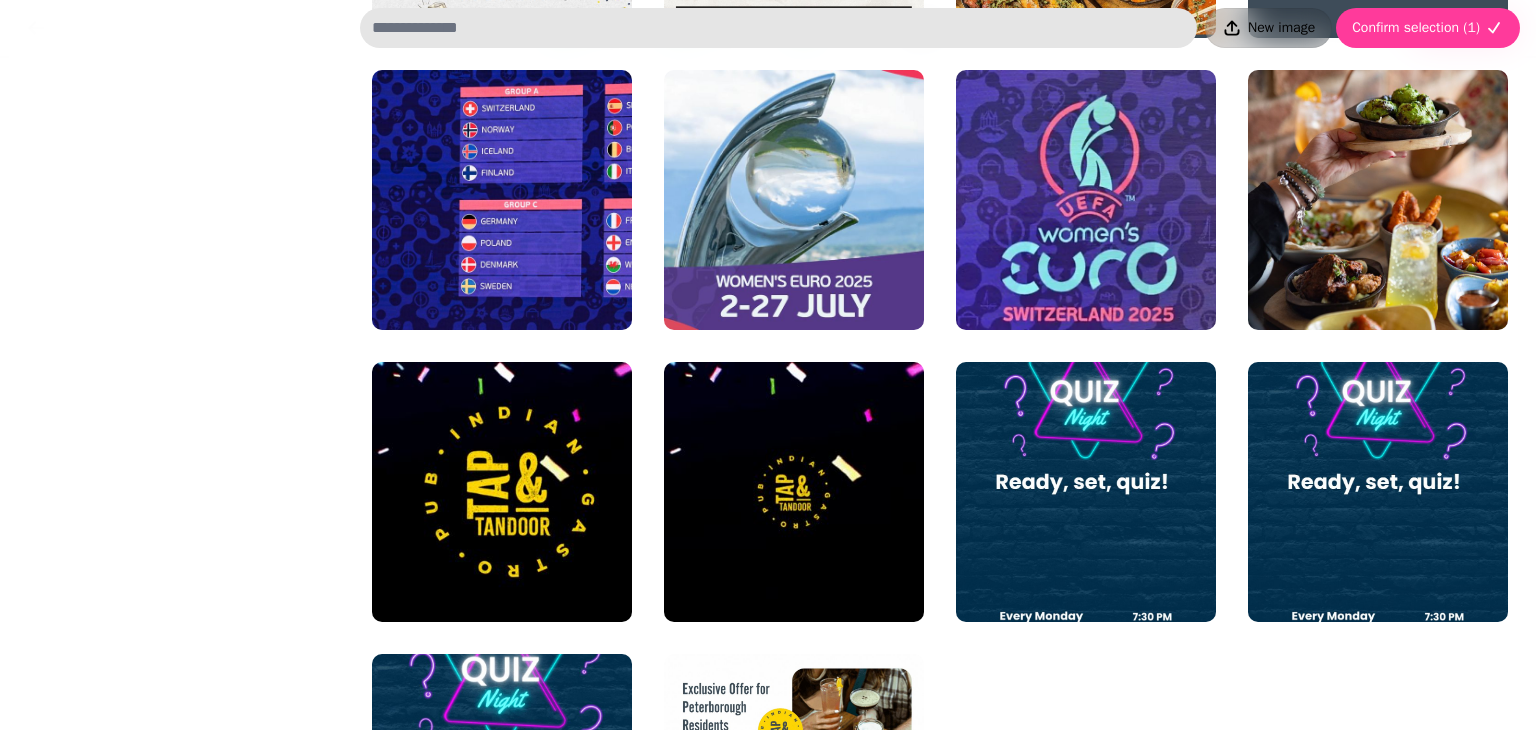 click on "New image" at bounding box center [1281, 28] 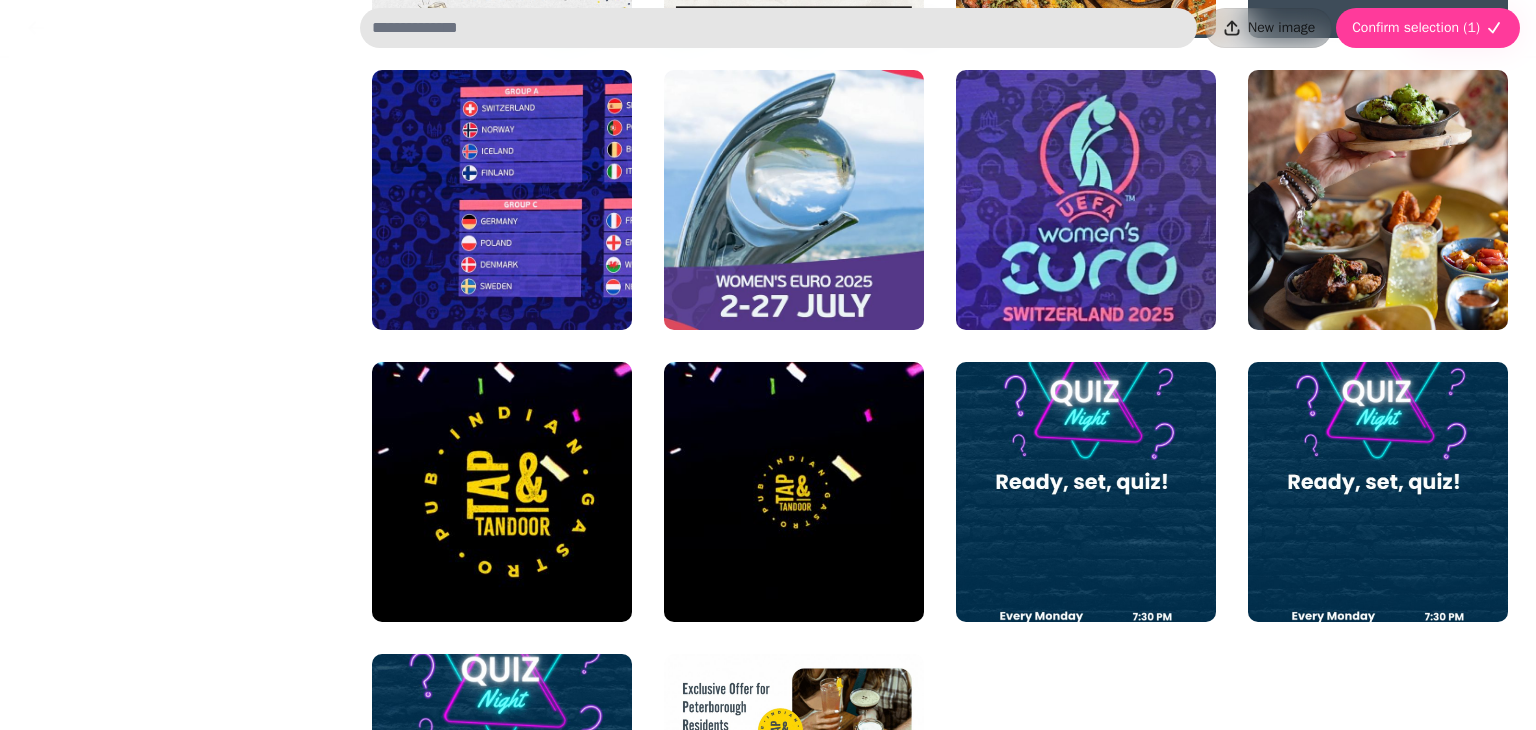 click at bounding box center (768, 365) 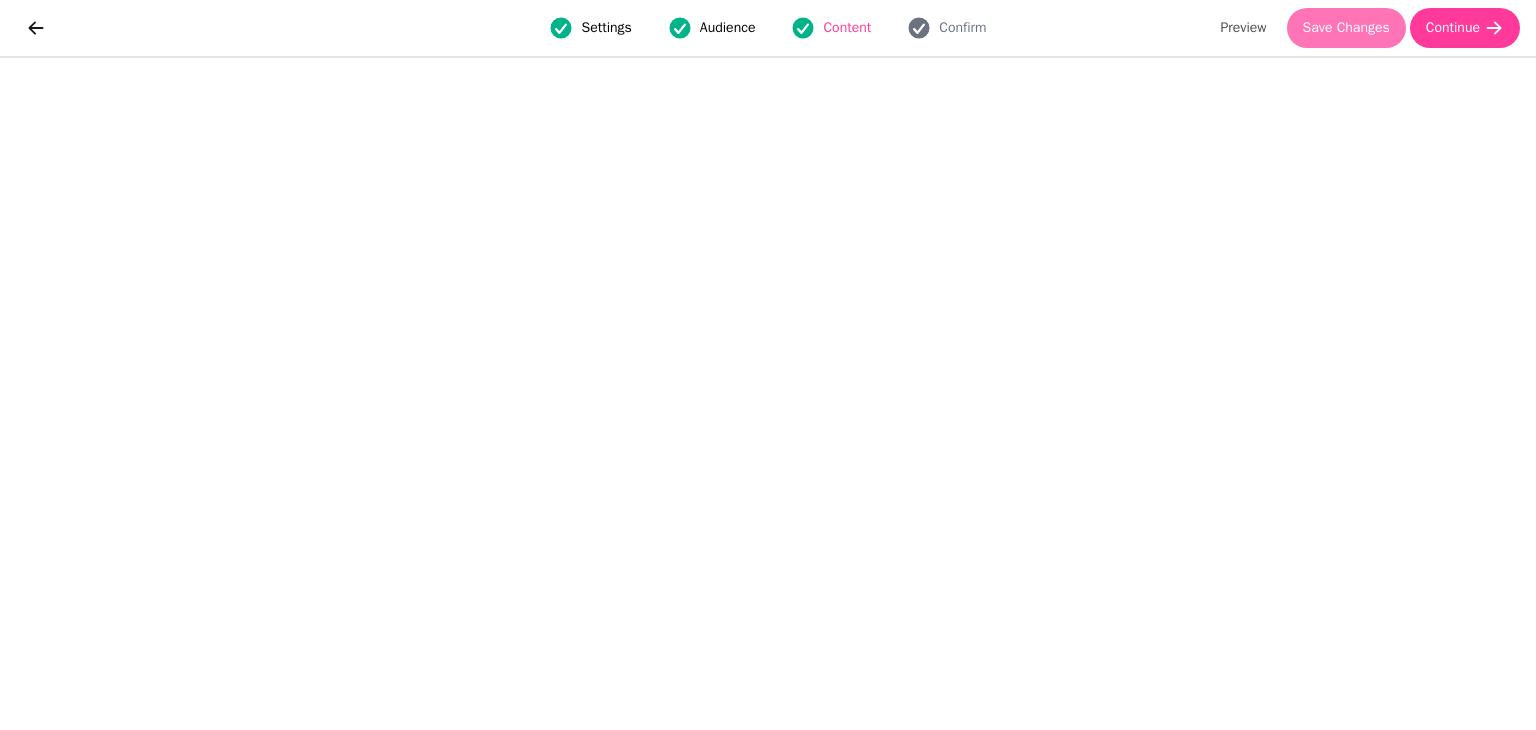 click on "Save Changes" at bounding box center (1346, 28) 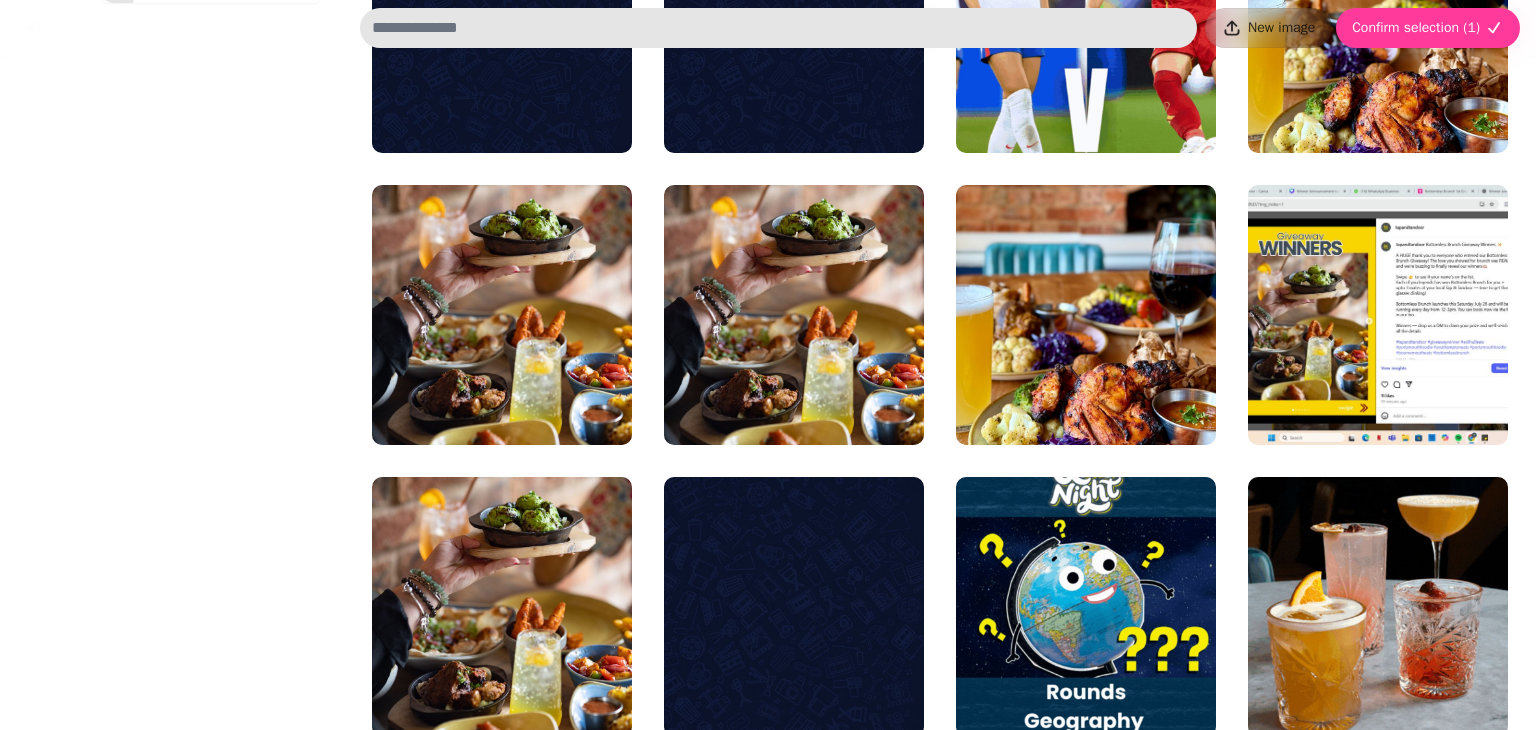 scroll, scrollTop: 548, scrollLeft: 0, axis: vertical 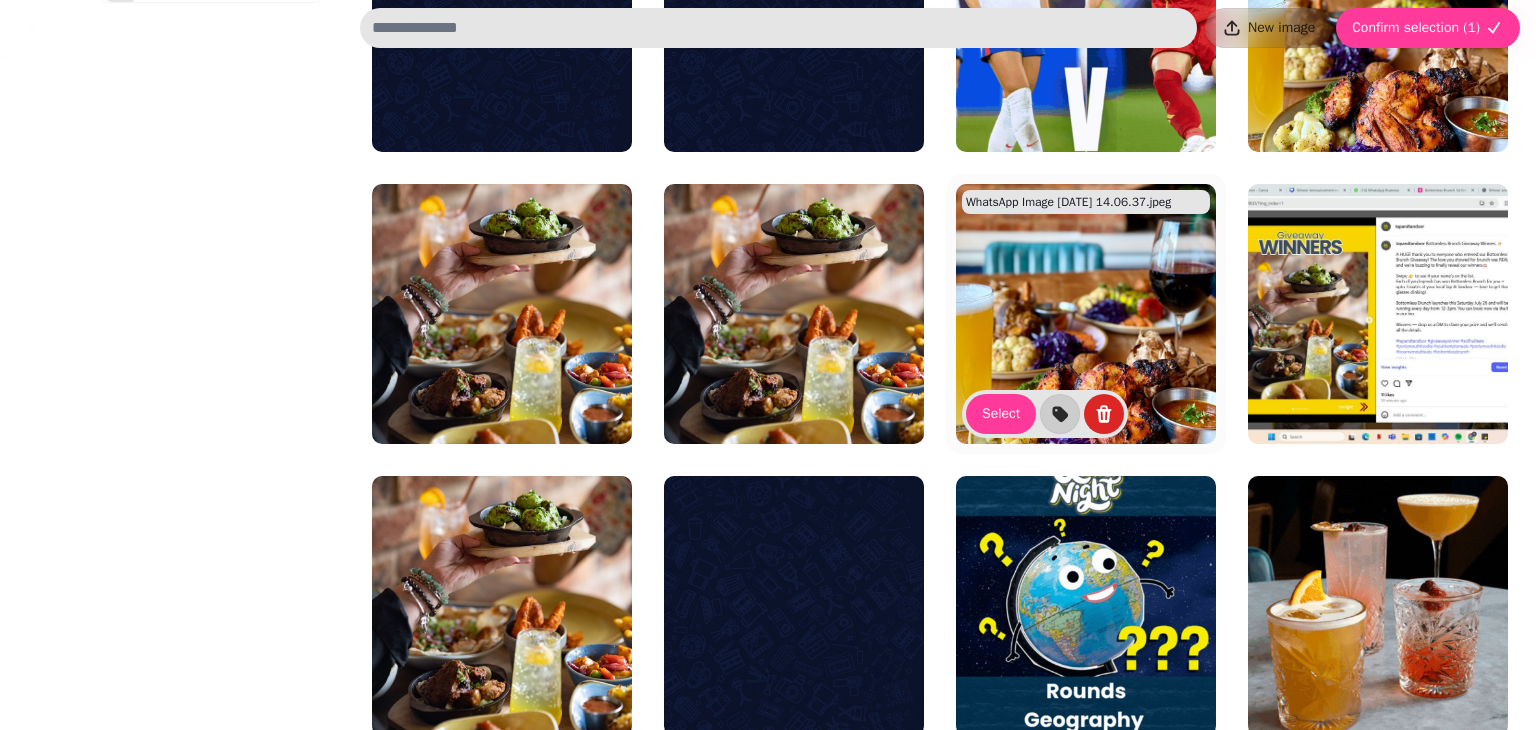 click at bounding box center [1086, 314] 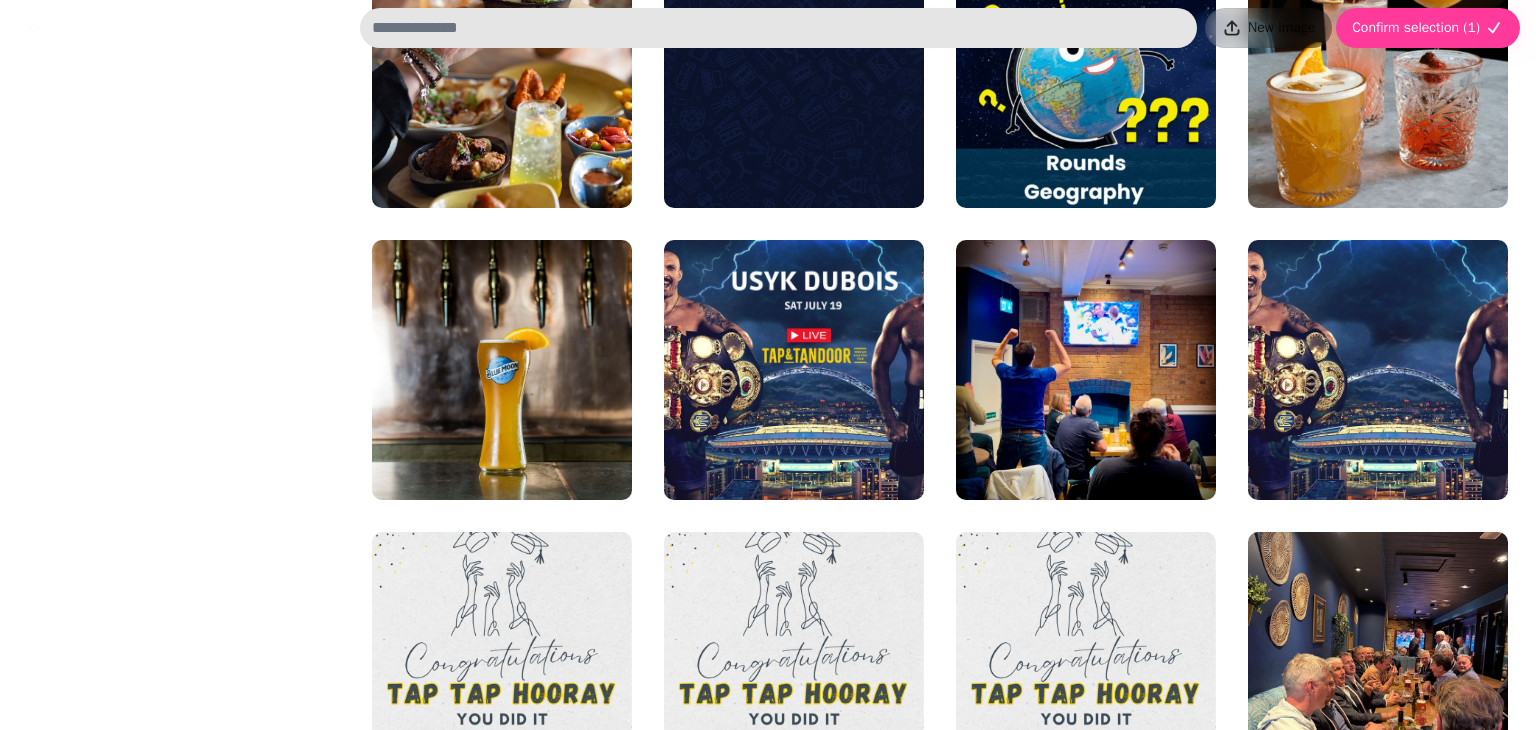 scroll, scrollTop: 857, scrollLeft: 0, axis: vertical 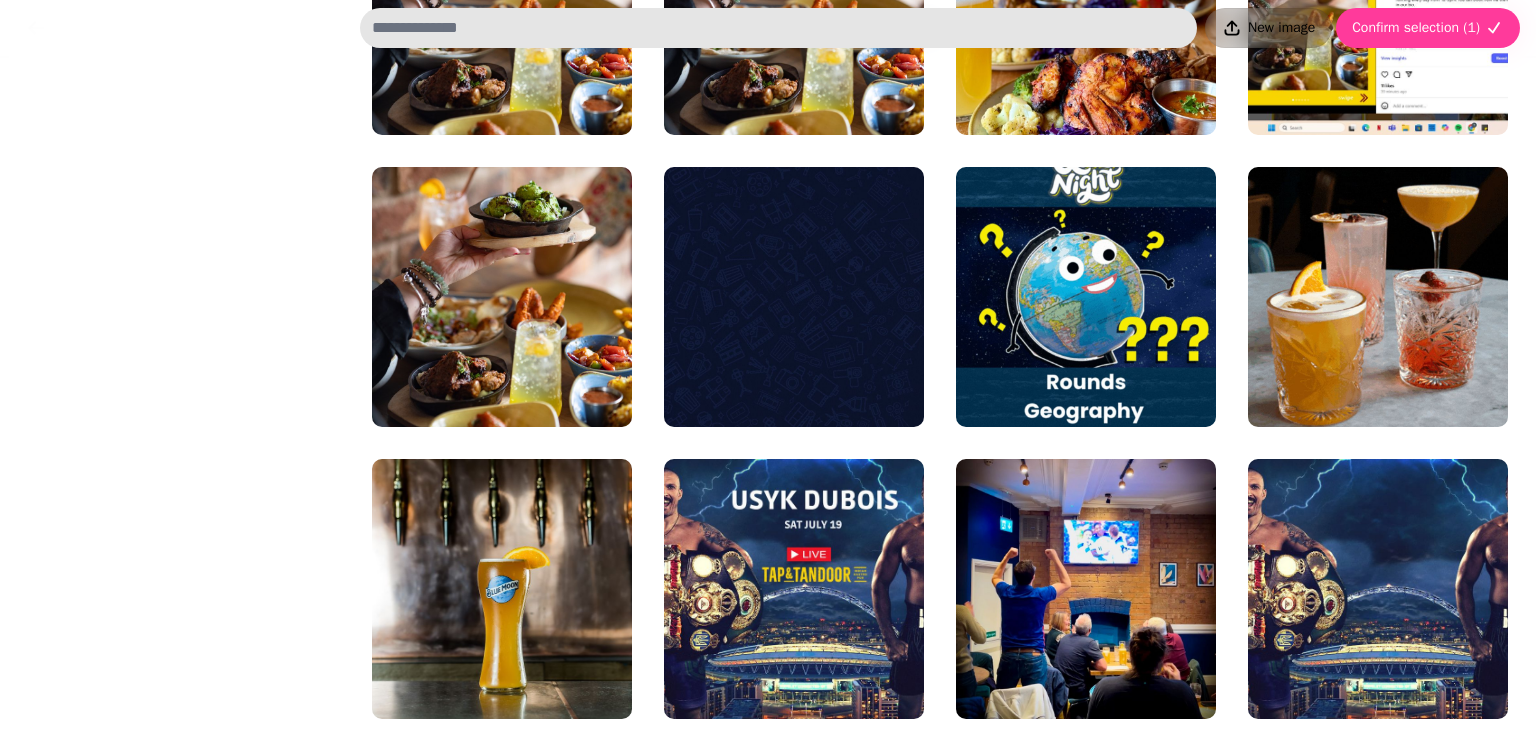 click on "New image" at bounding box center (1281, 28) 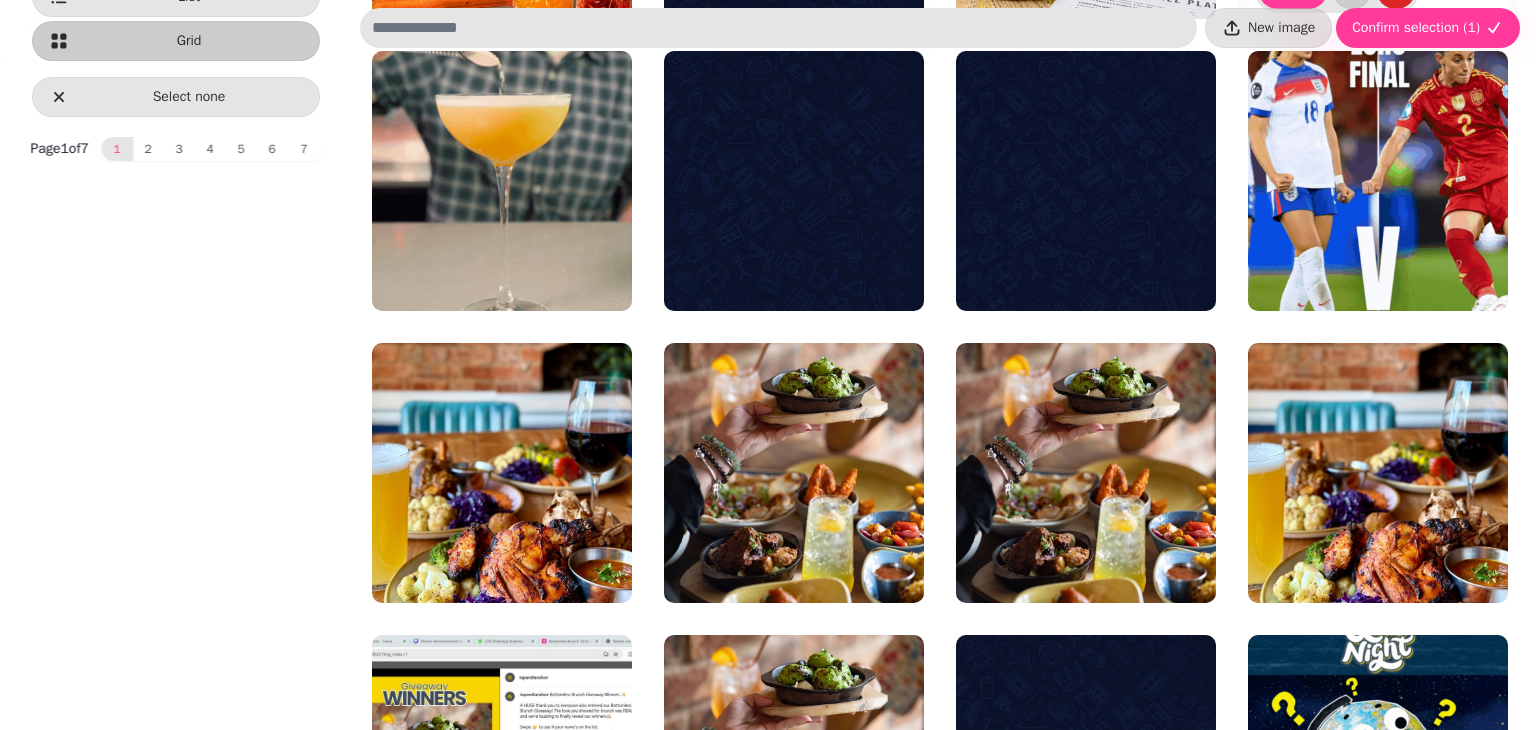 scroll, scrollTop: 512, scrollLeft: 0, axis: vertical 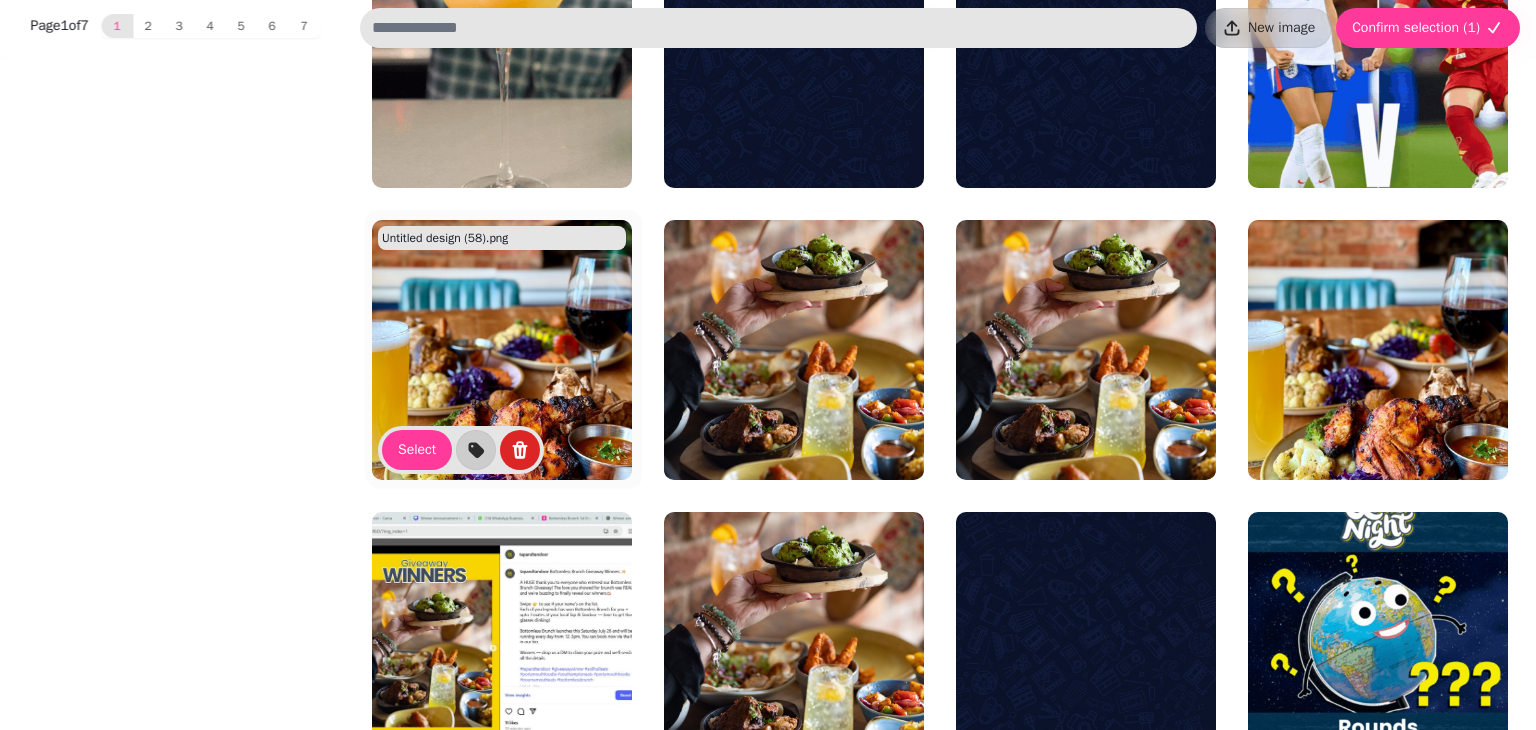 click at bounding box center [502, 350] 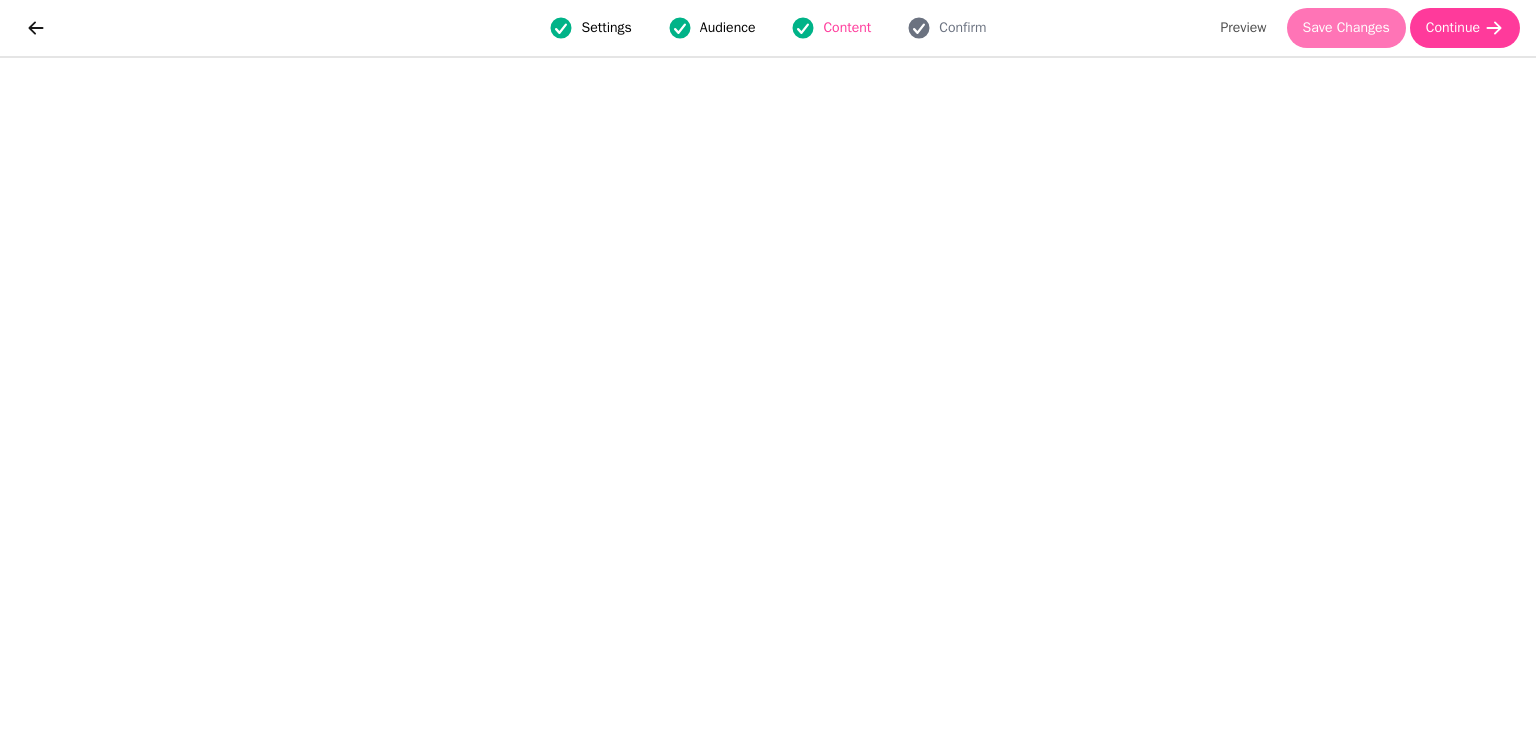click on "Save Changes" at bounding box center [1346, 28] 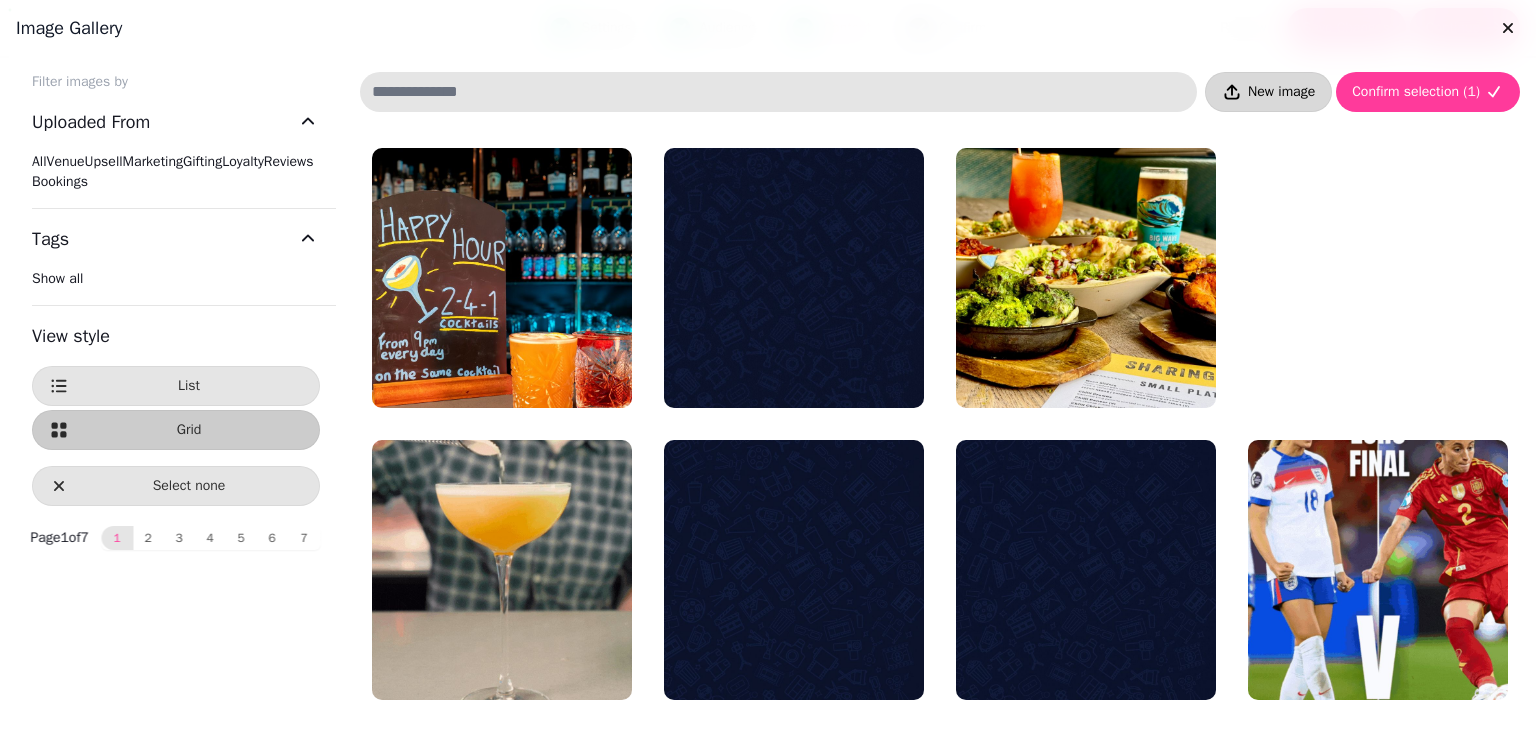 click on "New image" at bounding box center [1281, 92] 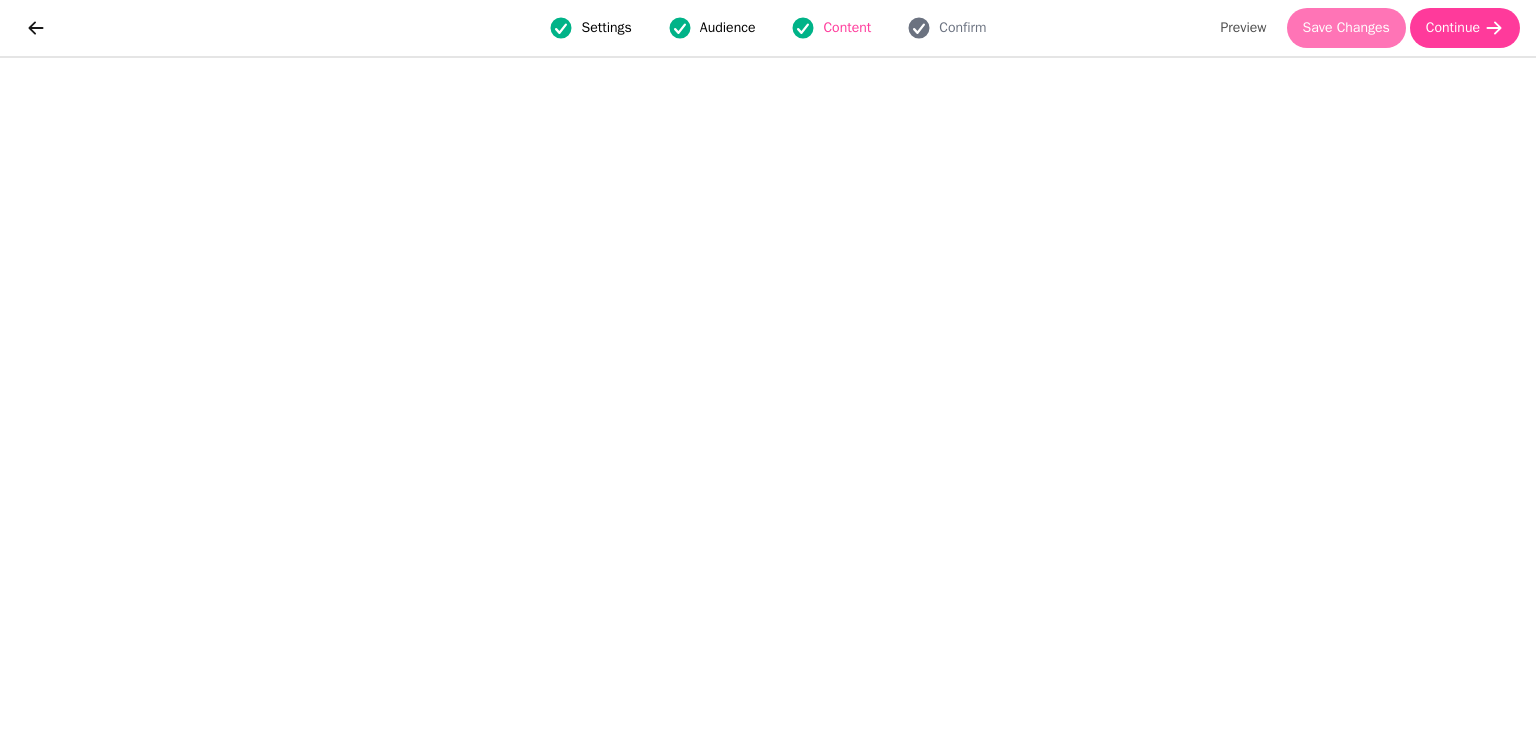 click on "Save Changes" at bounding box center [1346, 28] 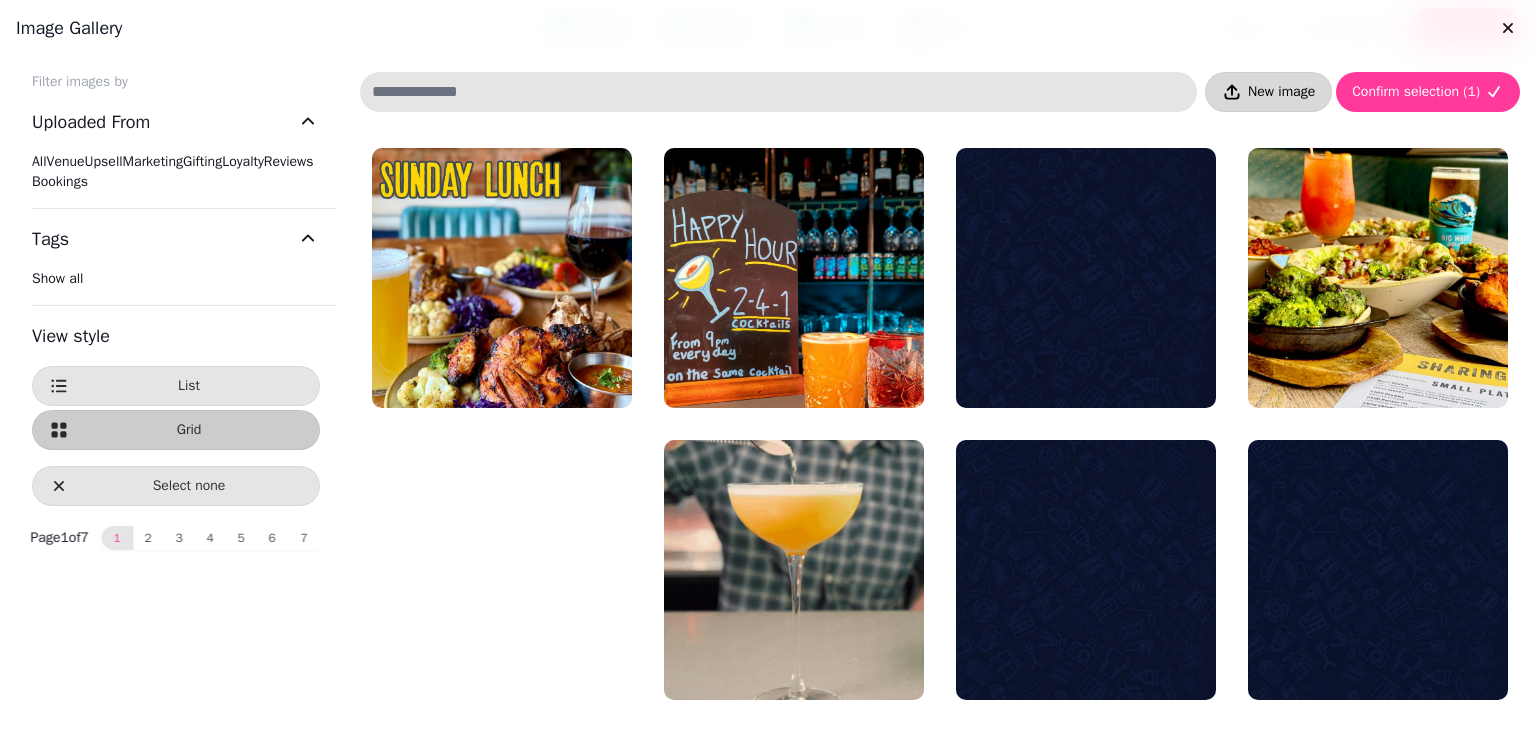click on "New image" at bounding box center (1281, 92) 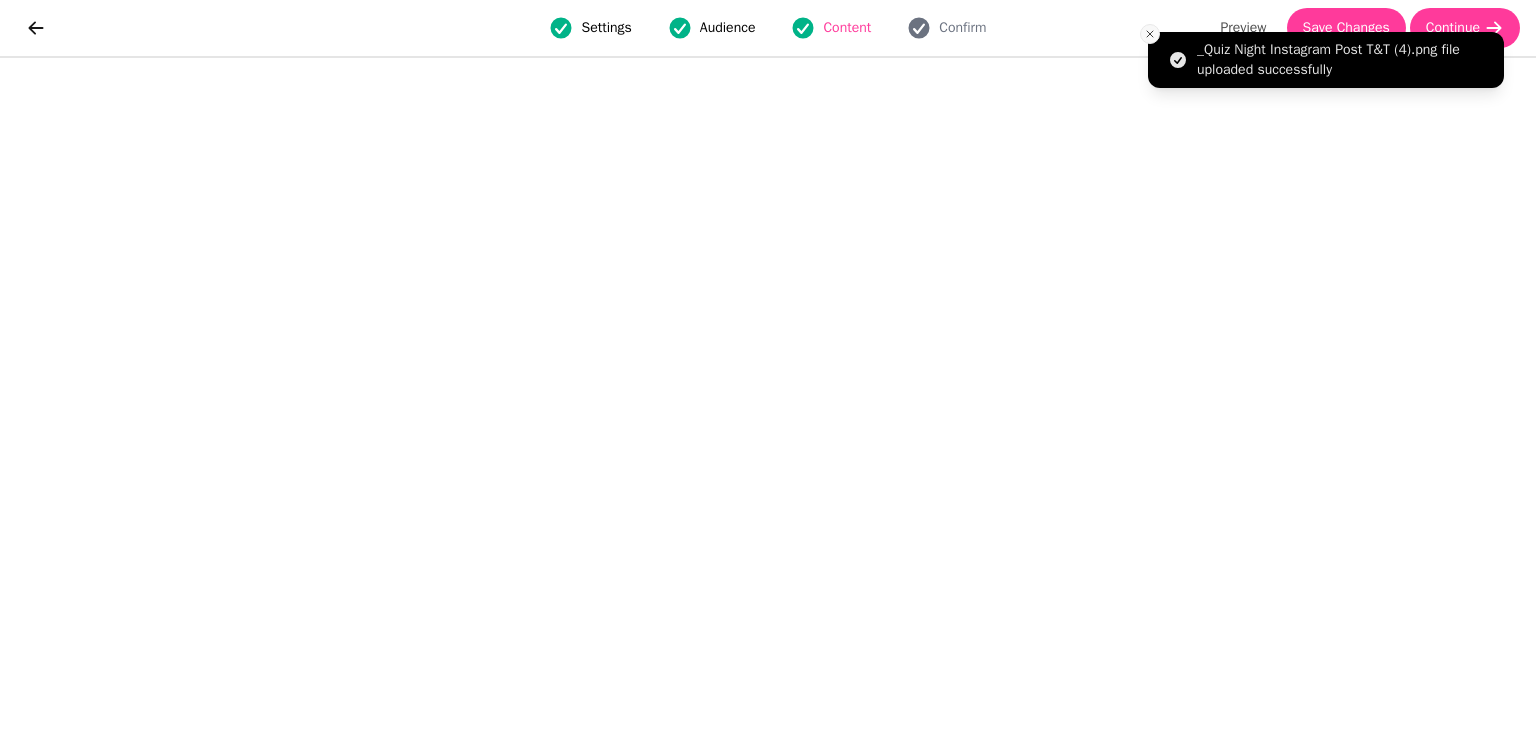 click at bounding box center (1150, 34) 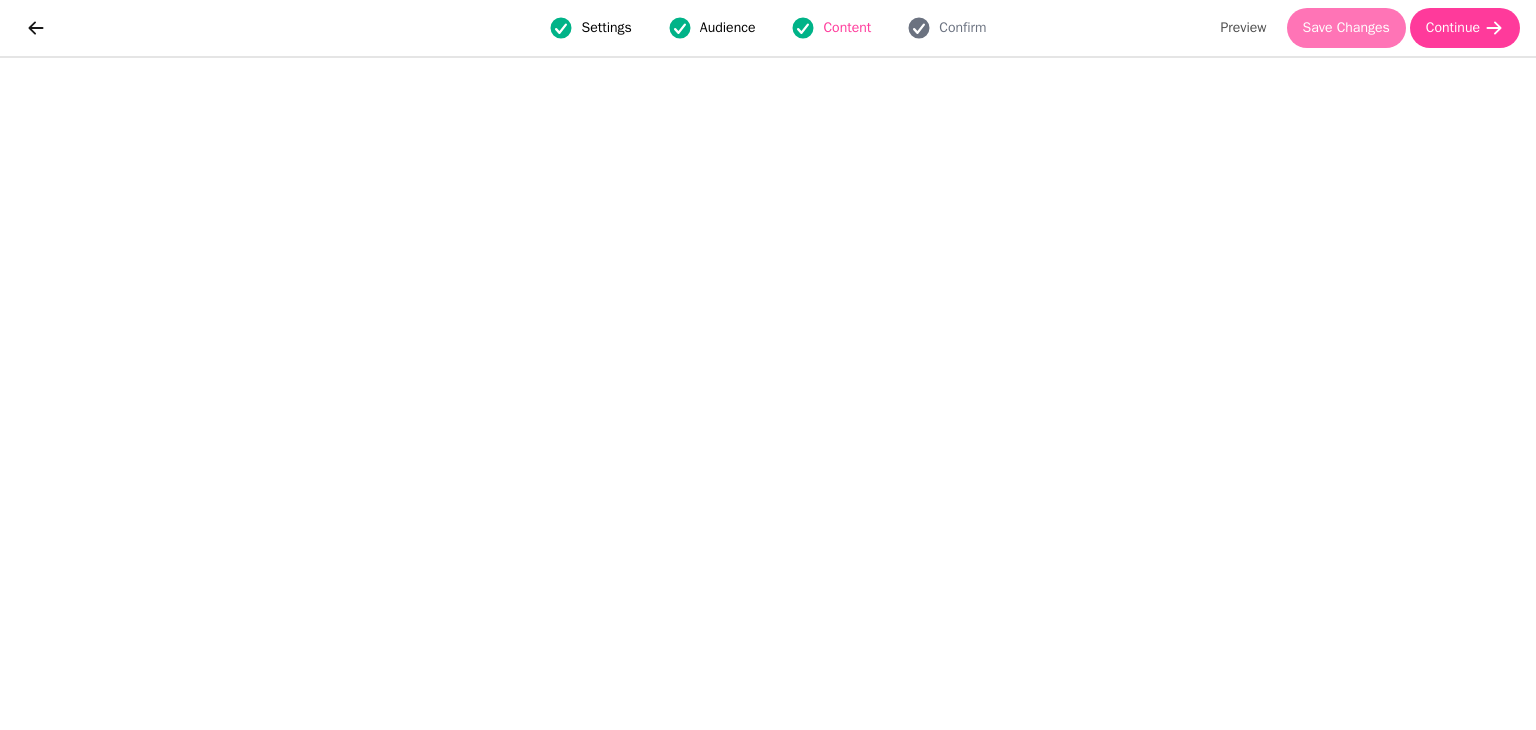 click on "Save Changes" at bounding box center (1346, 28) 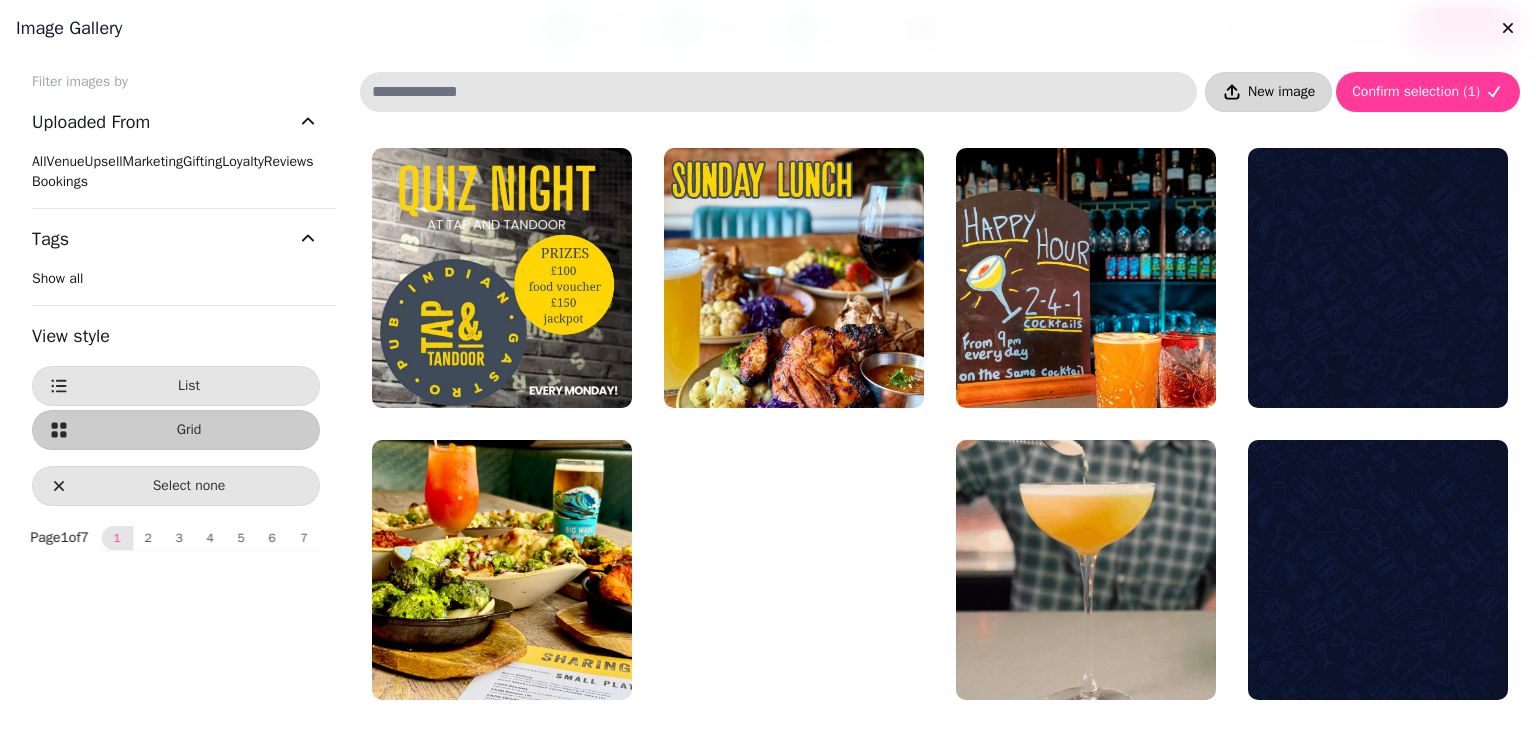 click on "New image" at bounding box center (1268, 92) 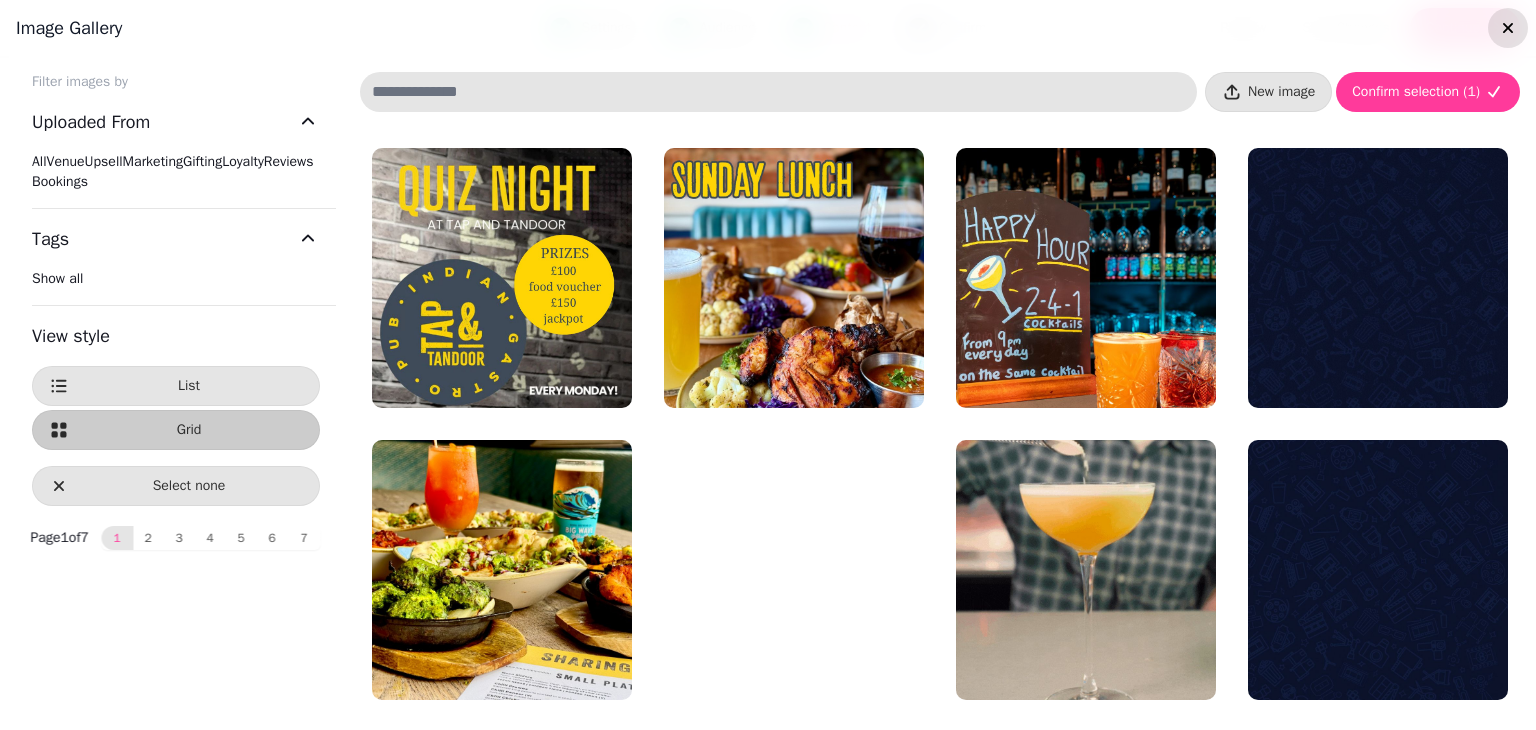 click 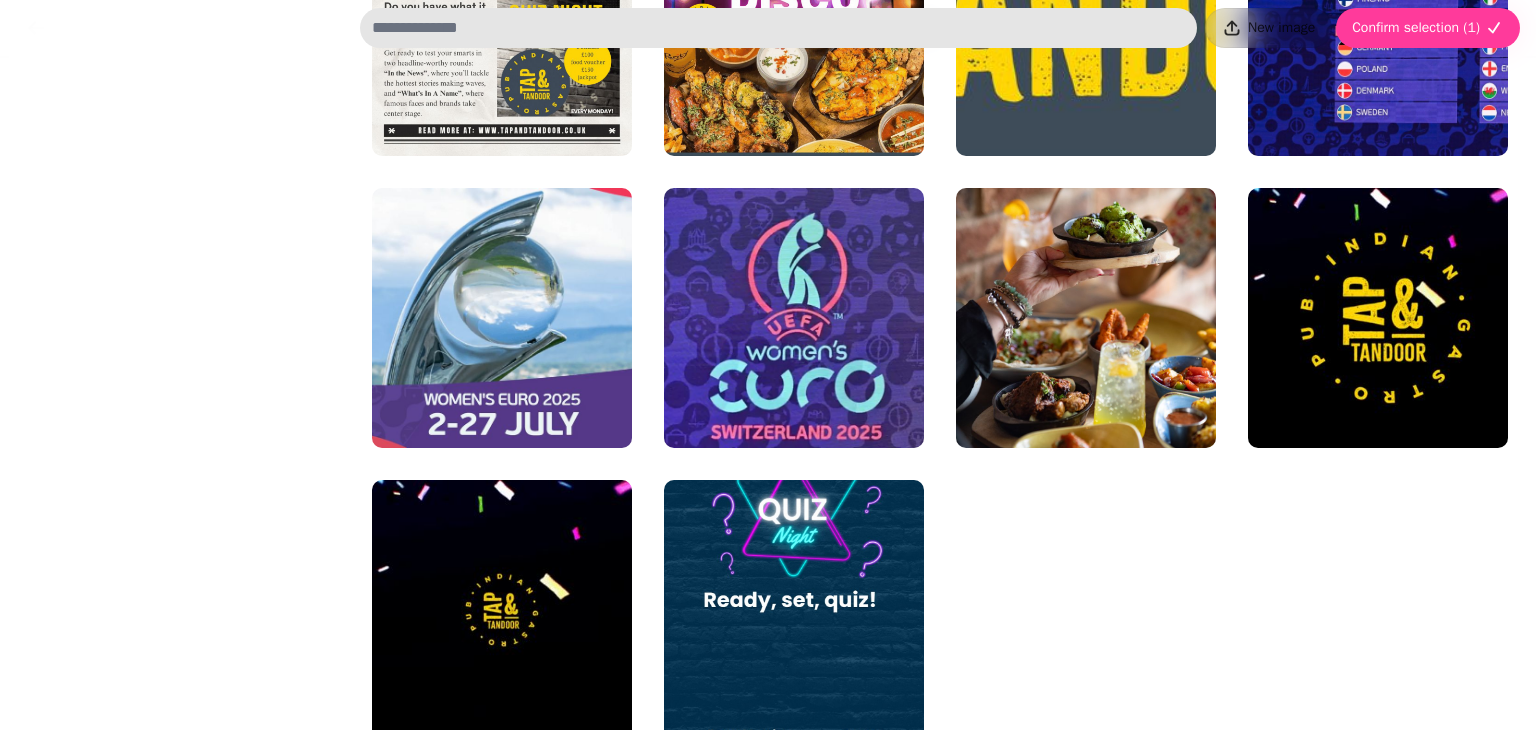 scroll, scrollTop: 3208, scrollLeft: 0, axis: vertical 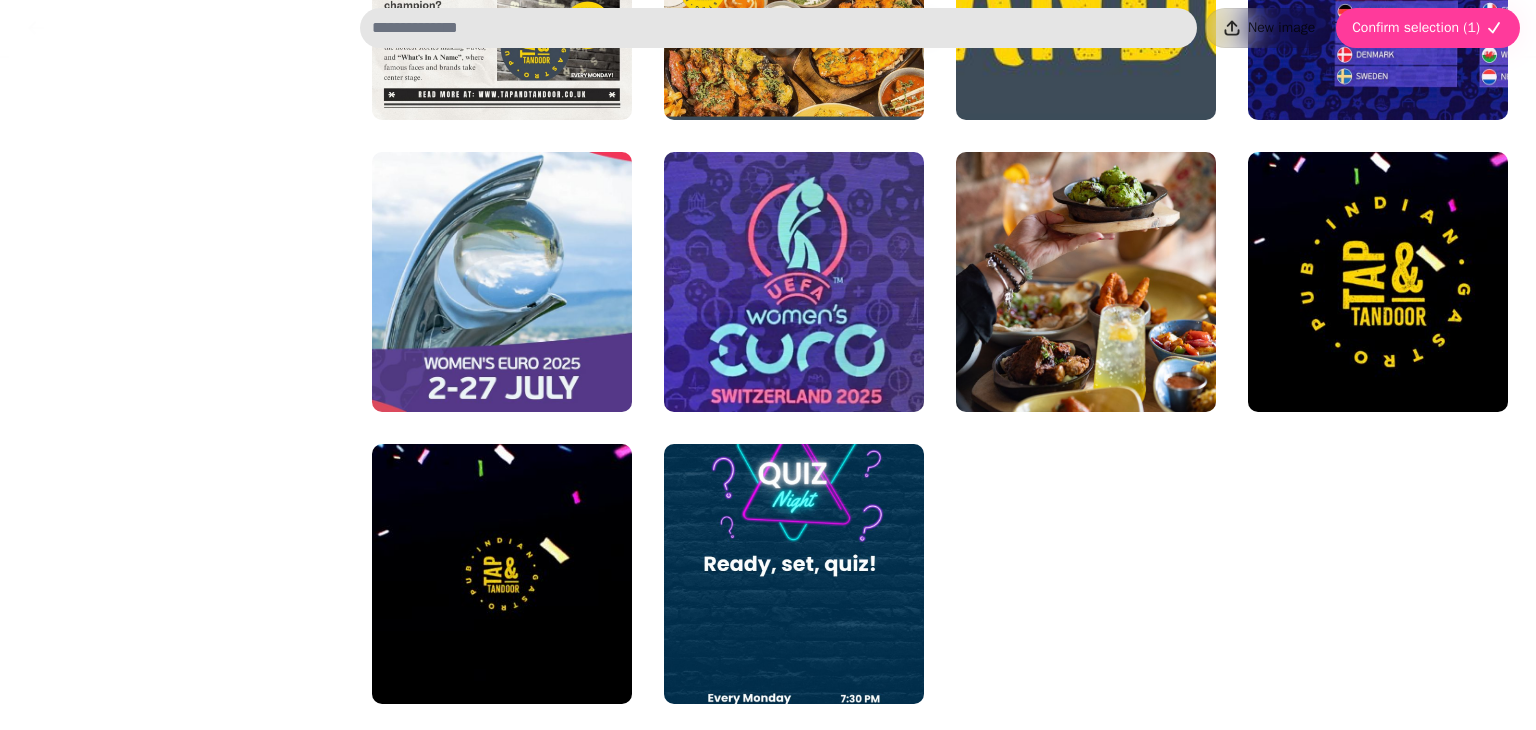 click at bounding box center [1086, 282] 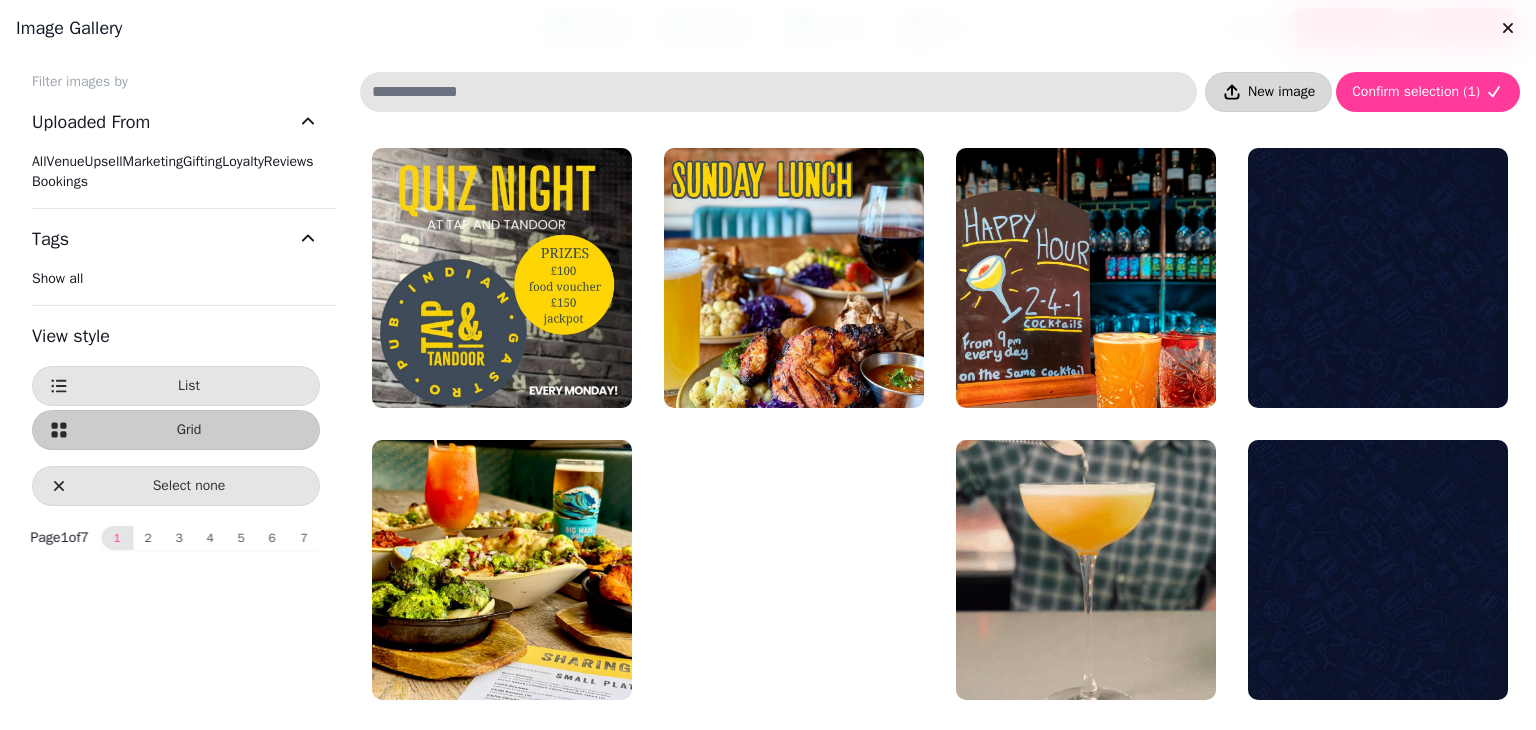 click on "New image" at bounding box center [1268, 92] 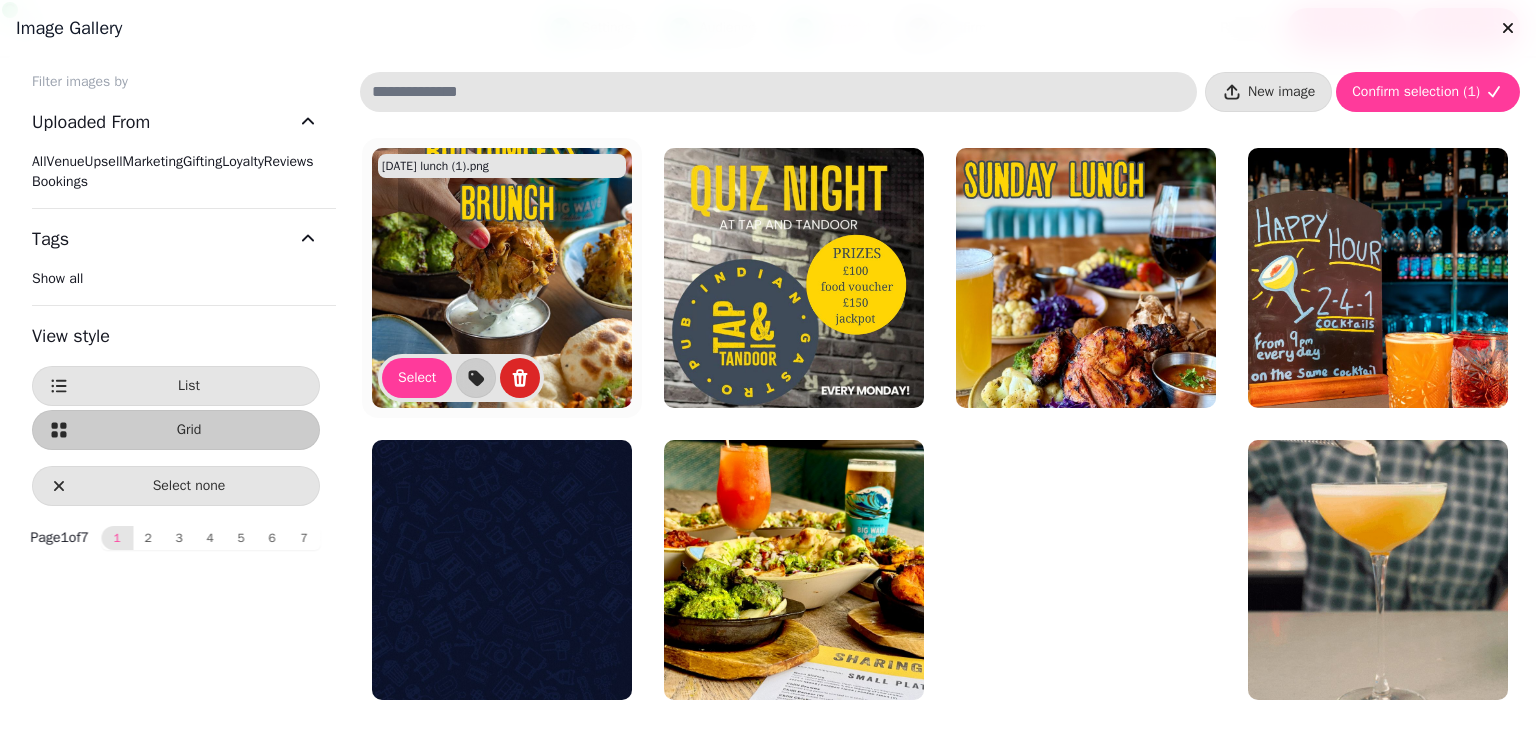 click at bounding box center (502, 278) 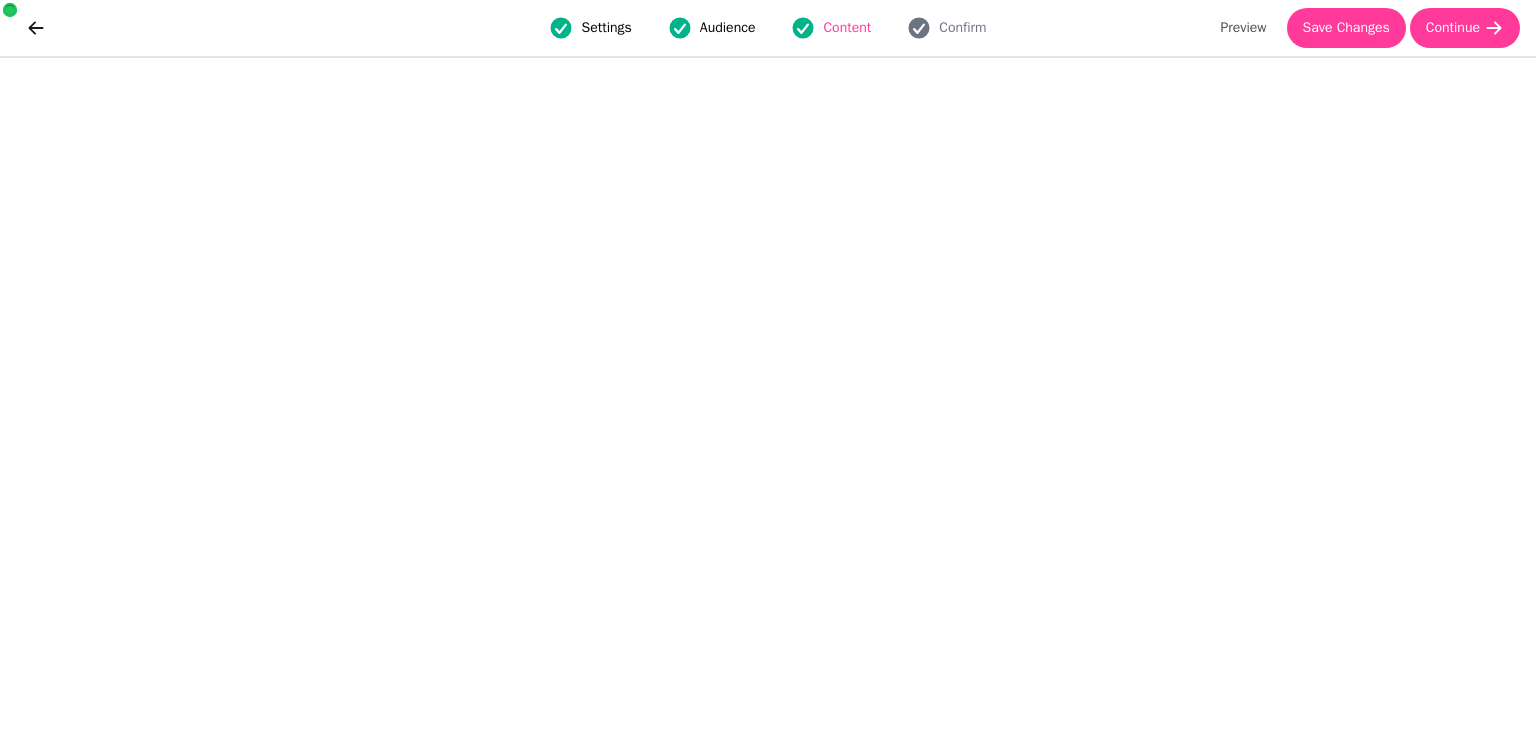 type 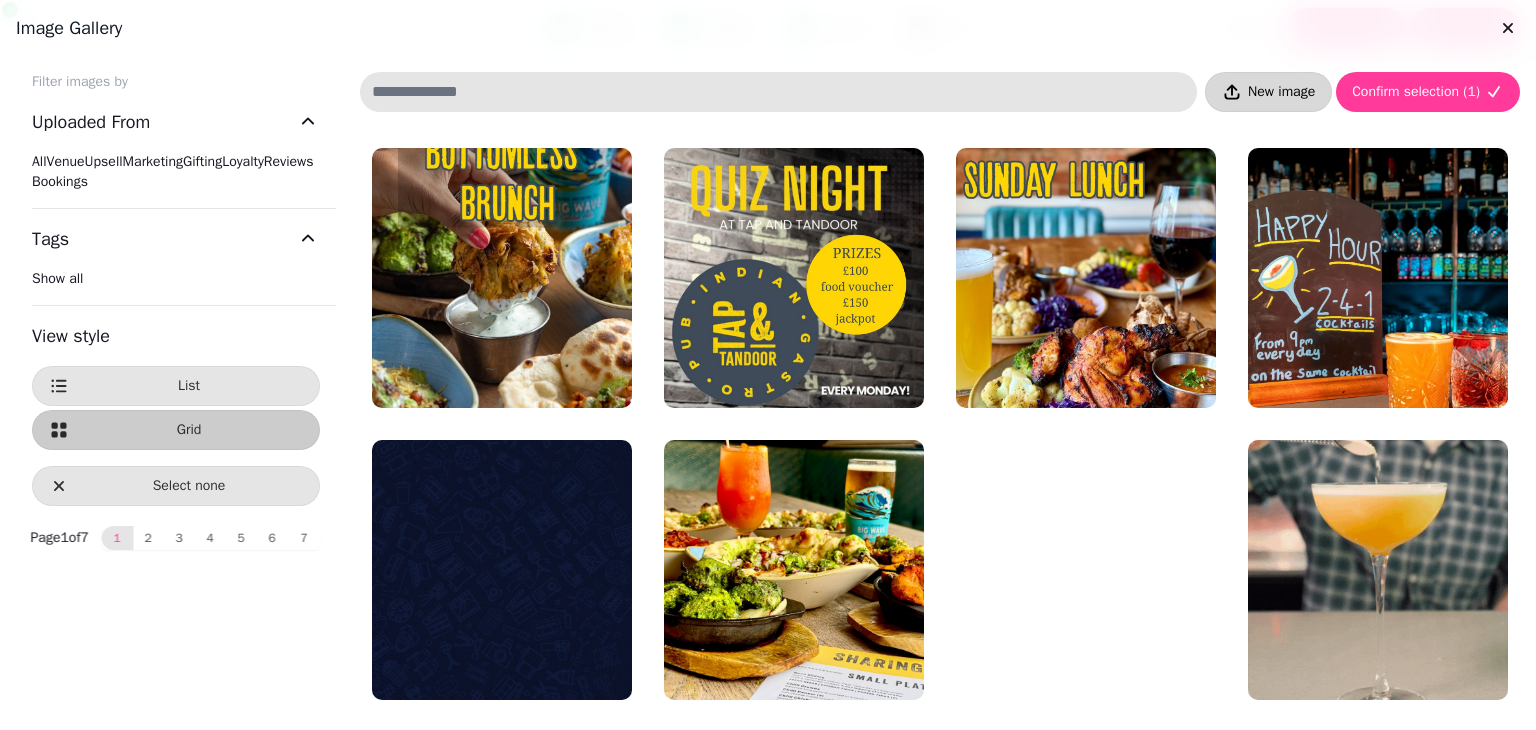 click on "New image" at bounding box center (1268, 92) 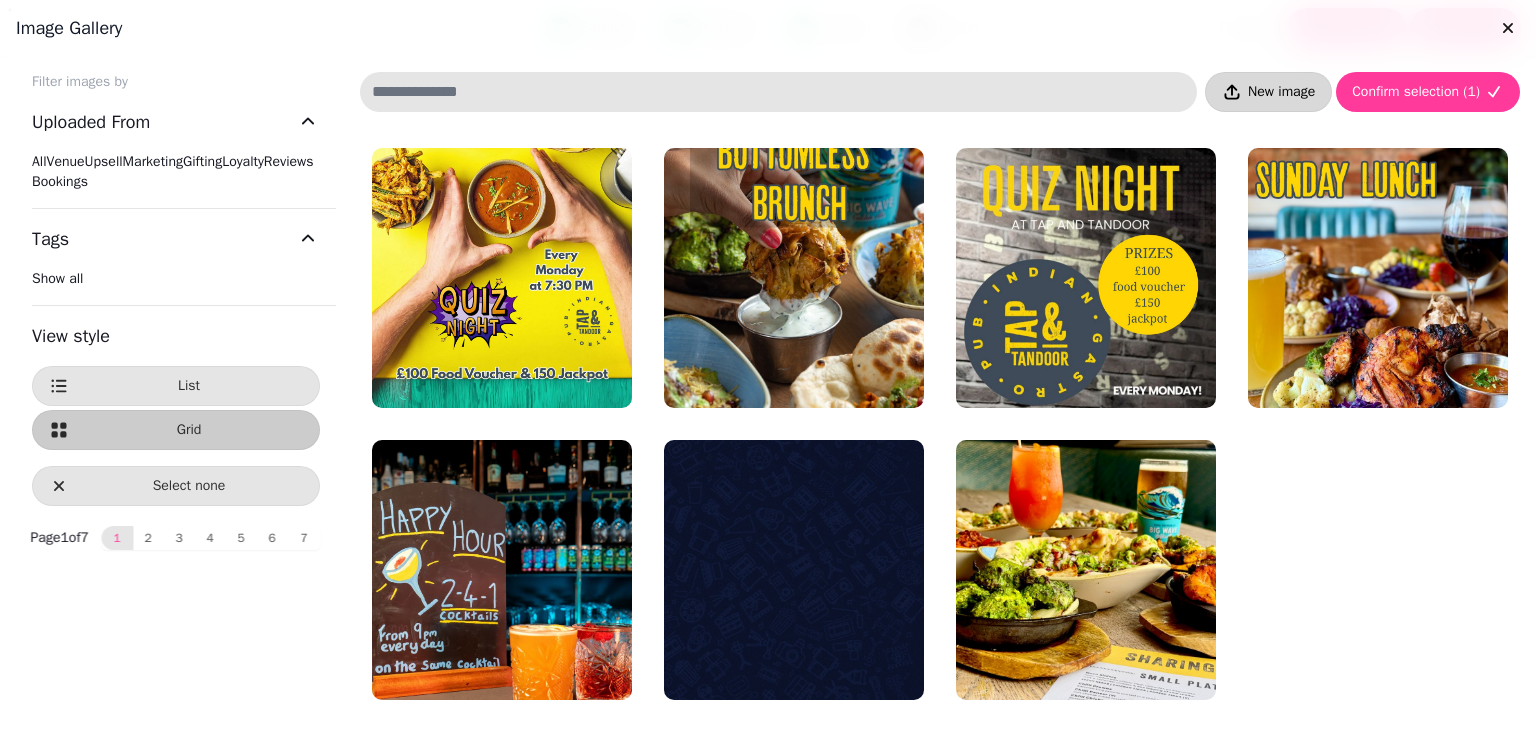 click on "New image" at bounding box center [1268, 92] 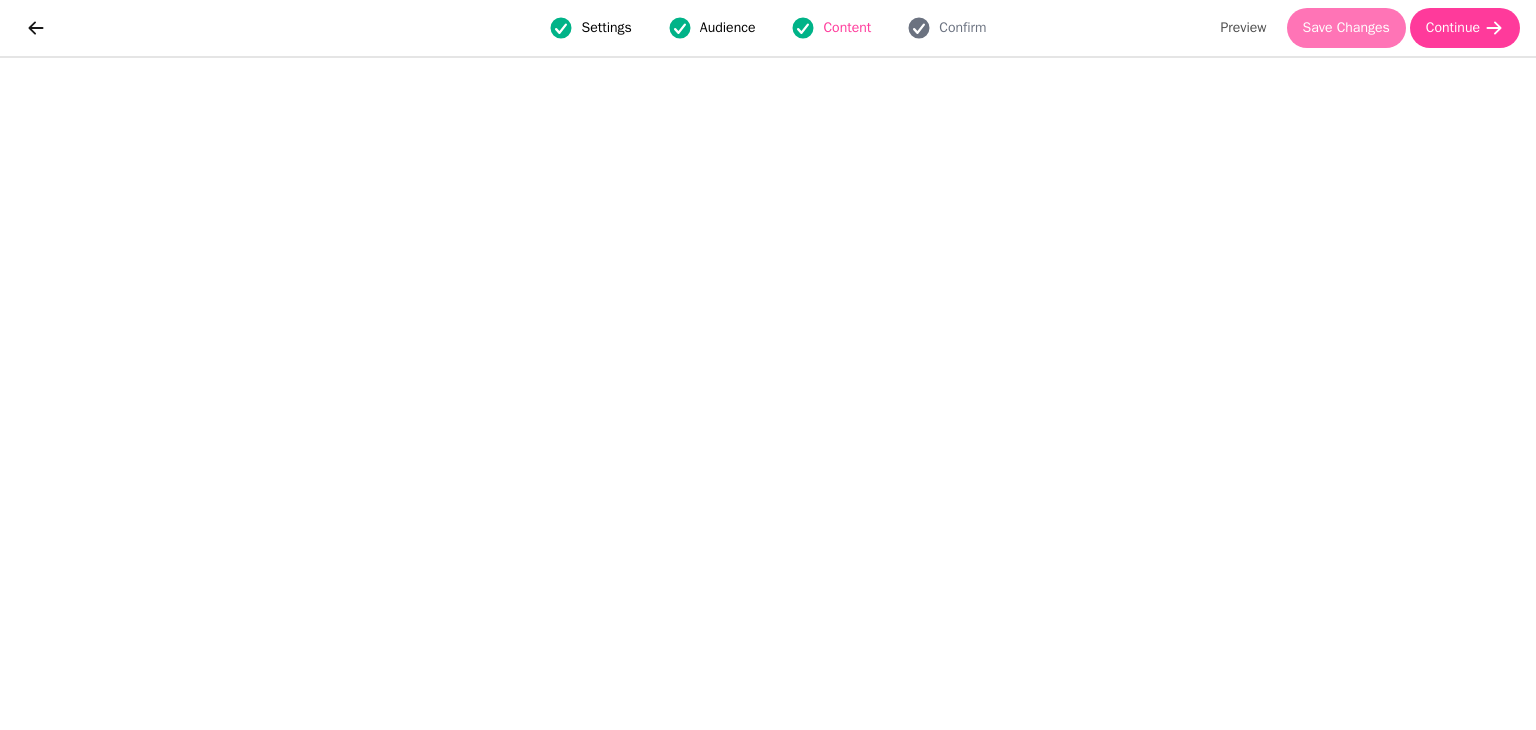 click on "Save Changes" at bounding box center [1346, 28] 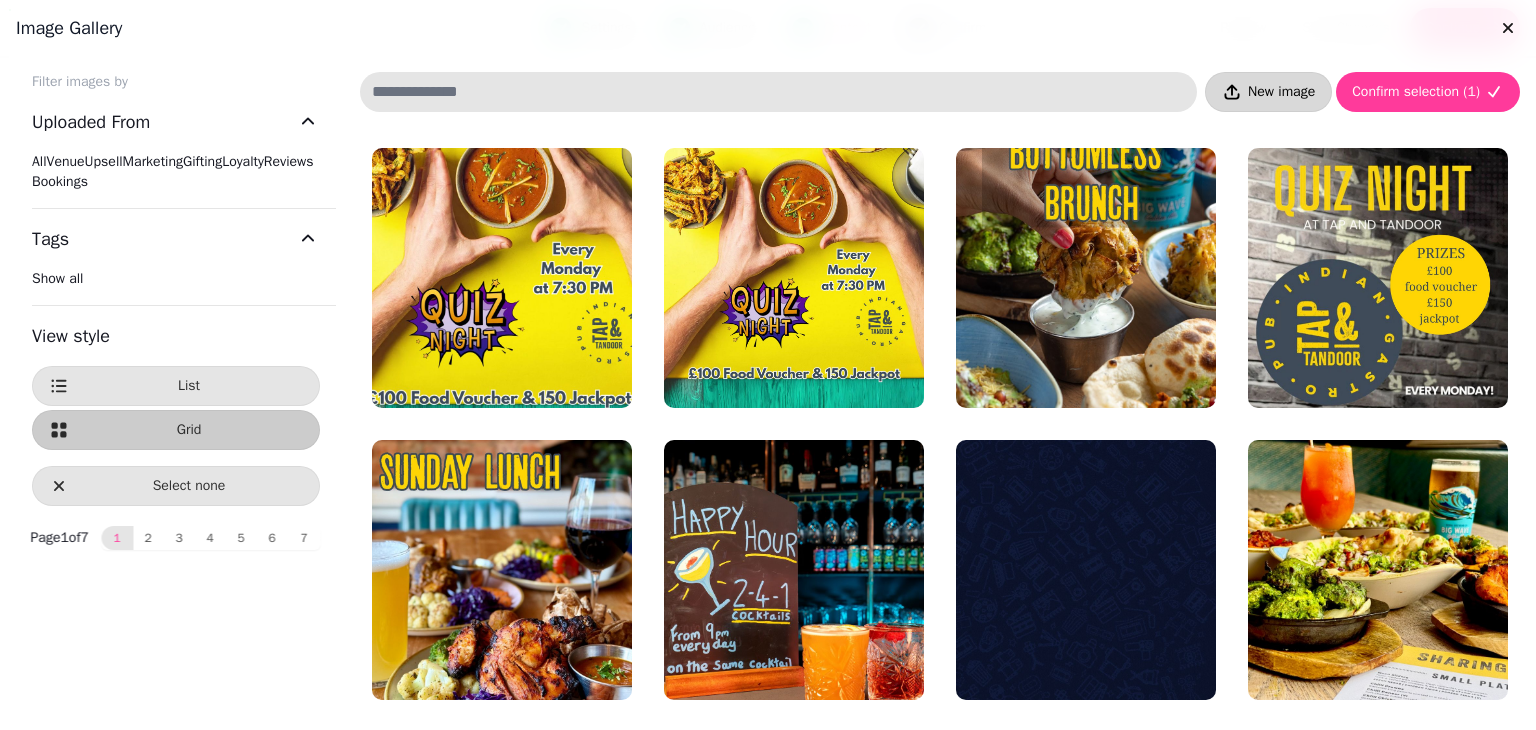 click on "New image" at bounding box center [1268, 92] 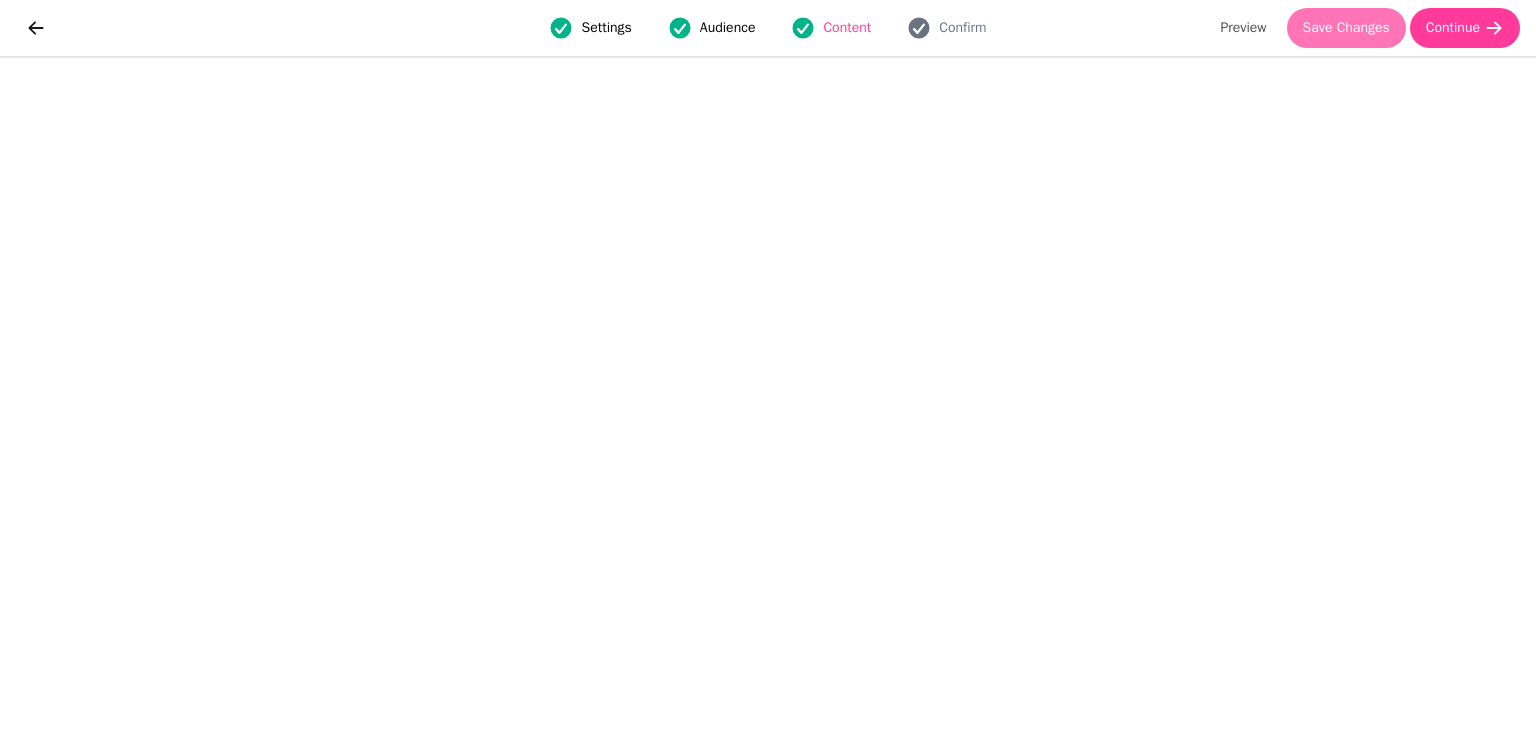 click on "Save Changes" at bounding box center (1346, 28) 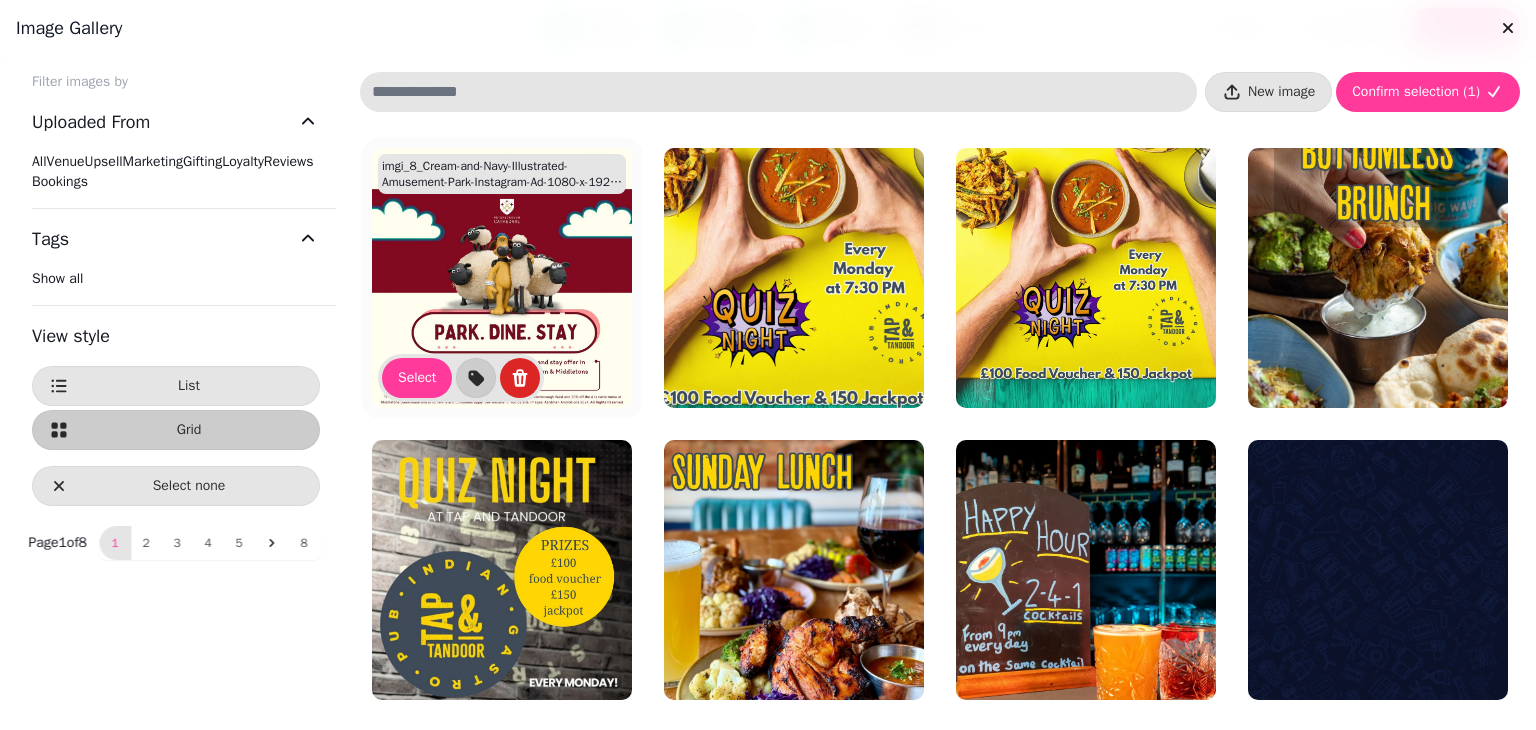 click at bounding box center (502, 278) 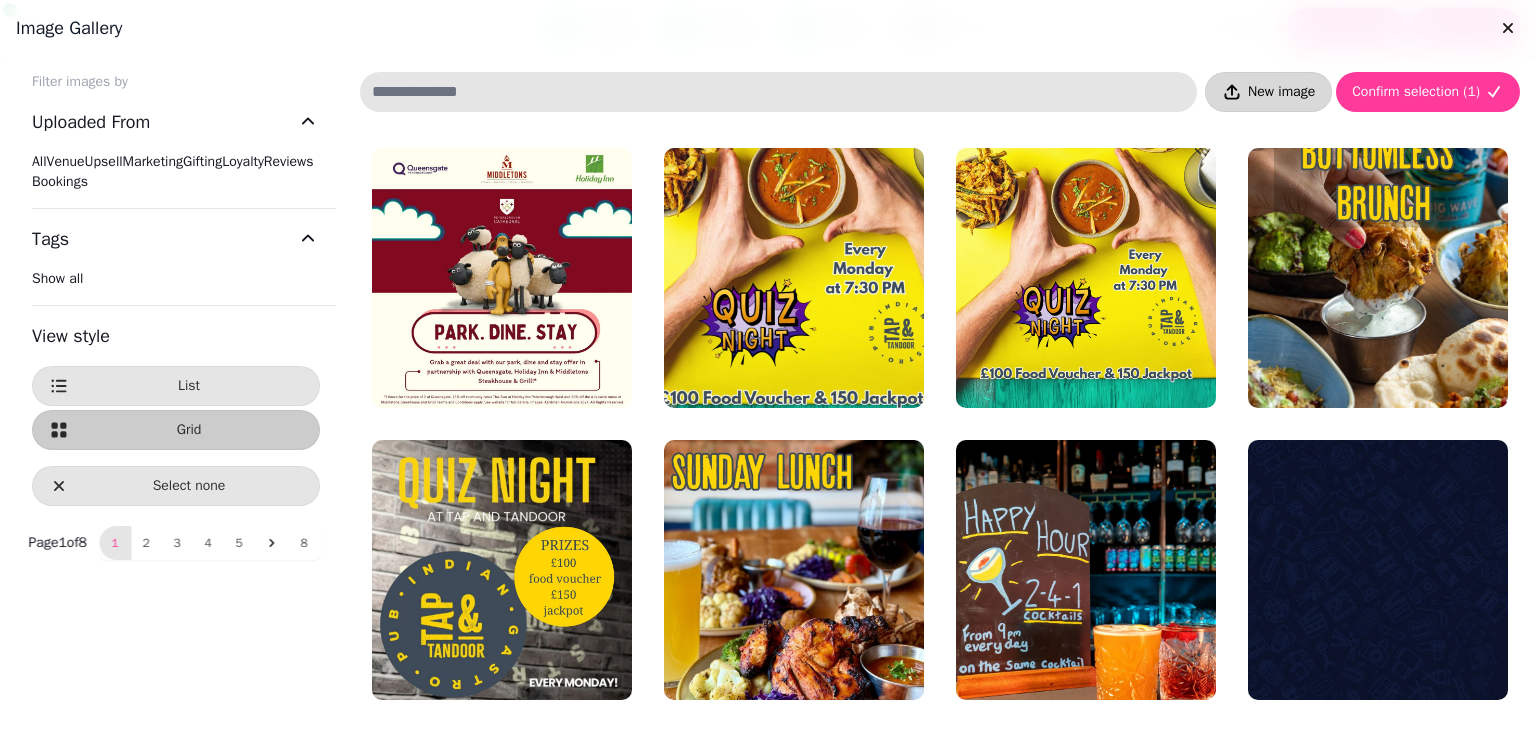 click on "New image" at bounding box center [1268, 92] 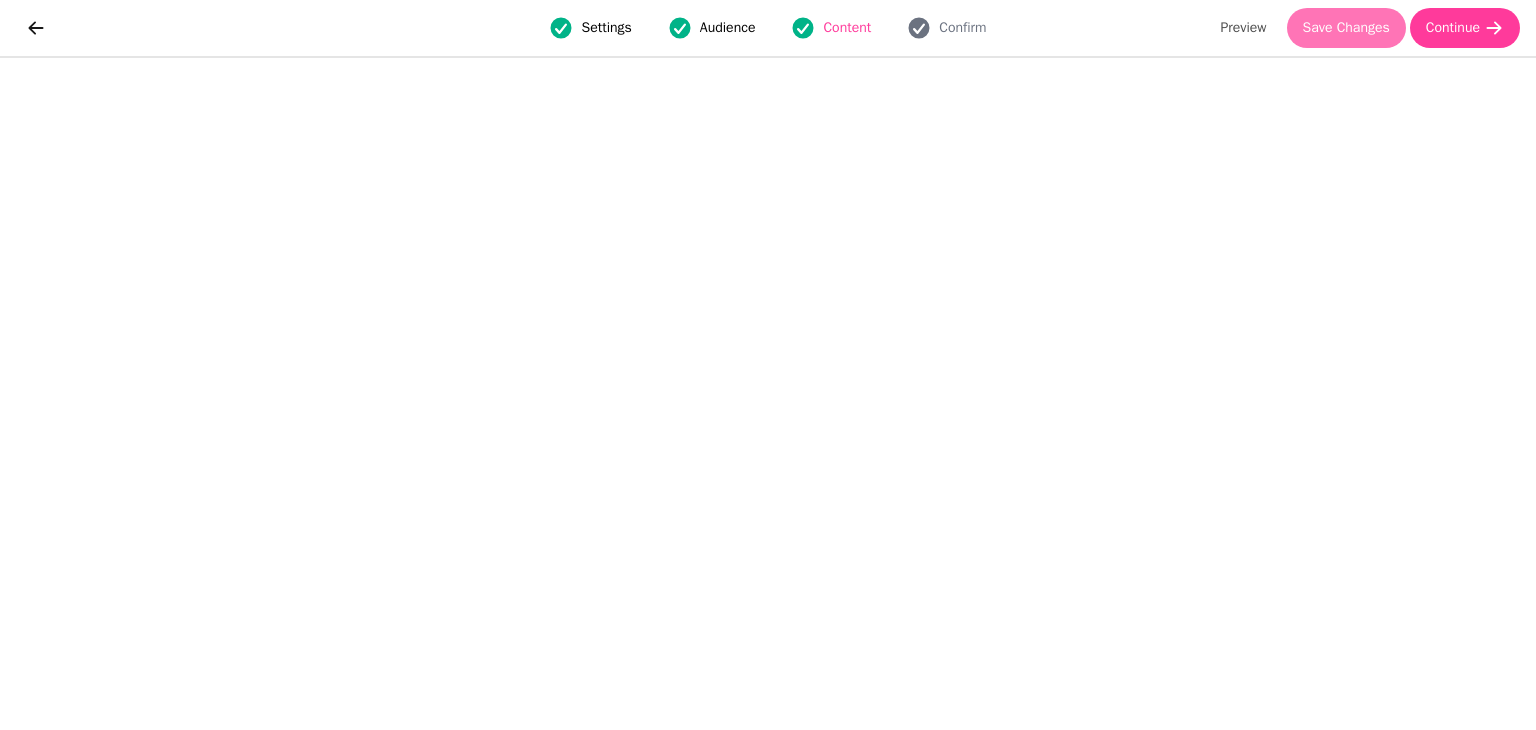 click on "Save Changes" at bounding box center [1346, 28] 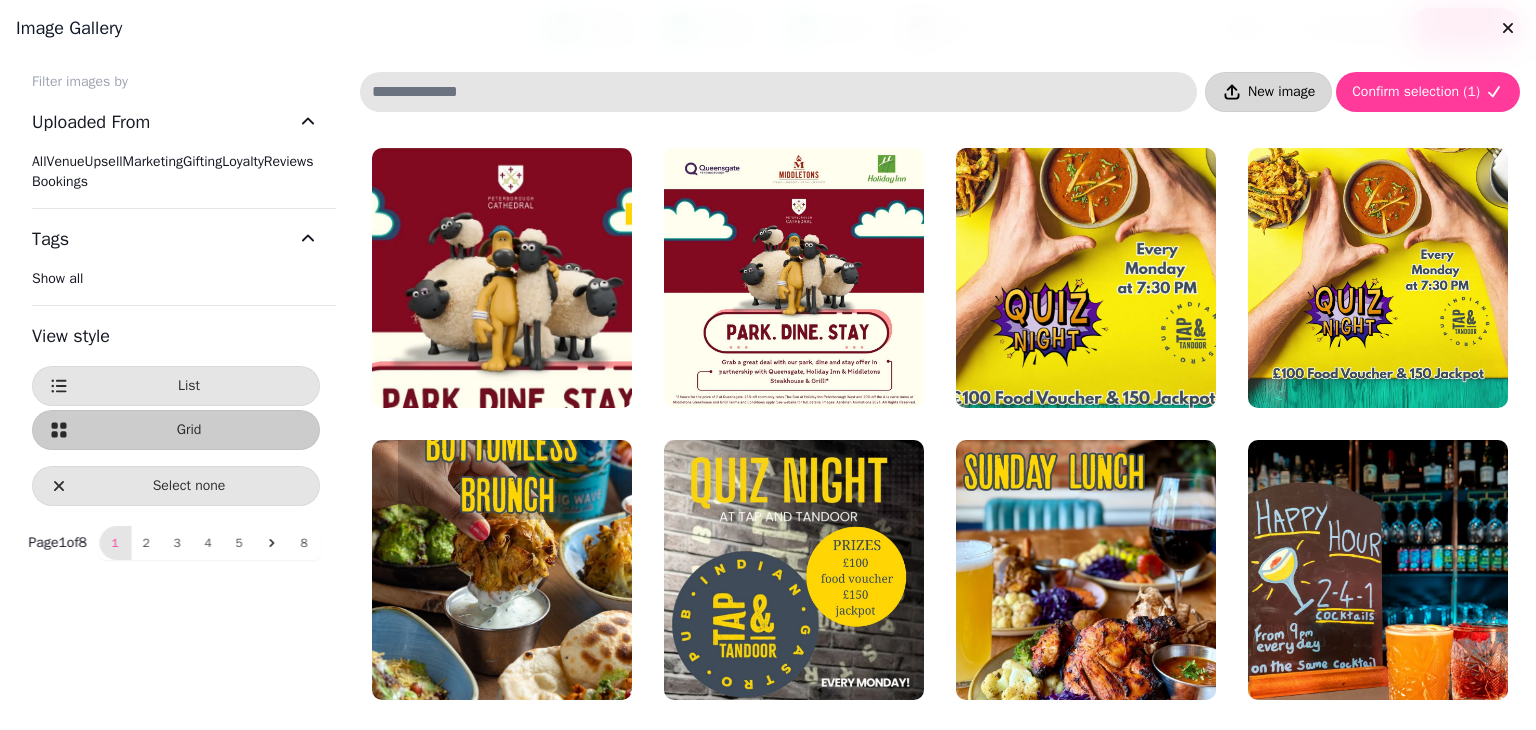 click on "New image" at bounding box center [1281, 92] 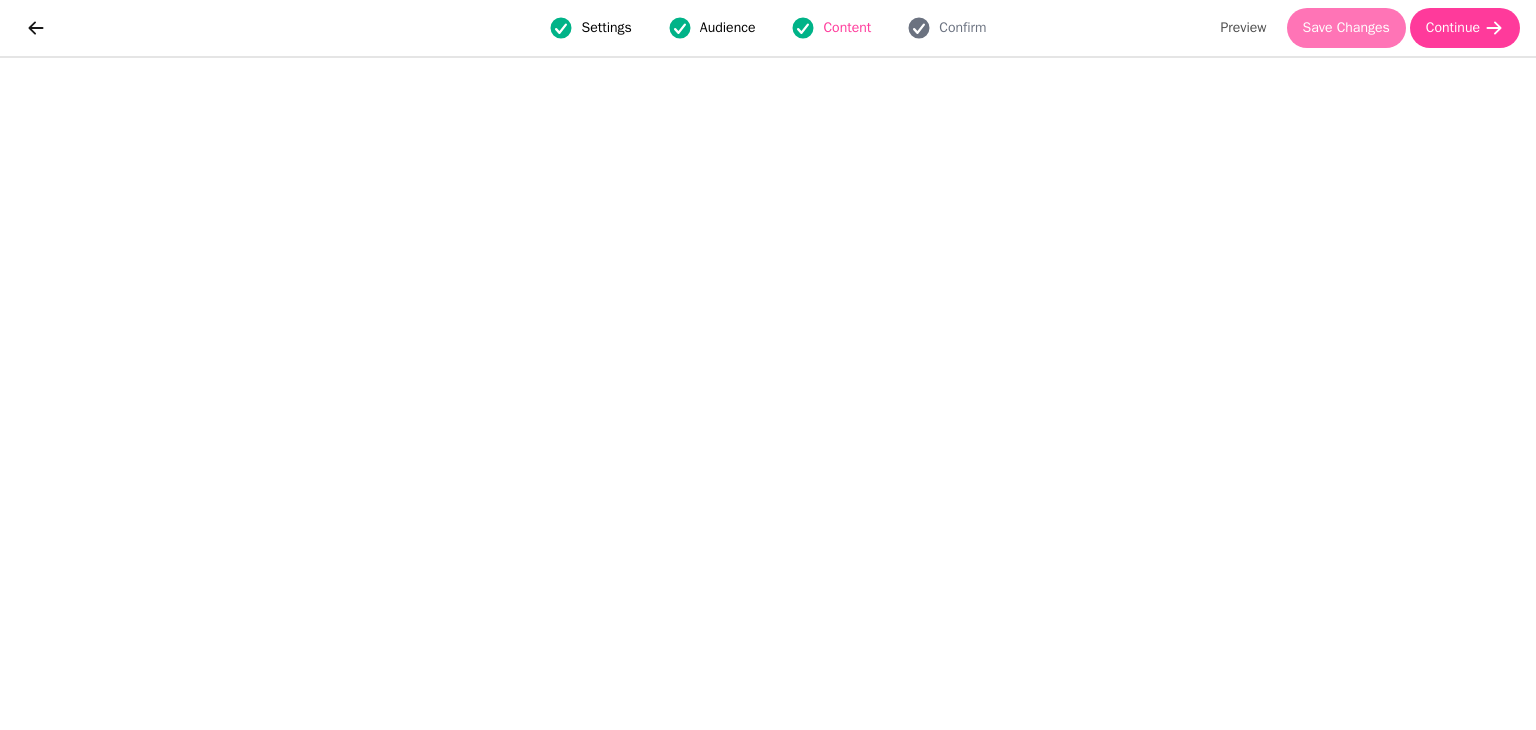 click on "Save Changes" at bounding box center [1346, 28] 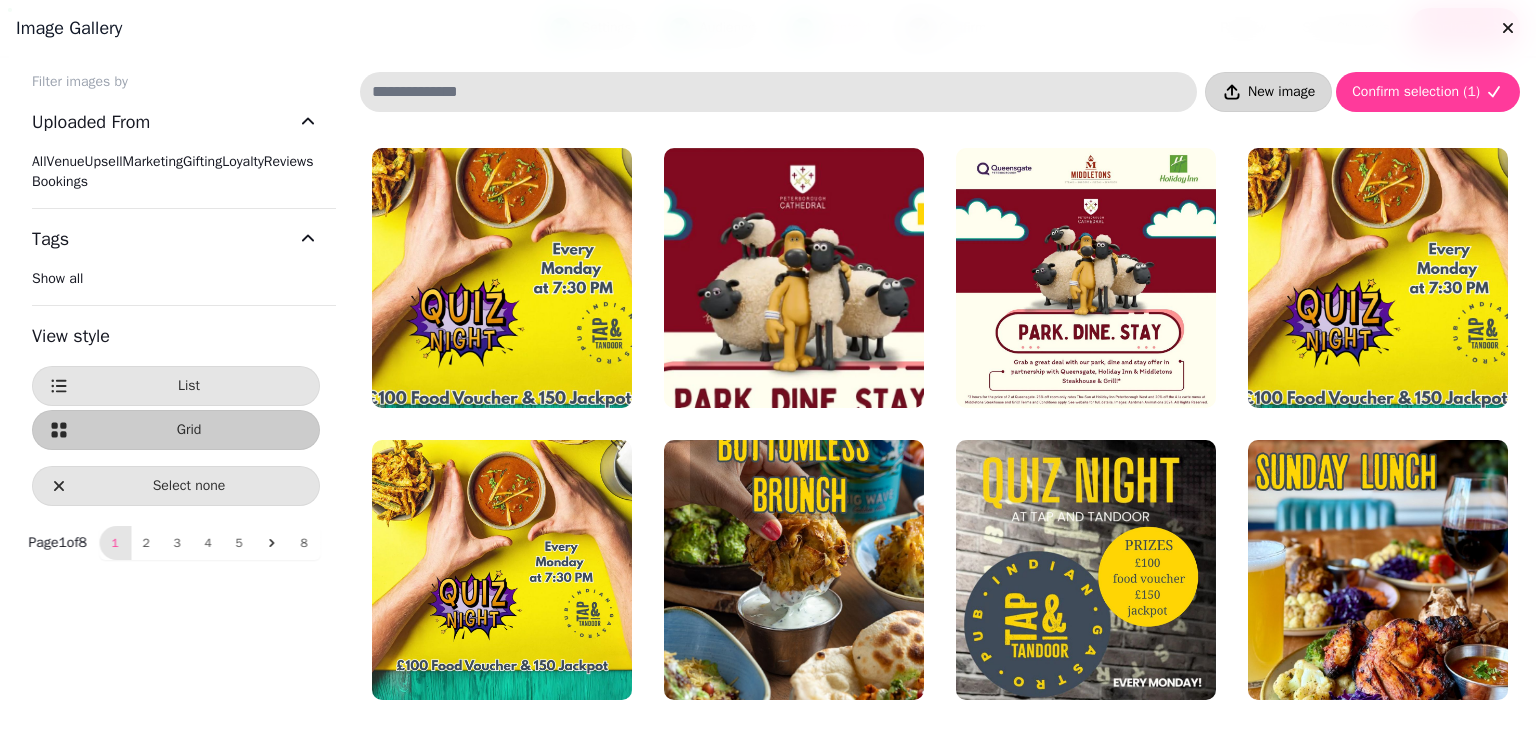 click on "New image" at bounding box center (1281, 92) 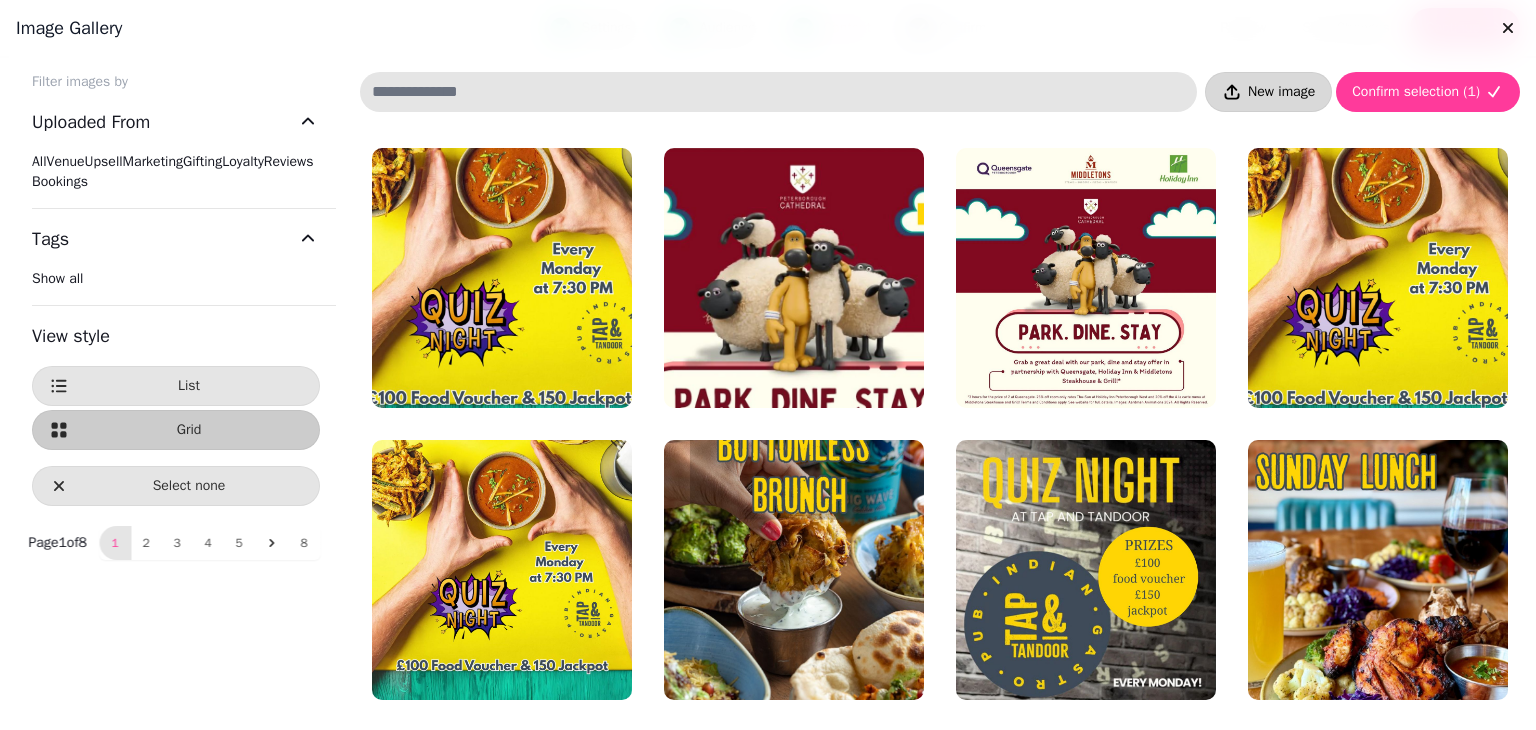 click on "New image" at bounding box center (1281, 92) 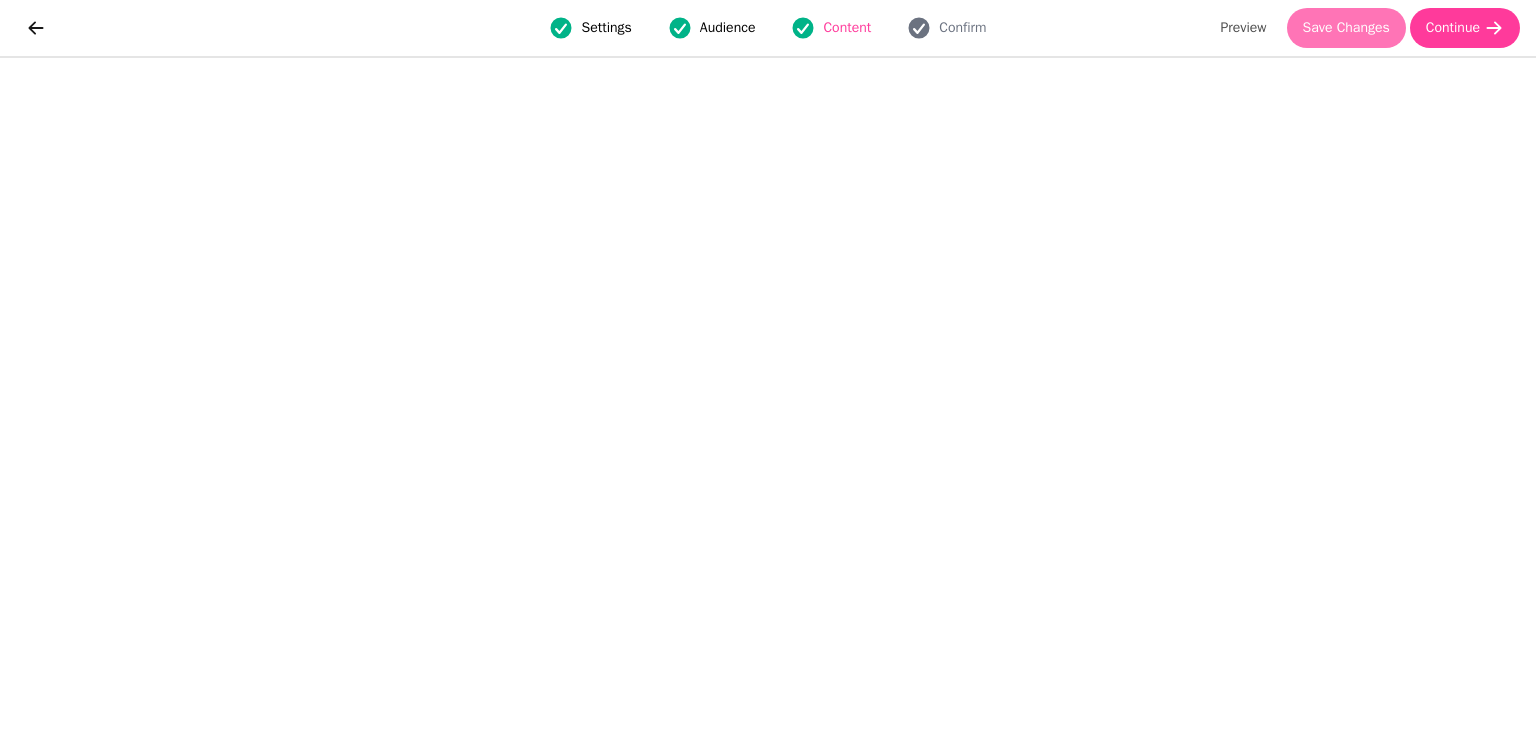 click on "Save Changes" at bounding box center (1346, 28) 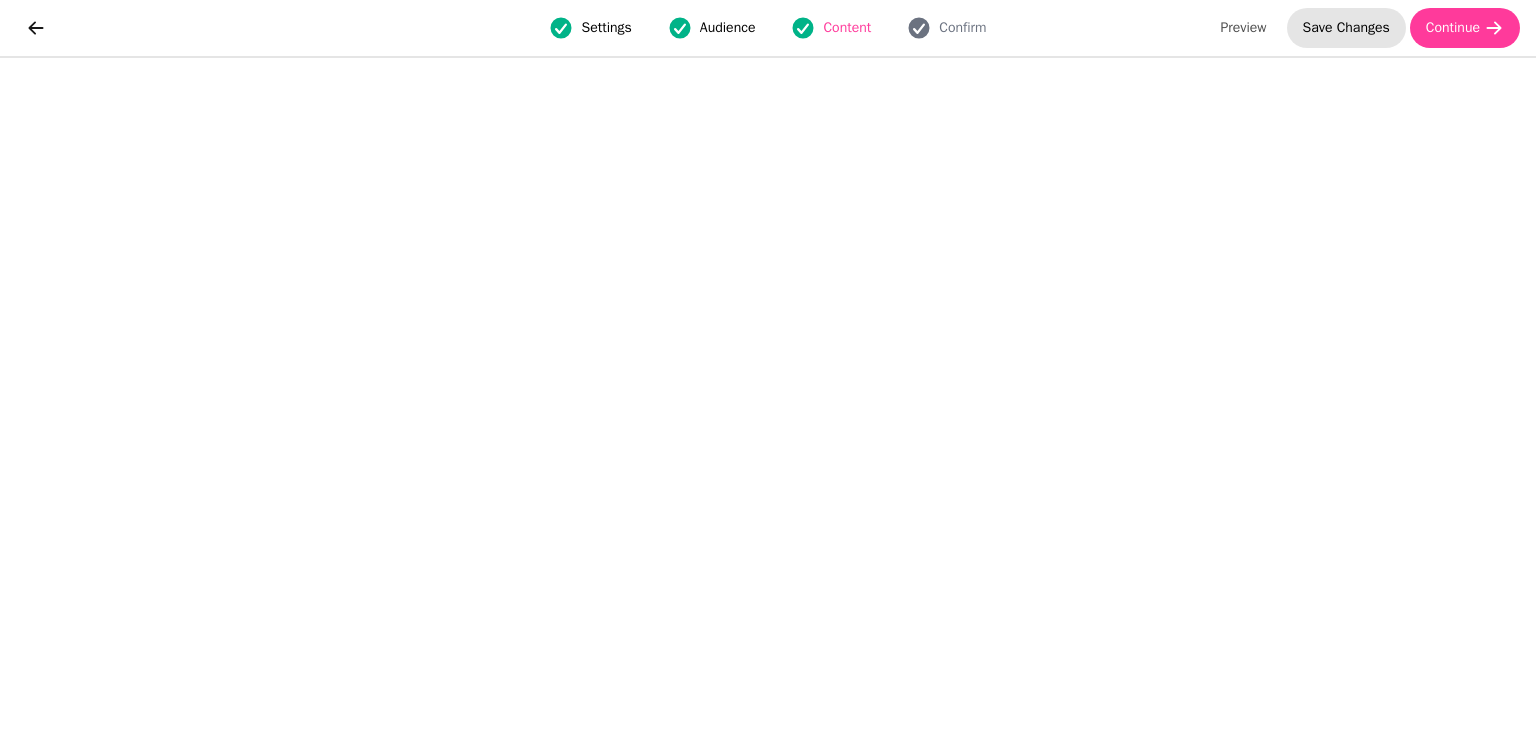 click on "Save Changes" at bounding box center (1346, 28) 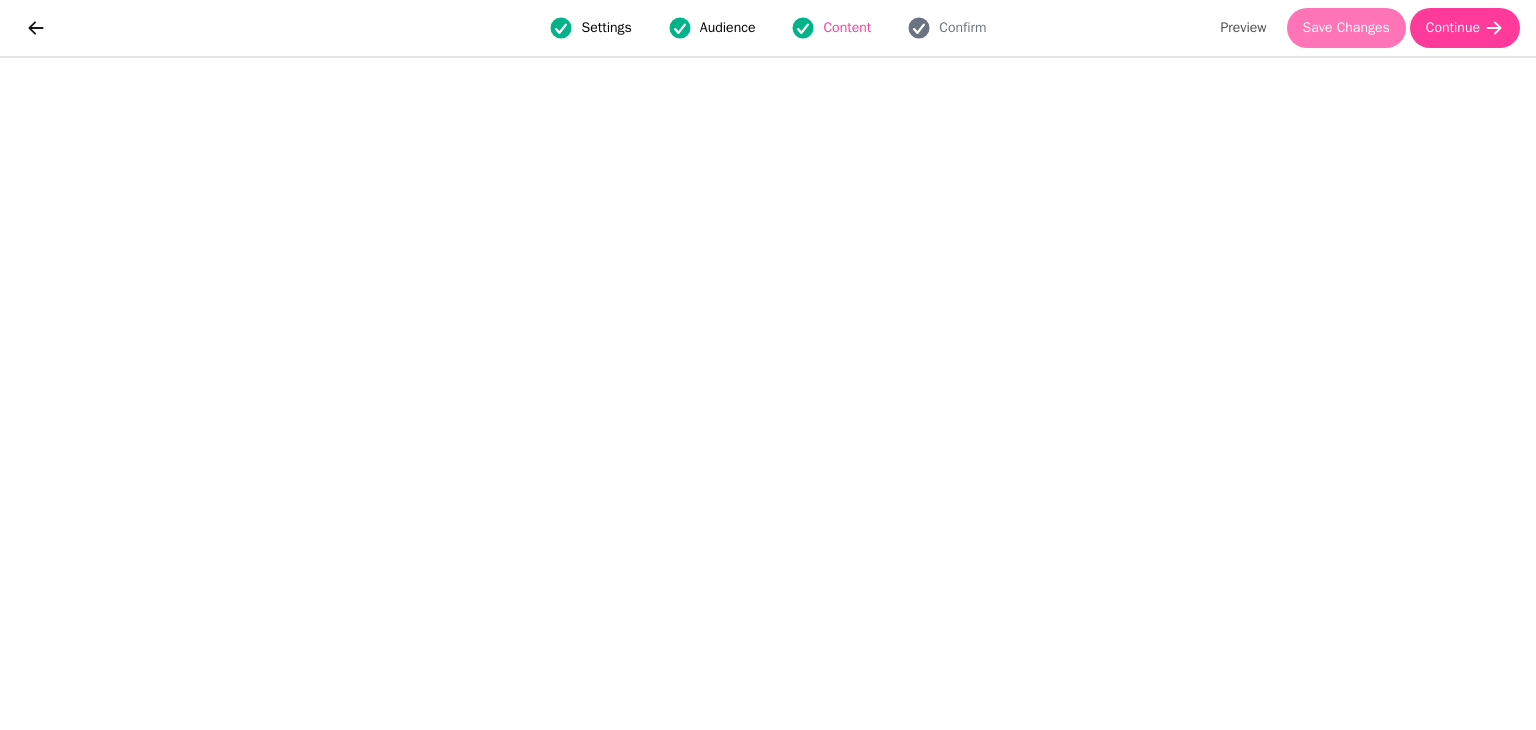 click on "Save Changes" at bounding box center (1346, 28) 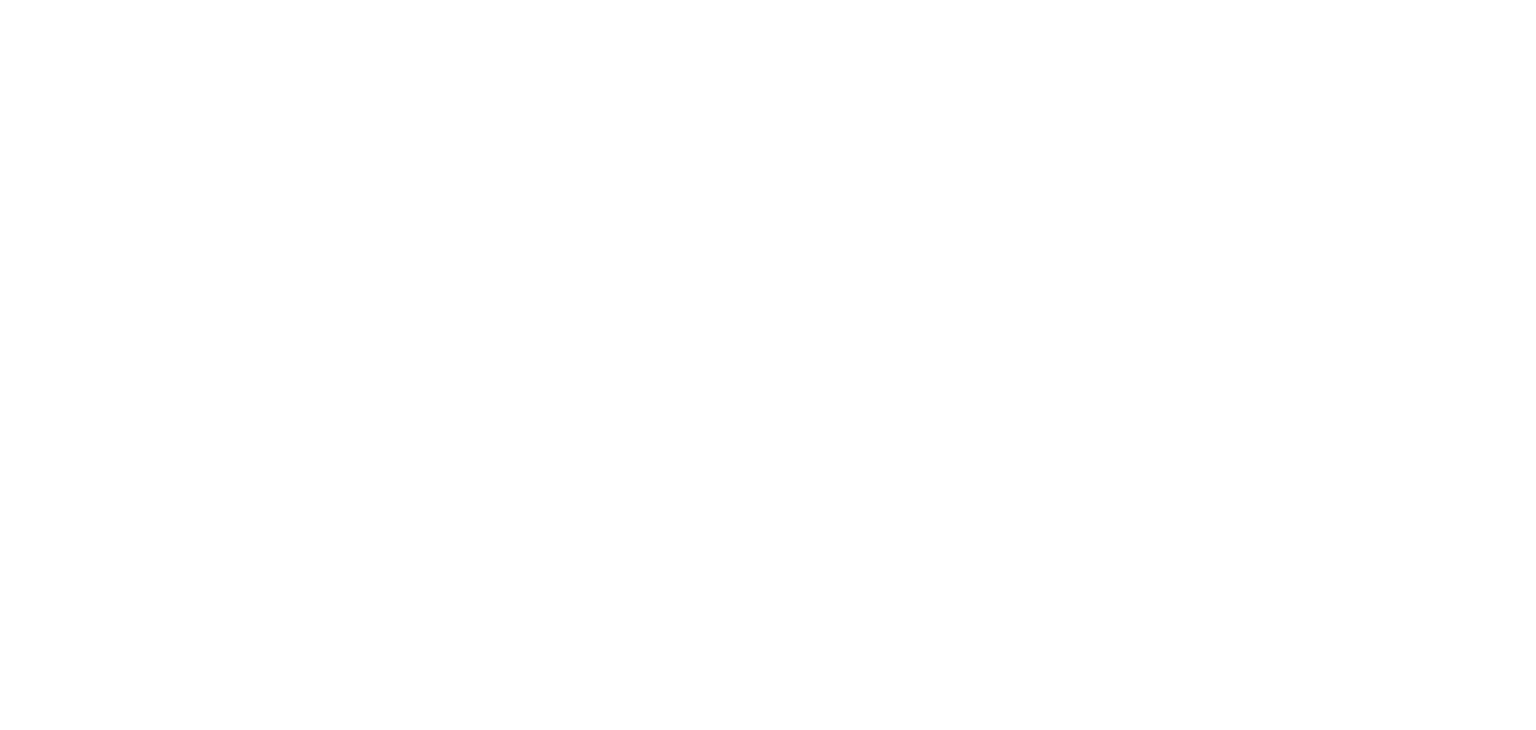 scroll, scrollTop: 0, scrollLeft: 0, axis: both 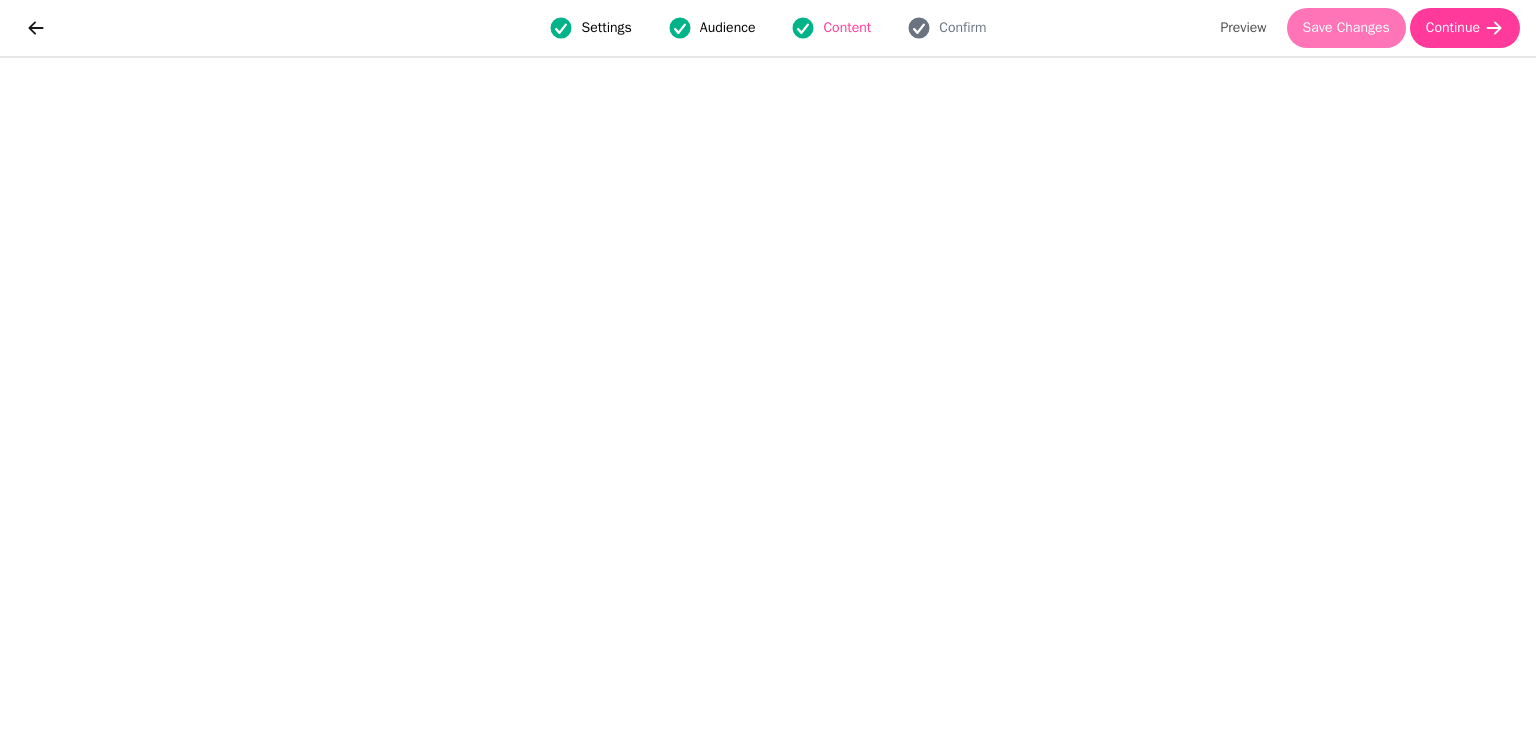 click on "Save Changes" at bounding box center [1346, 28] 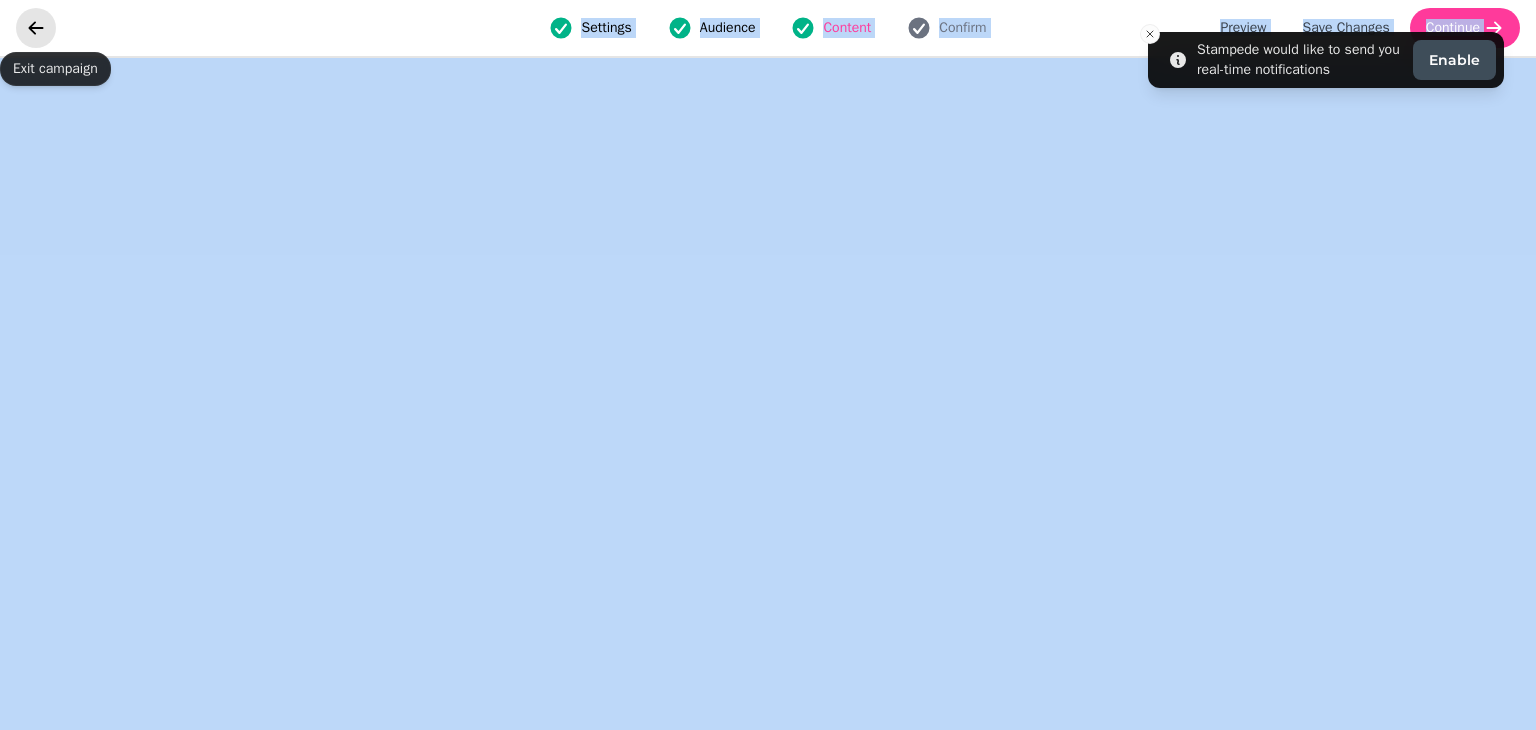 drag, startPoint x: 12, startPoint y: 17, endPoint x: 24, endPoint y: 21, distance: 12.649111 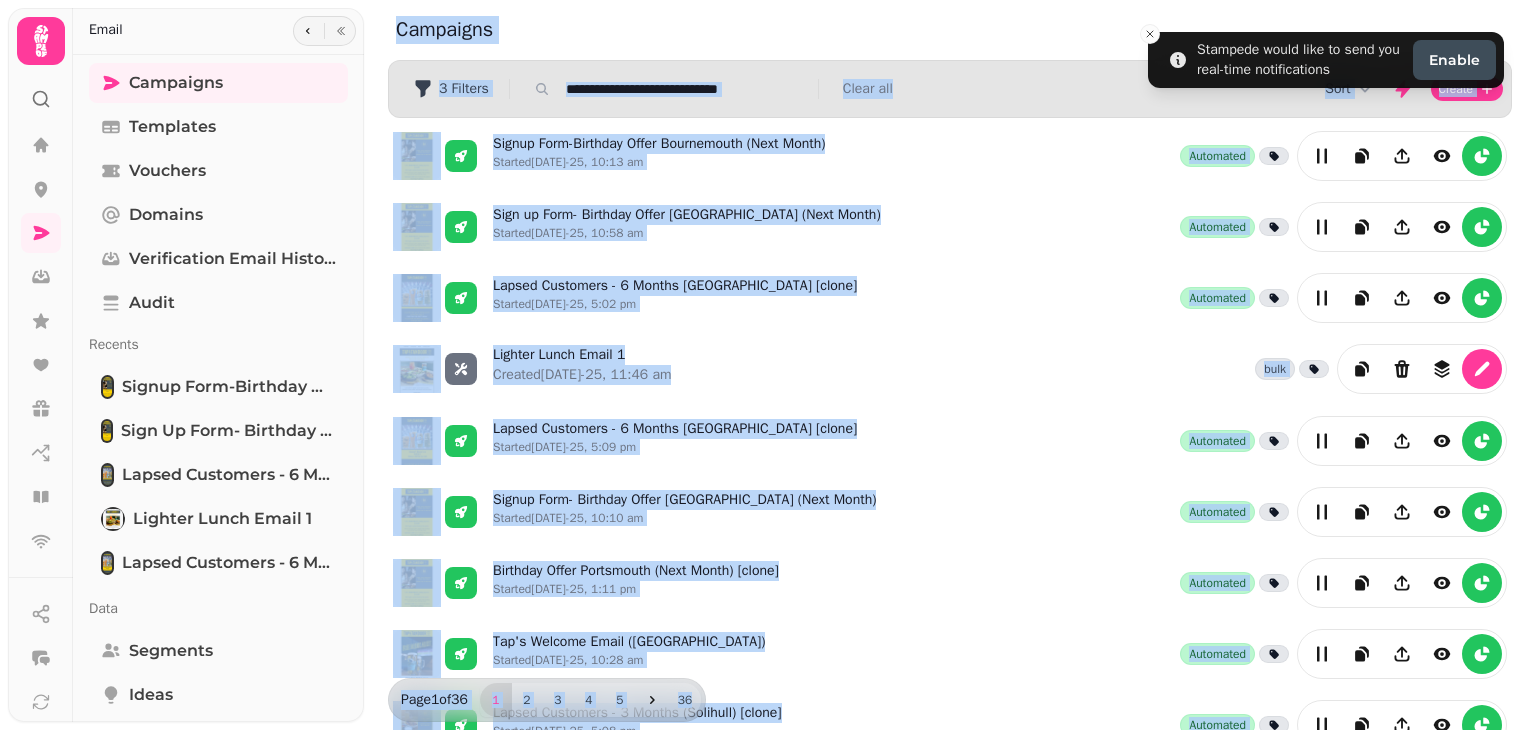 click on "Campaigns" at bounding box center (588, 30) 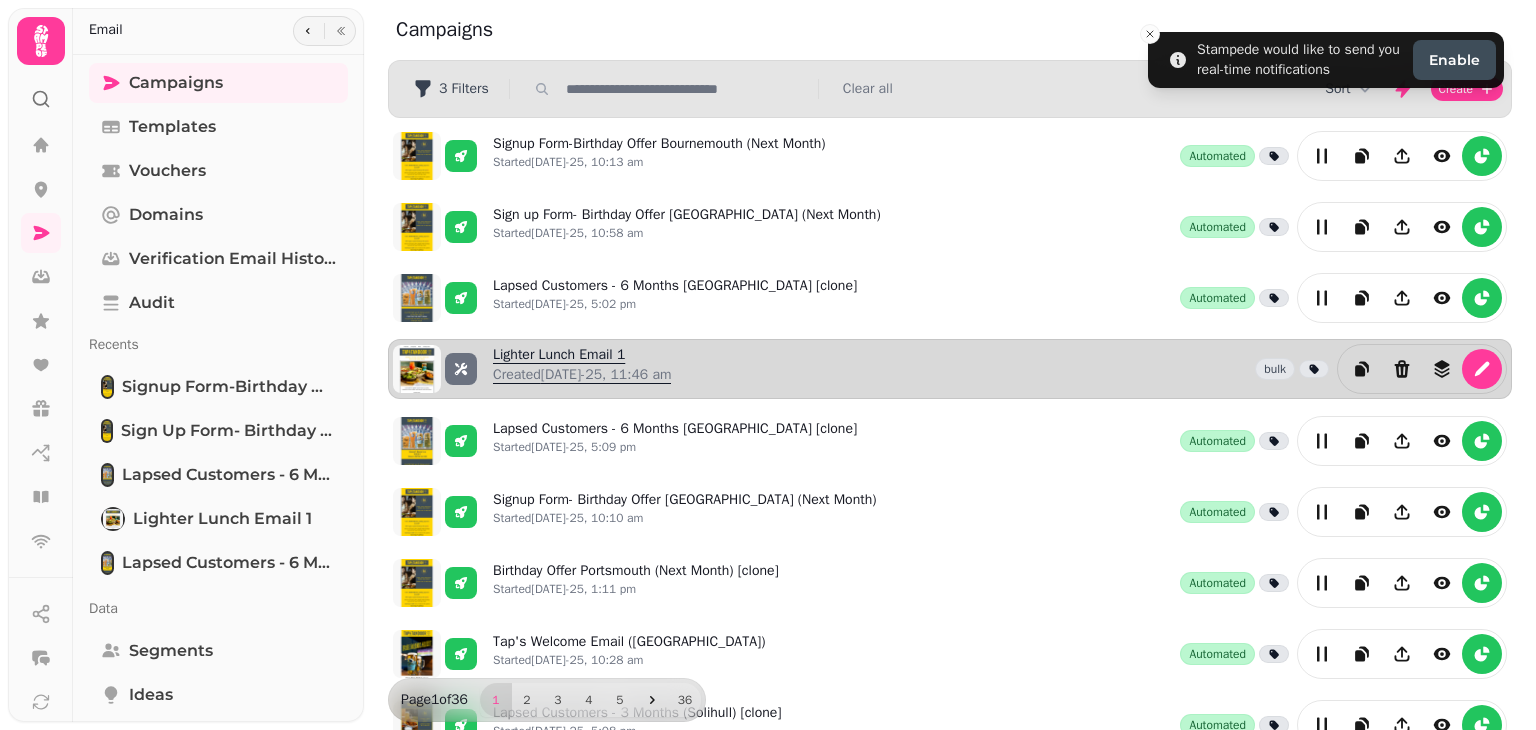 click on "Lighter Lunch Email 1 Created  [DATE]-25, 11:46 am" at bounding box center [582, 369] 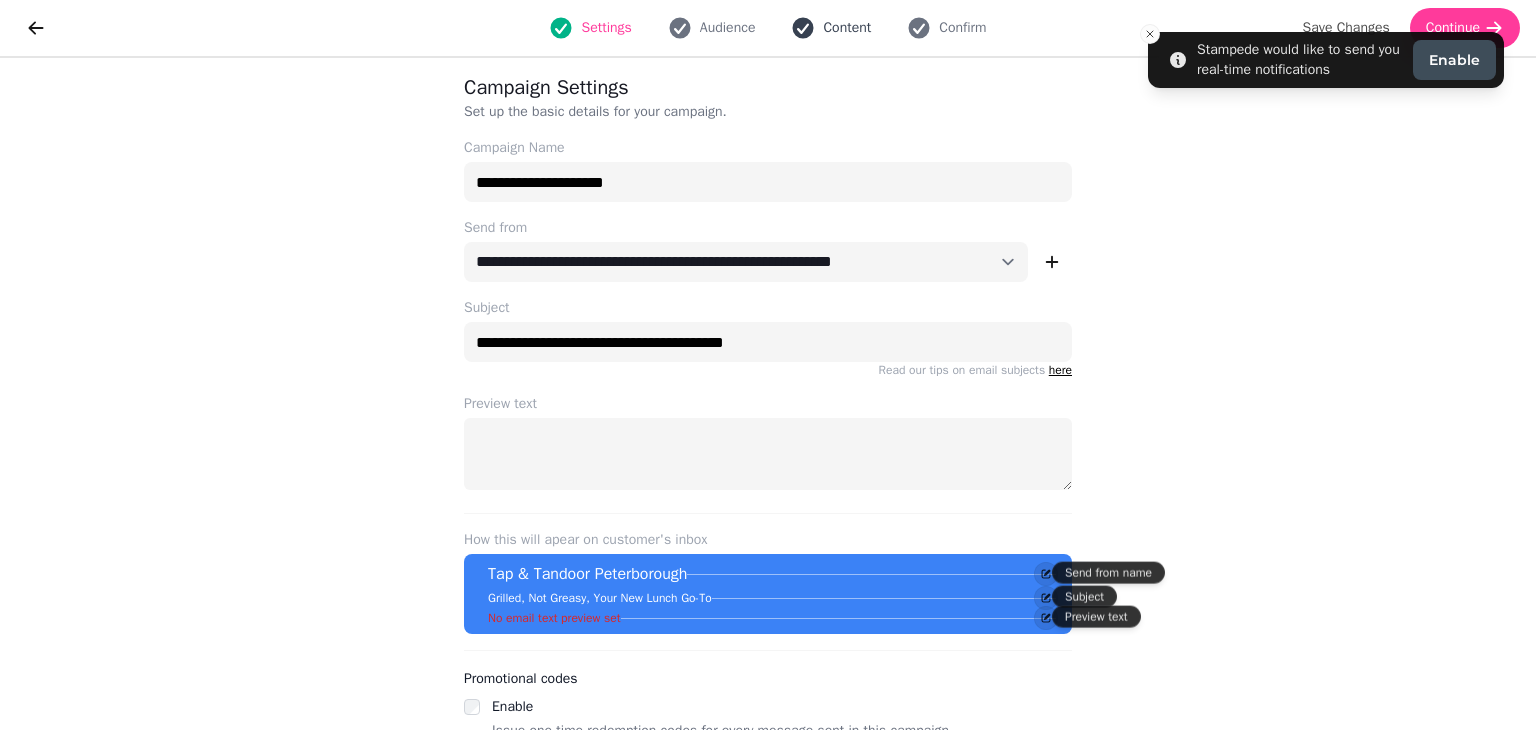 click on "Content" at bounding box center (831, 28) 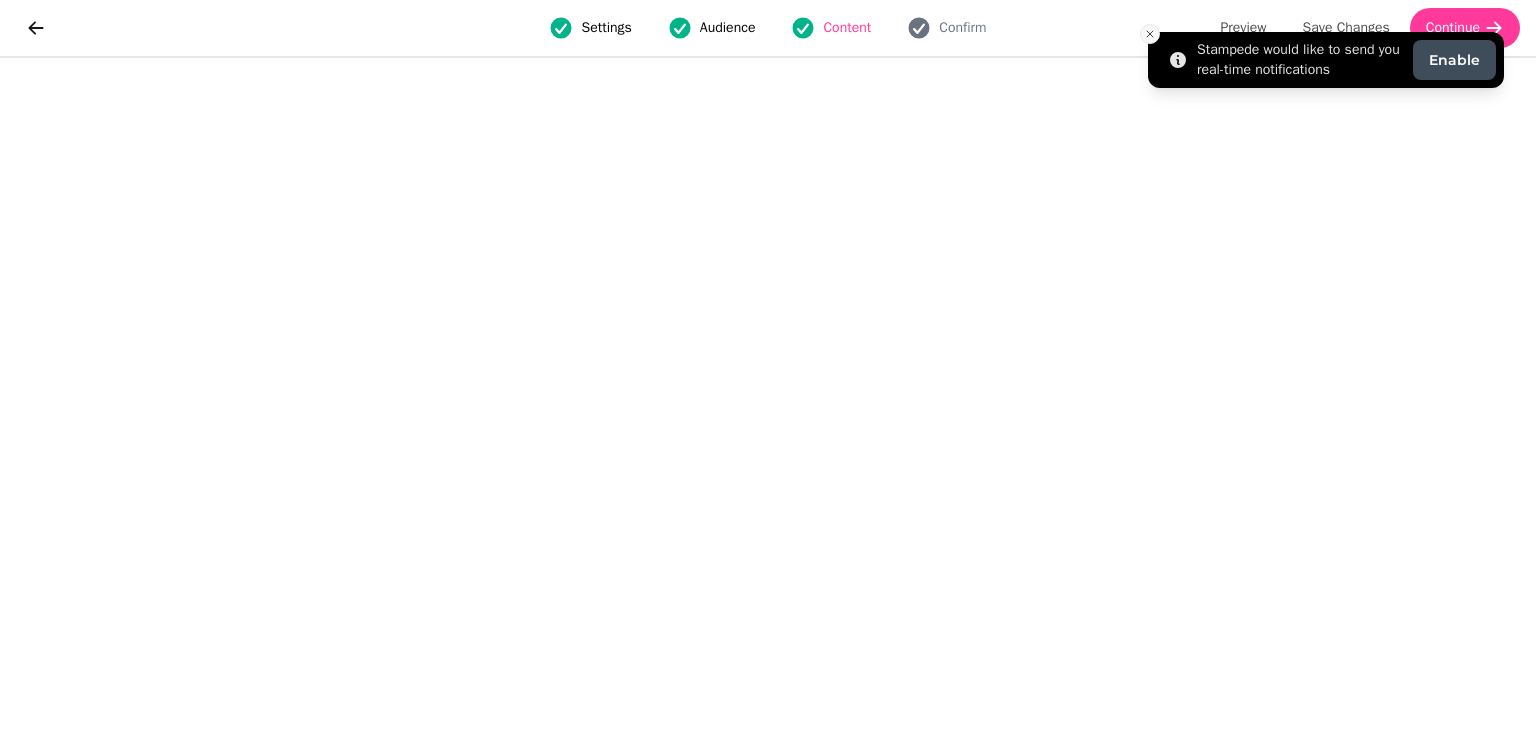 click 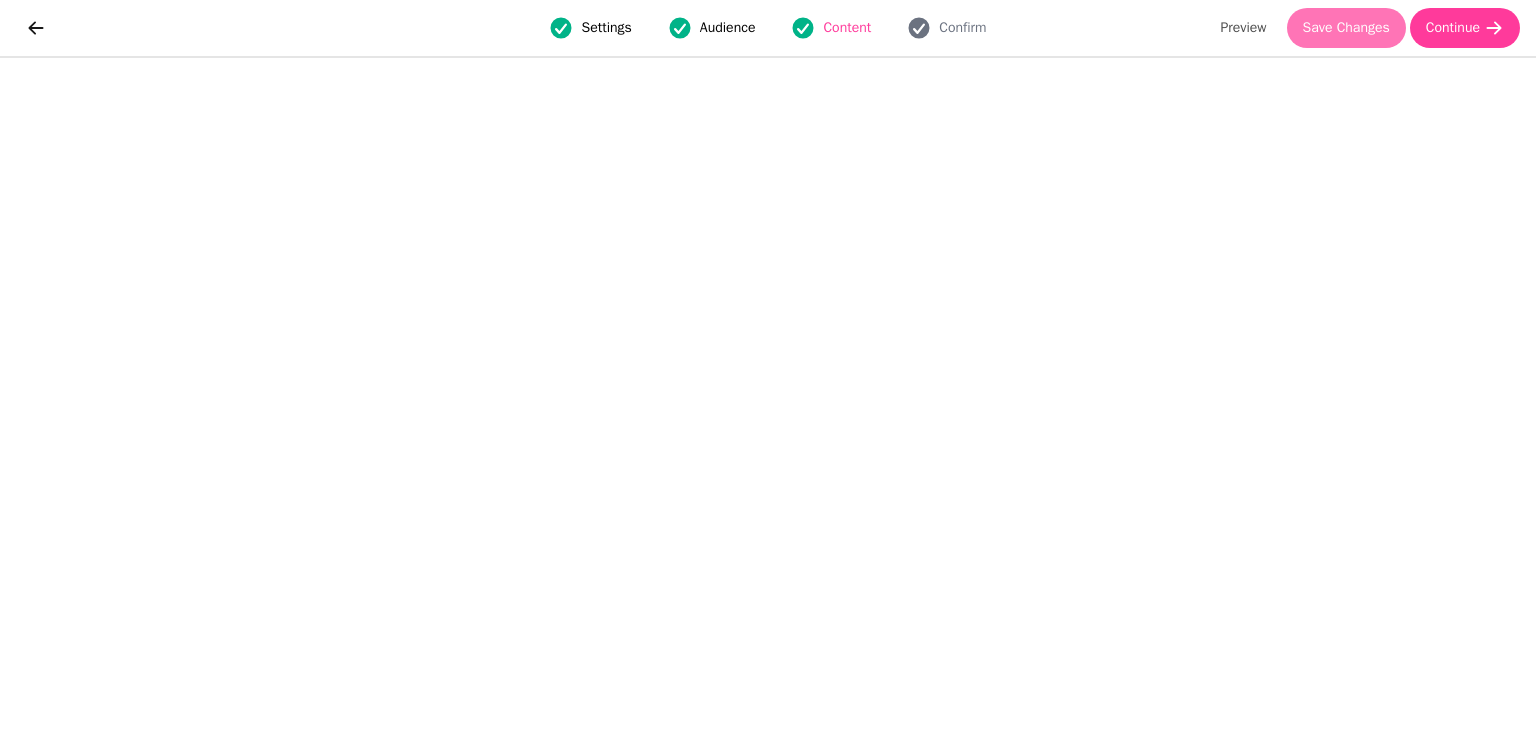 click on "Save Changes" at bounding box center [1346, 28] 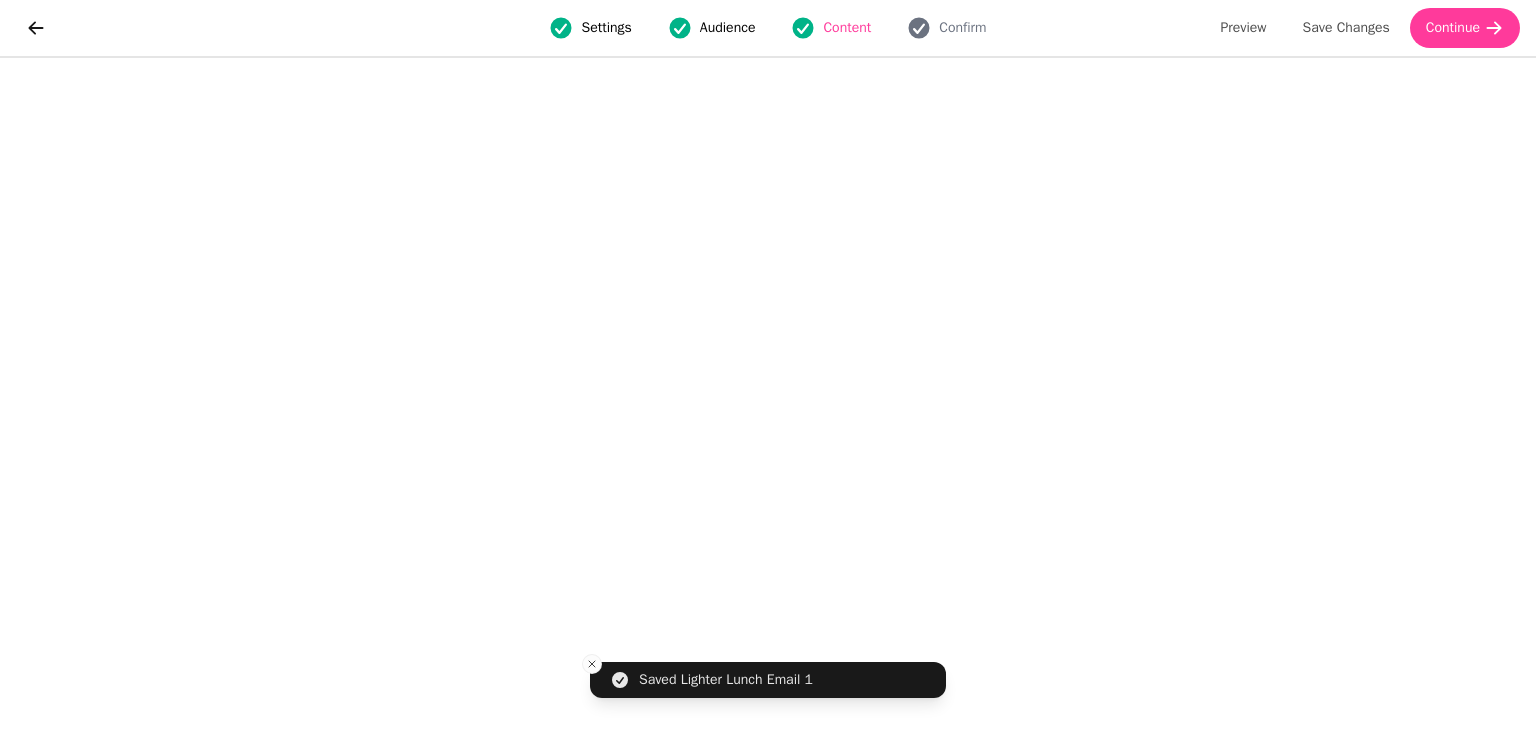 click on "Settings" at bounding box center (606, 28) 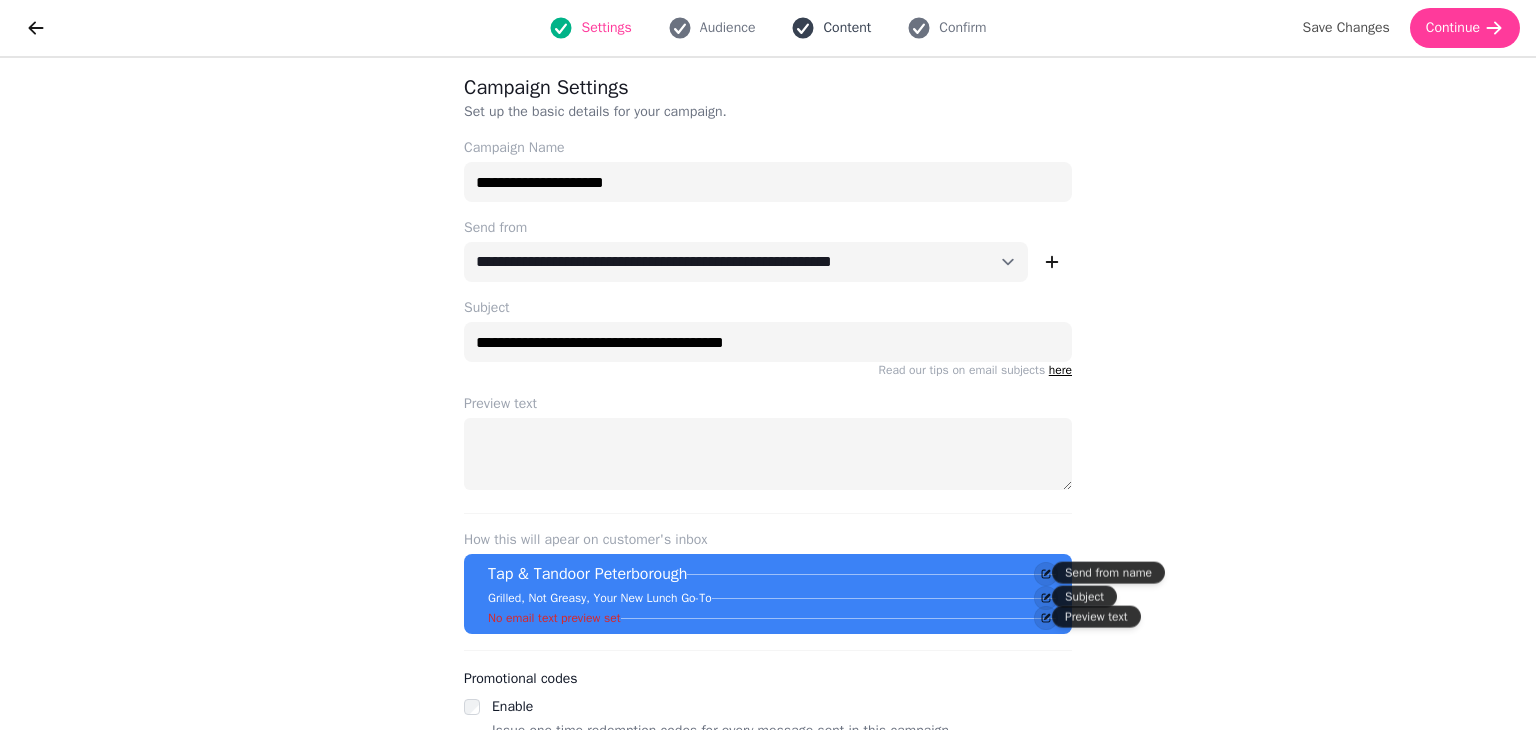 click on "Content" at bounding box center [847, 28] 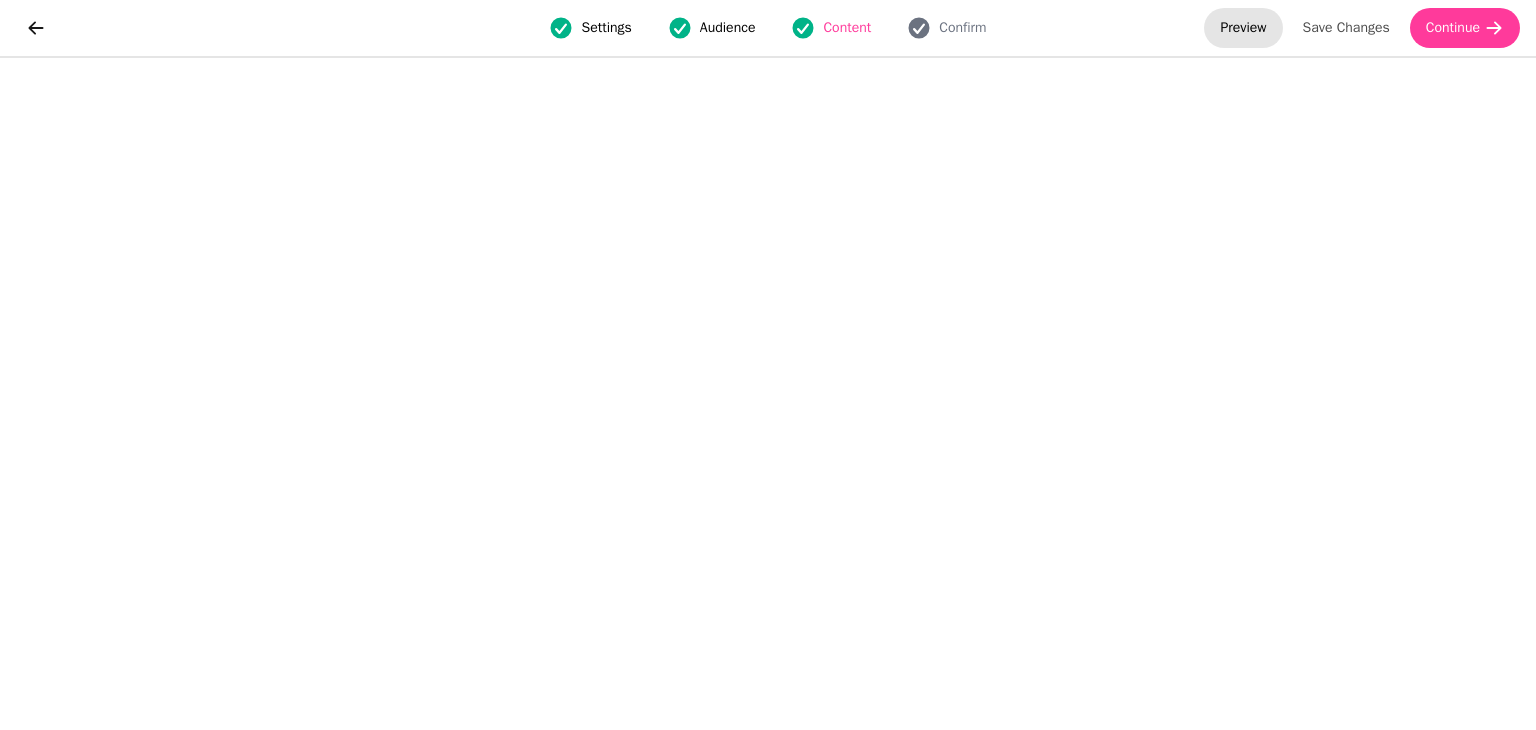 click on "Preview" at bounding box center (1243, 28) 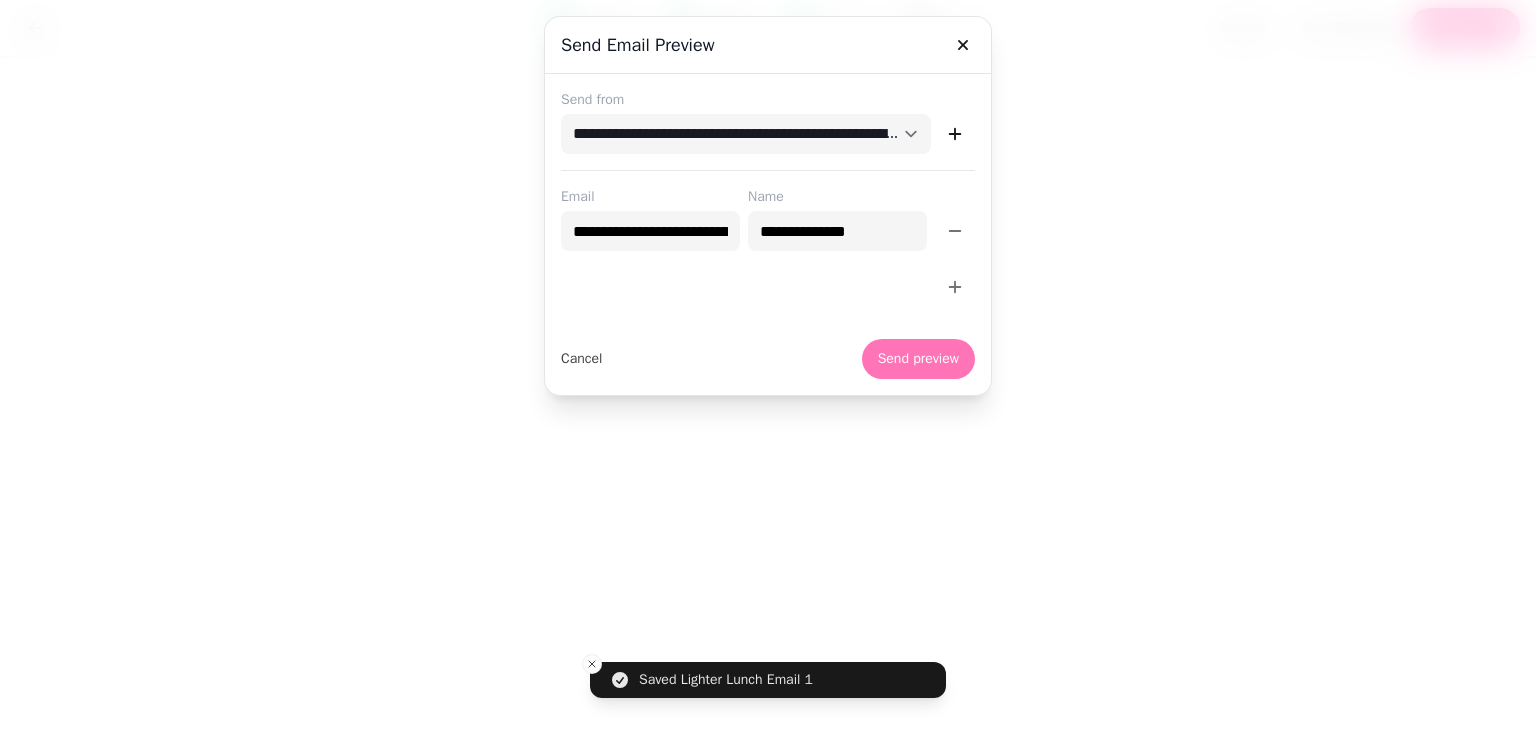 click on "Send preview" at bounding box center (918, 359) 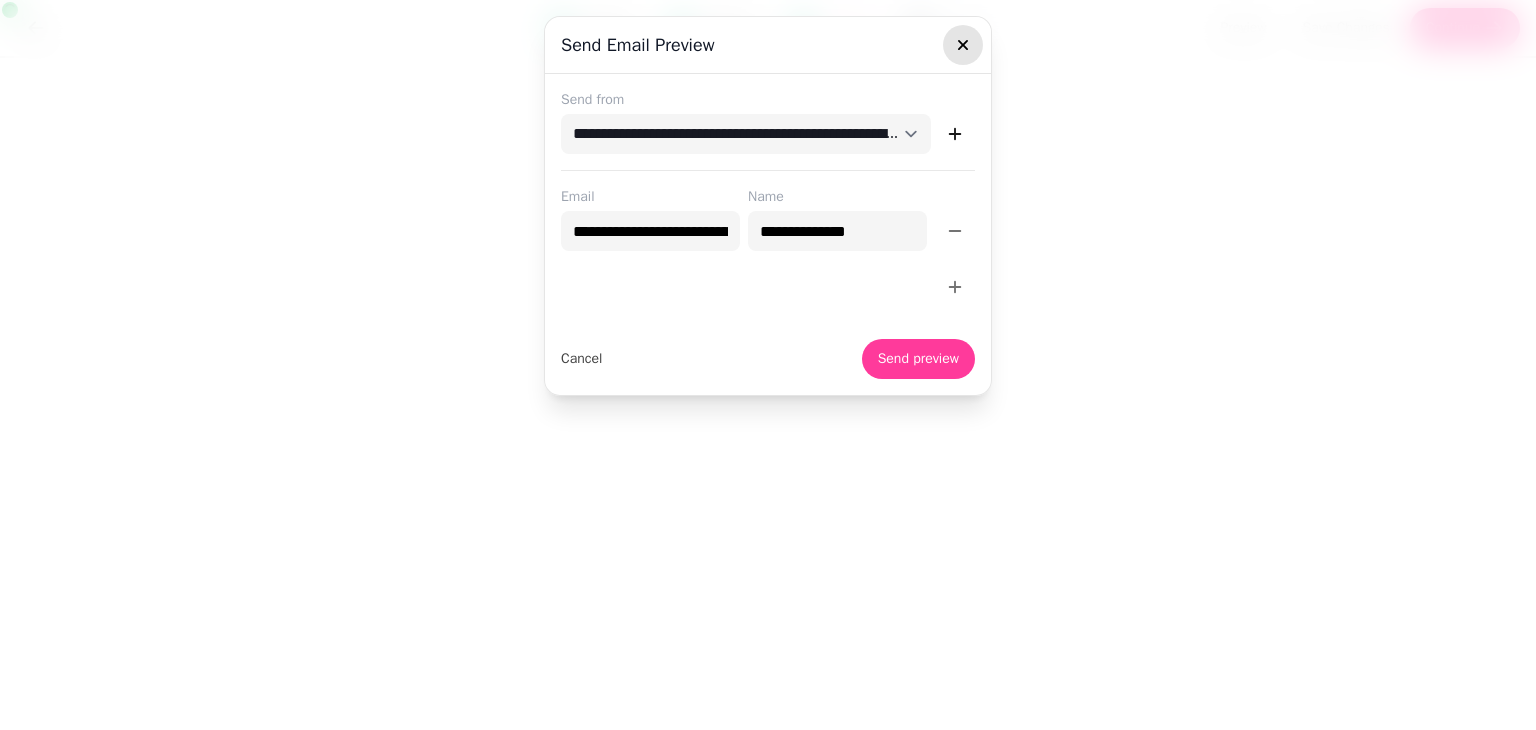 click 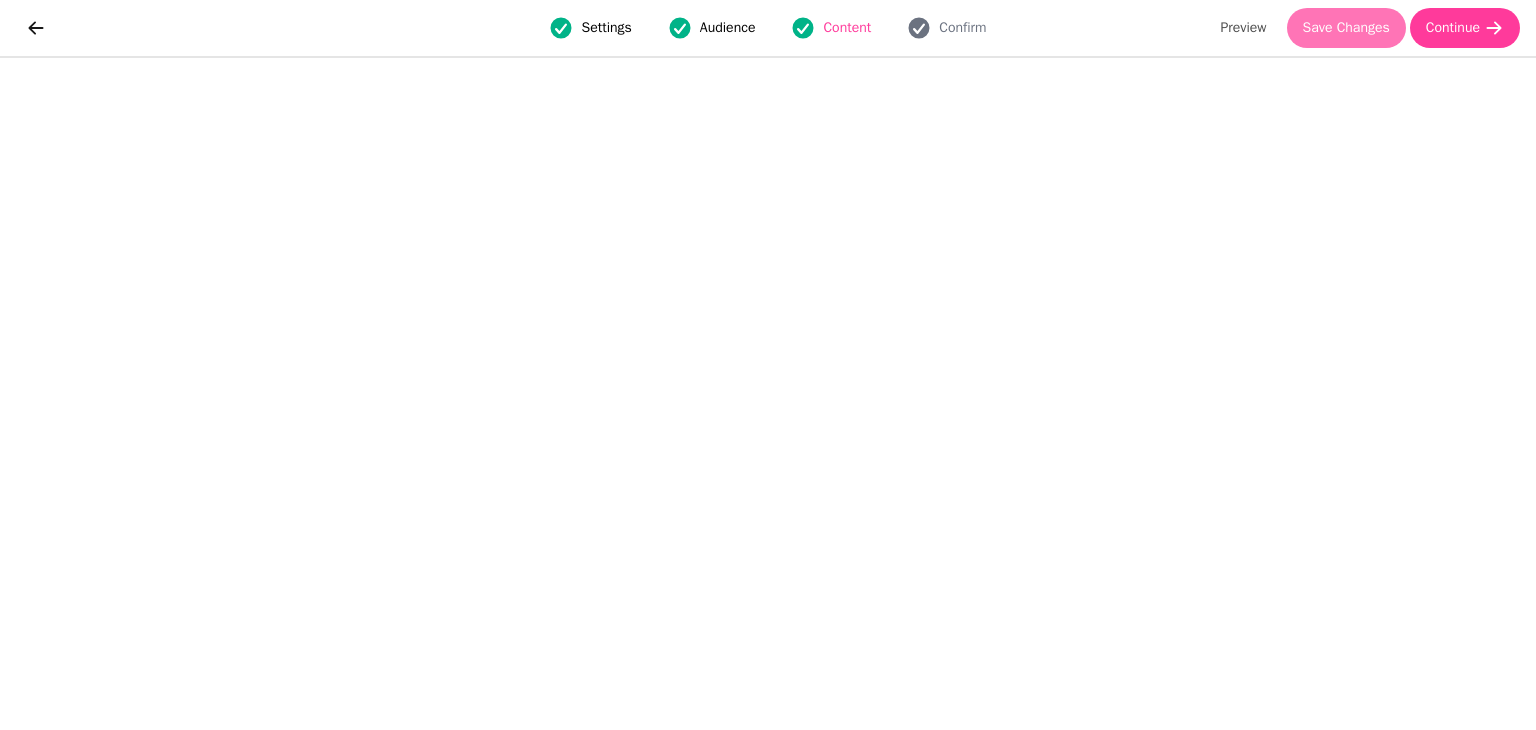 click on "Save Changes" at bounding box center [1346, 28] 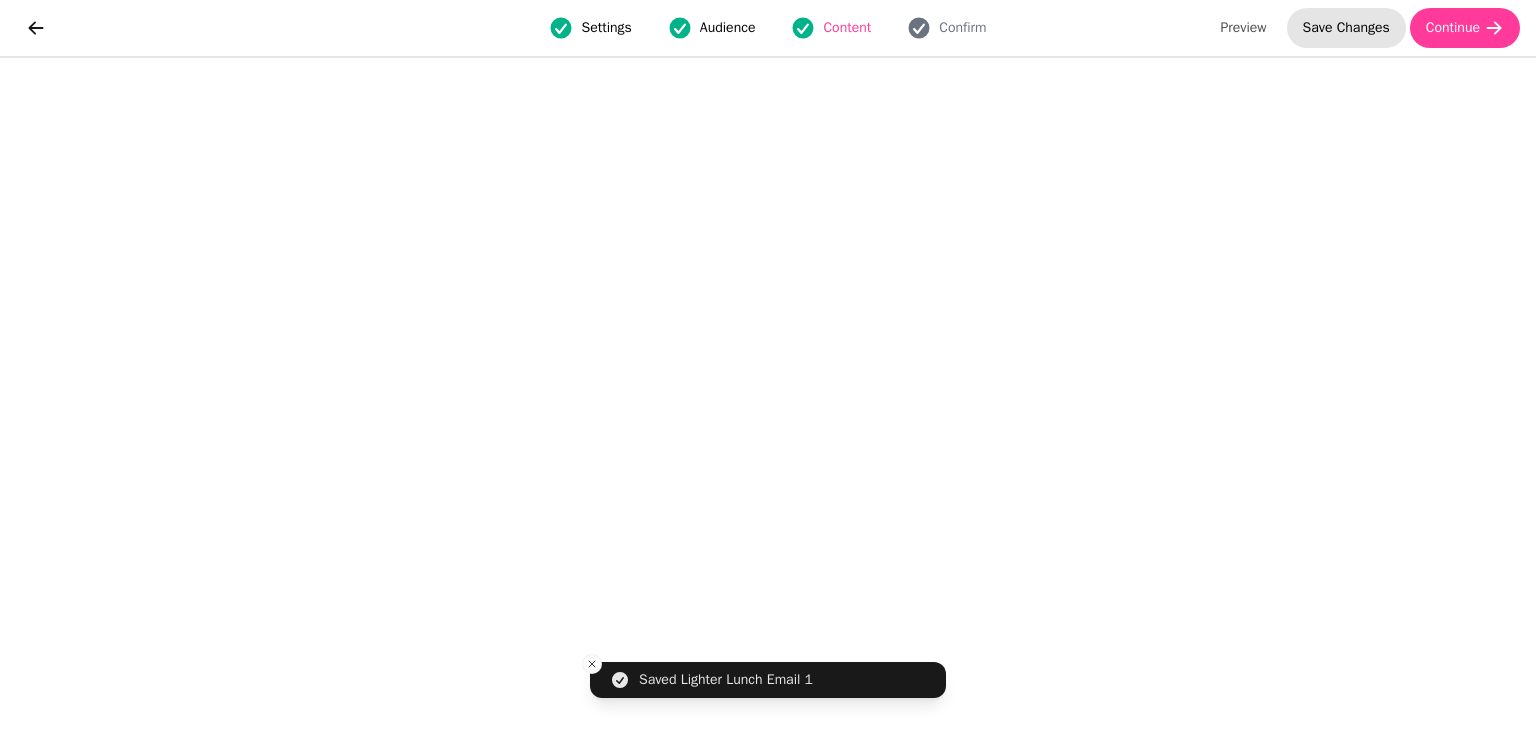 click on "Save Changes" at bounding box center [1346, 28] 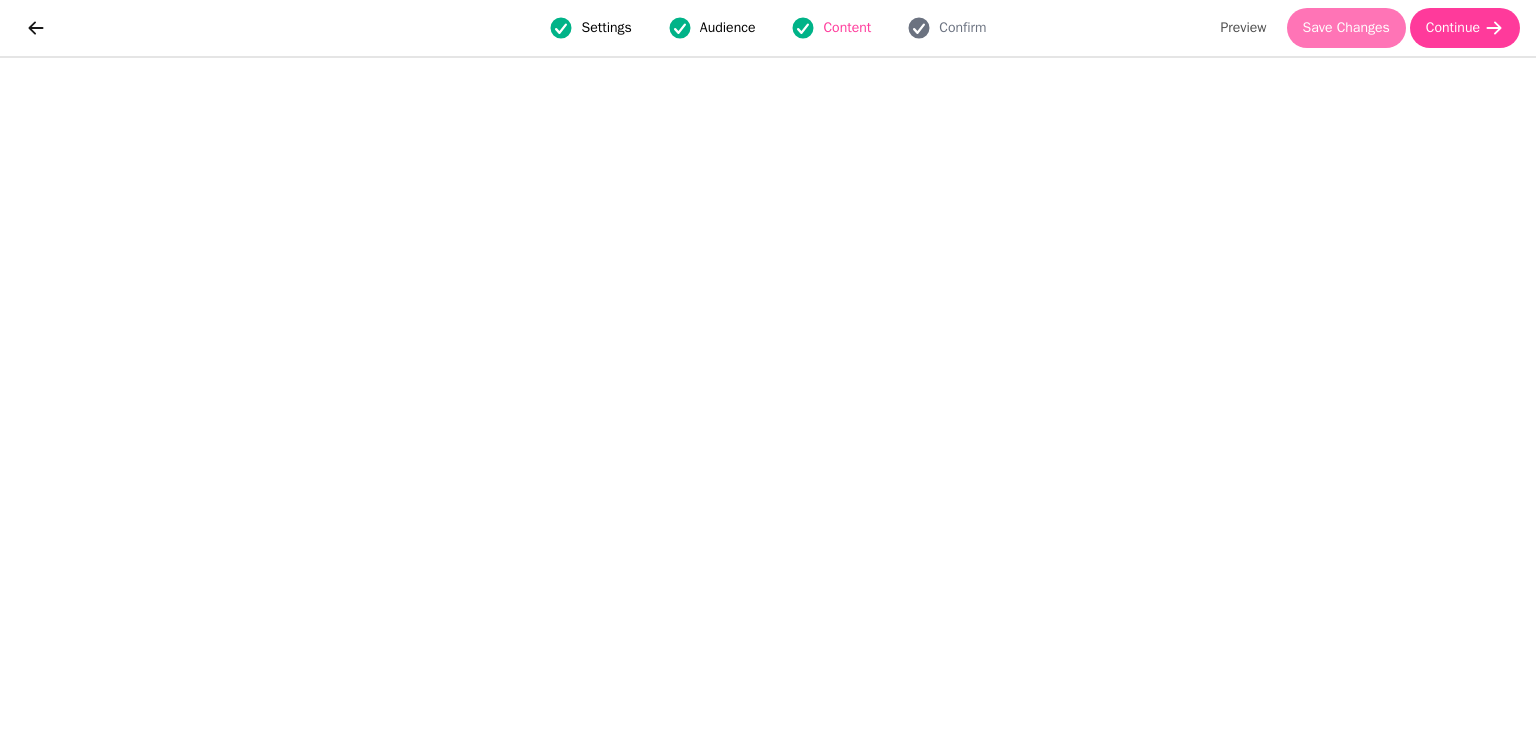 click on "Save Changes" at bounding box center [1346, 28] 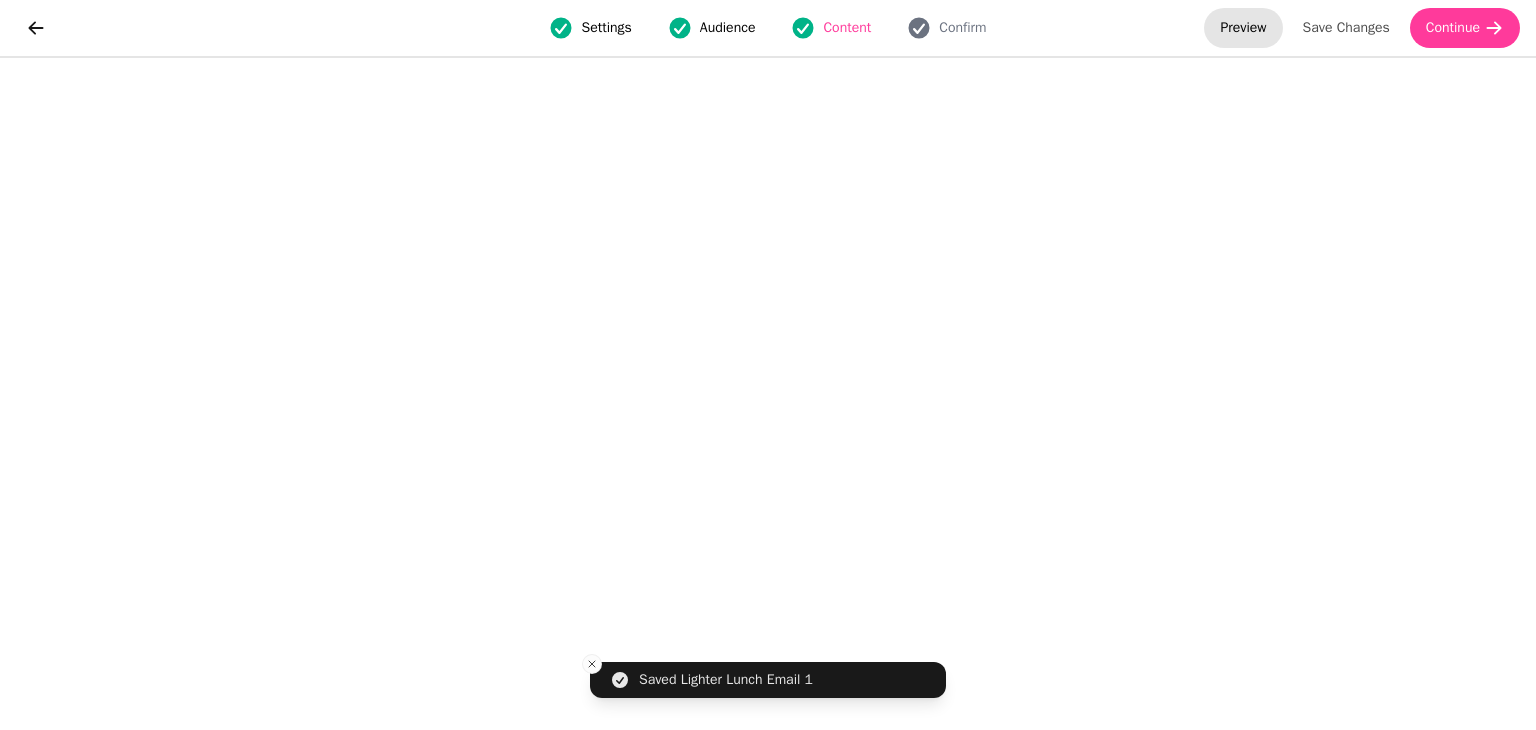 click on "Preview" at bounding box center [1243, 28] 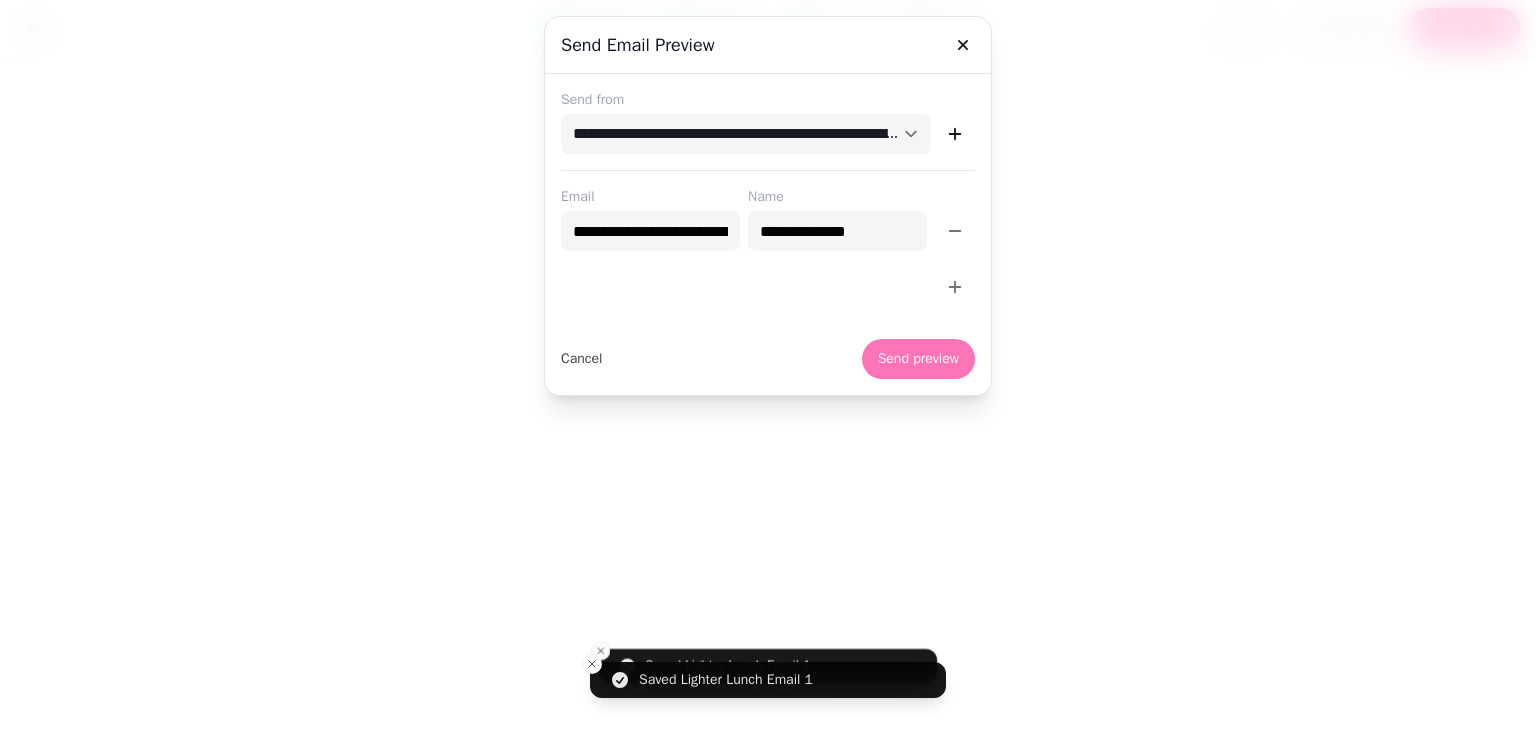 click on "Send preview" at bounding box center (918, 359) 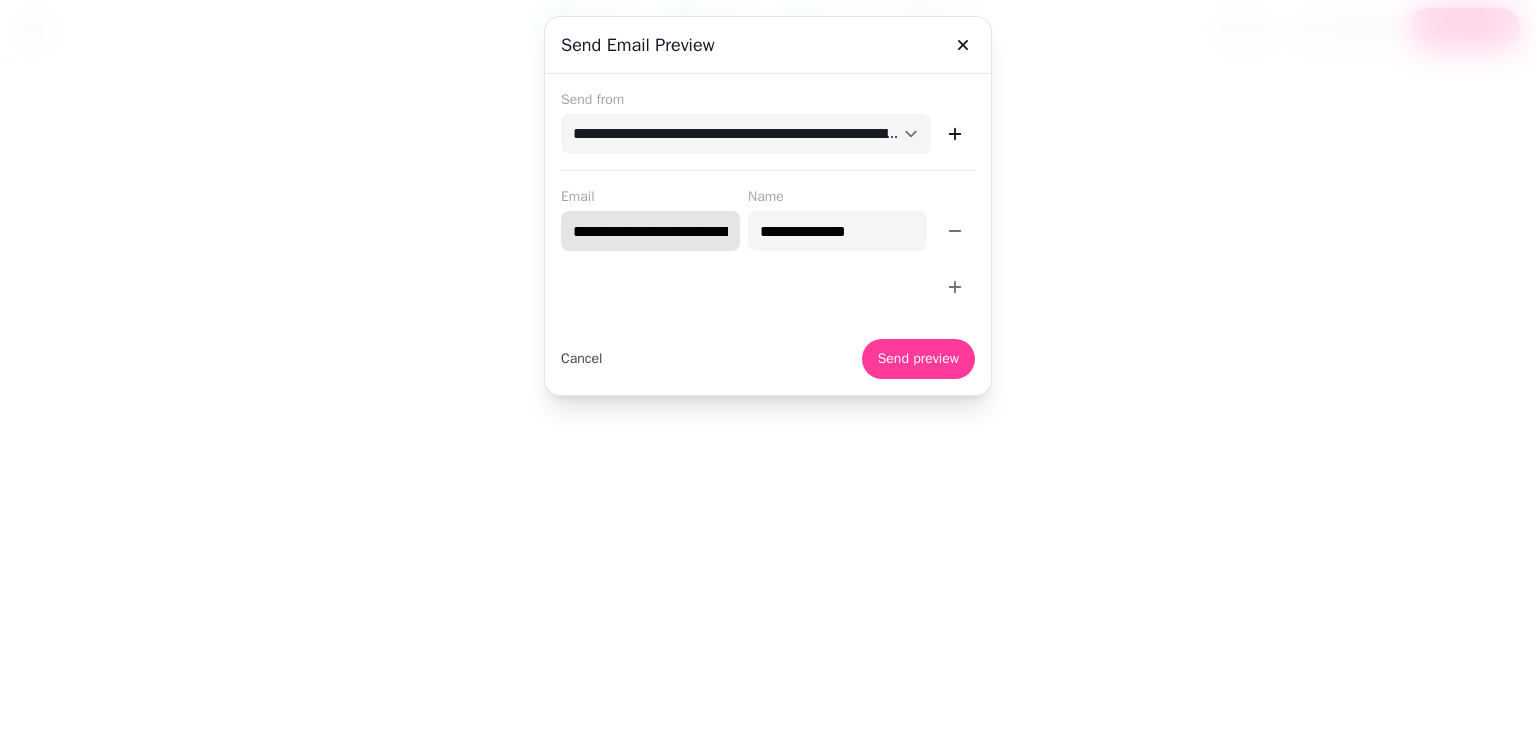 click on "**********" at bounding box center [650, 231] 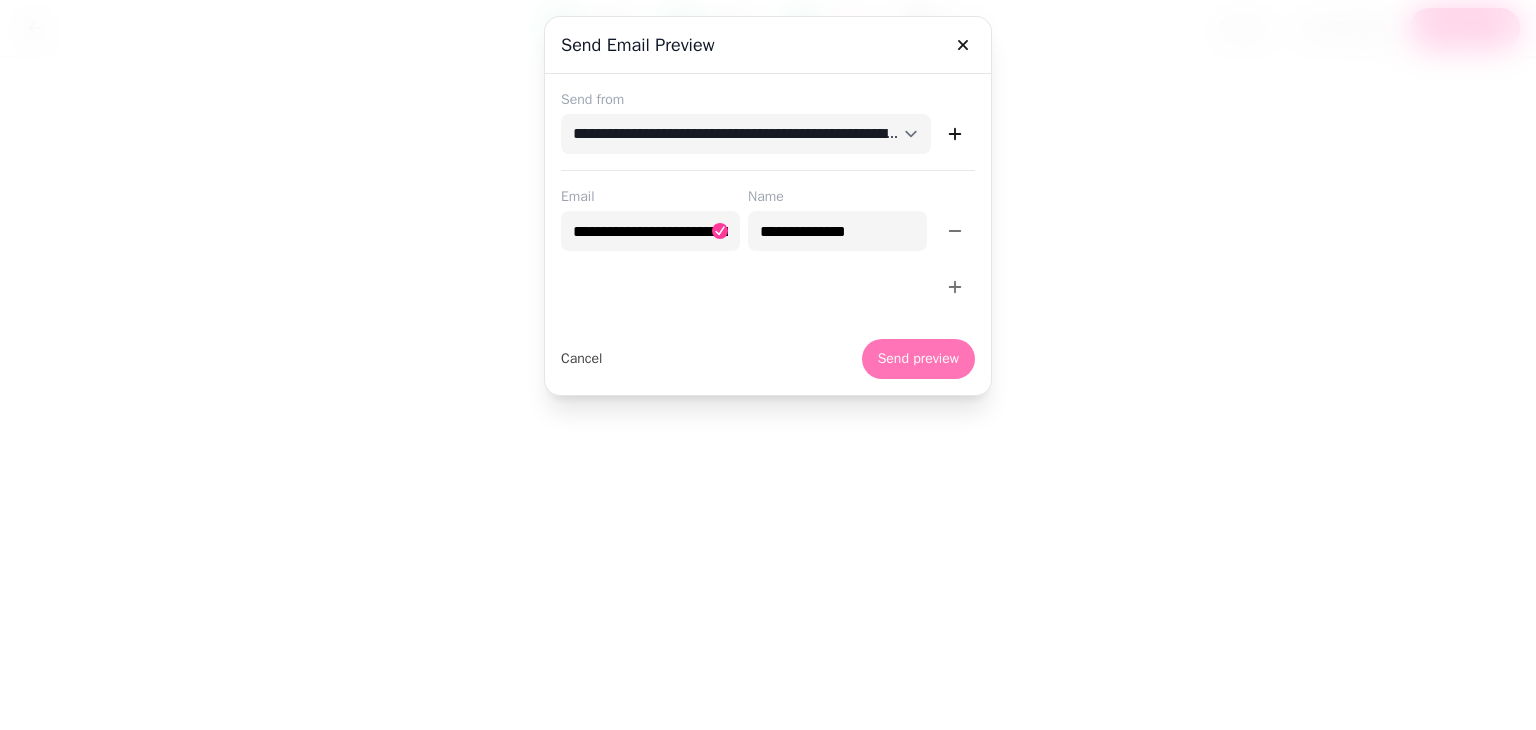 click on "Send preview" at bounding box center [918, 359] 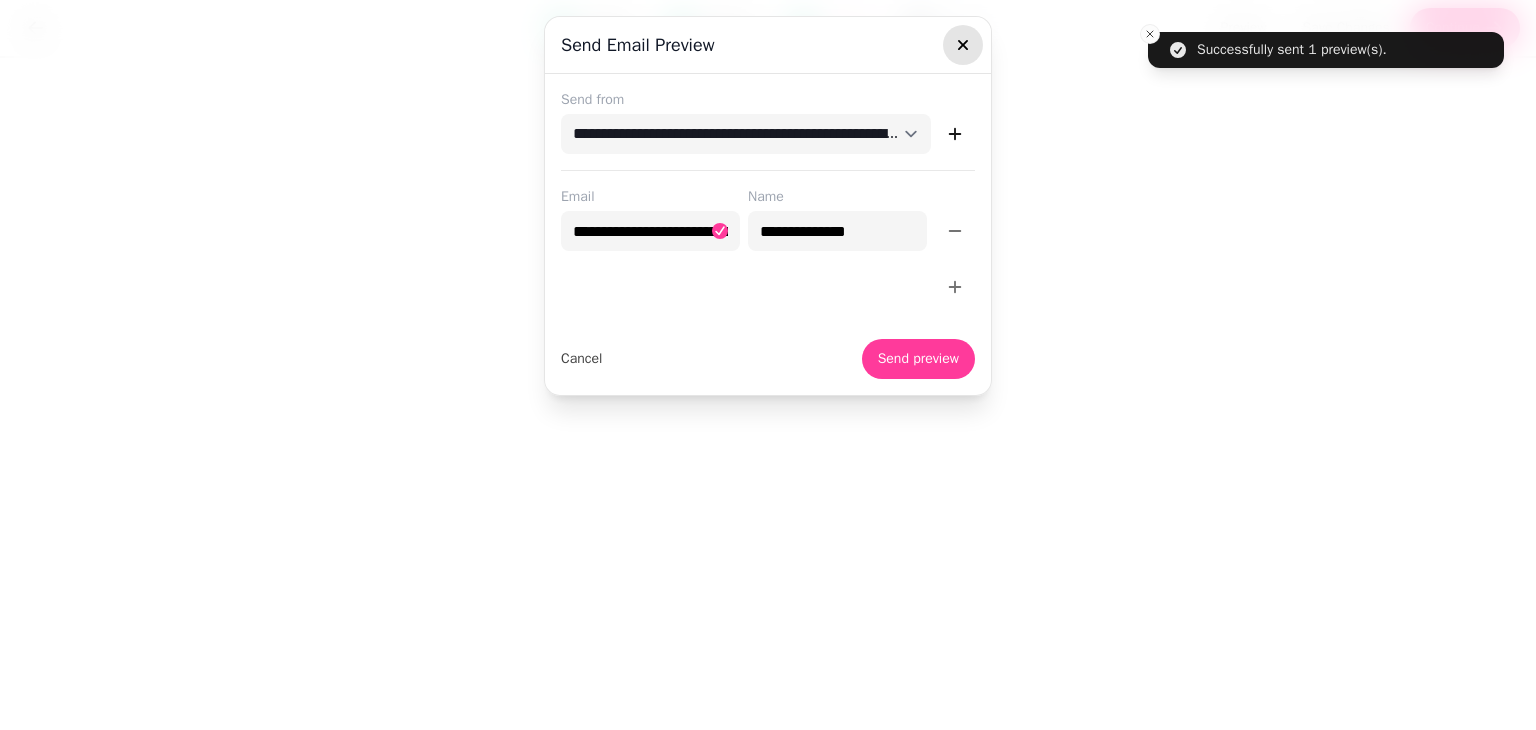 click 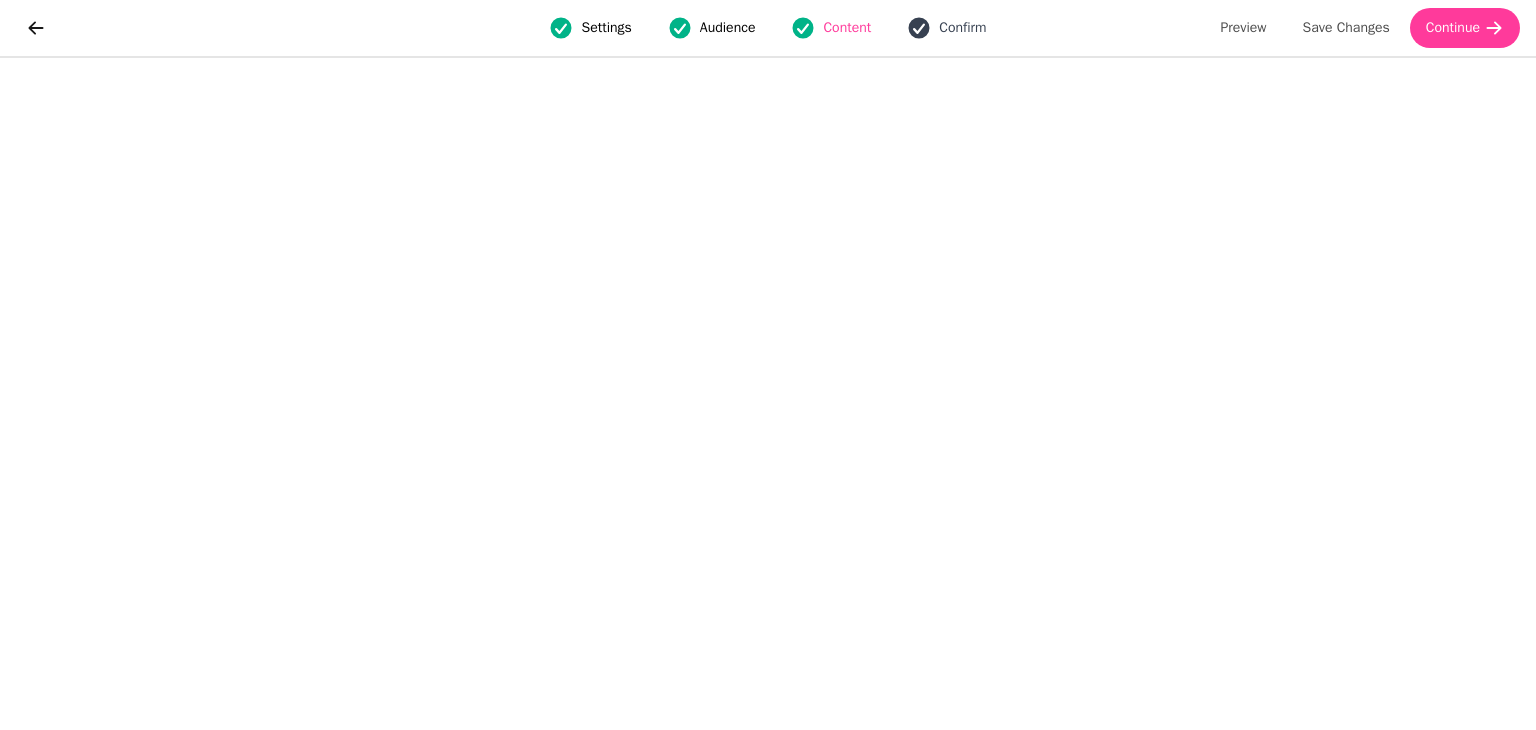 click 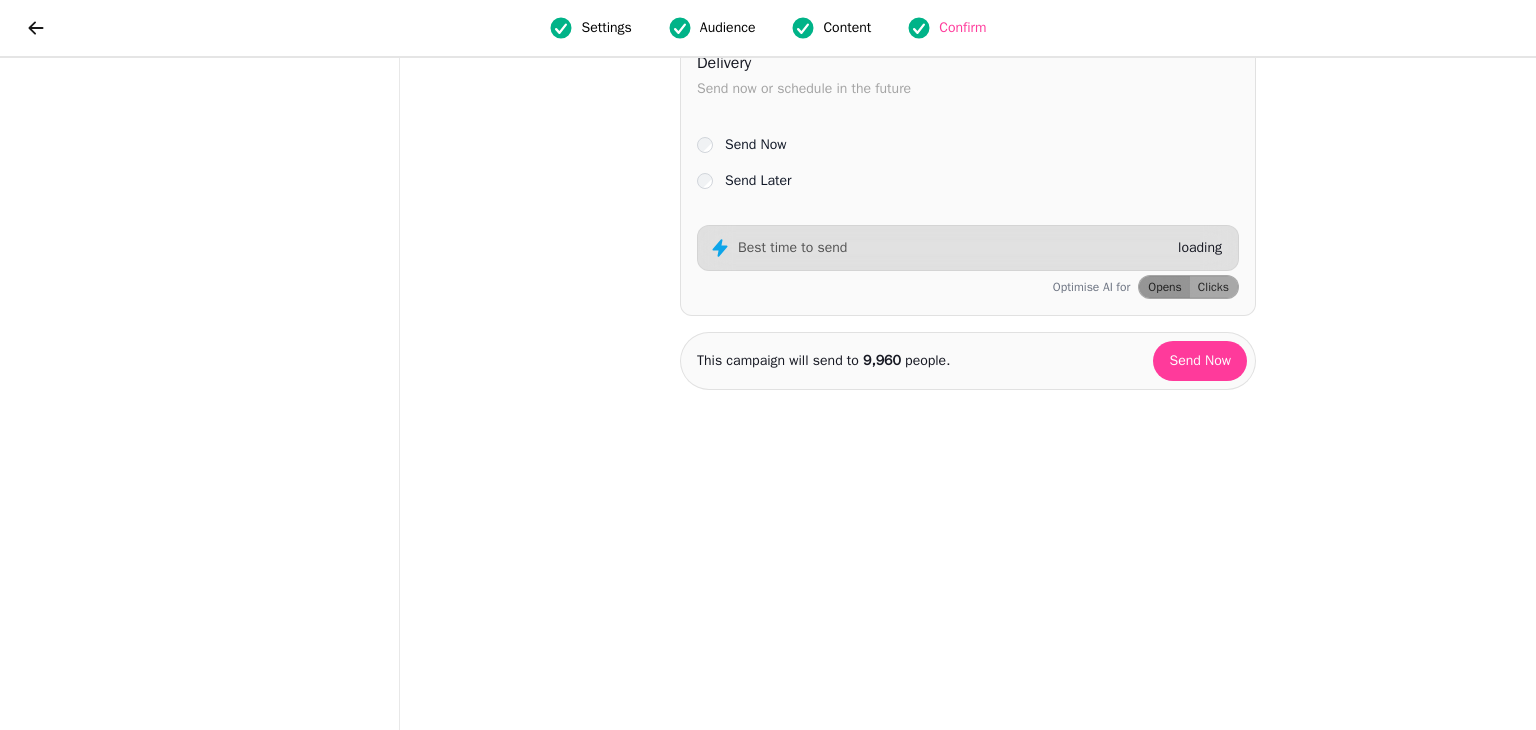scroll, scrollTop: 0, scrollLeft: 0, axis: both 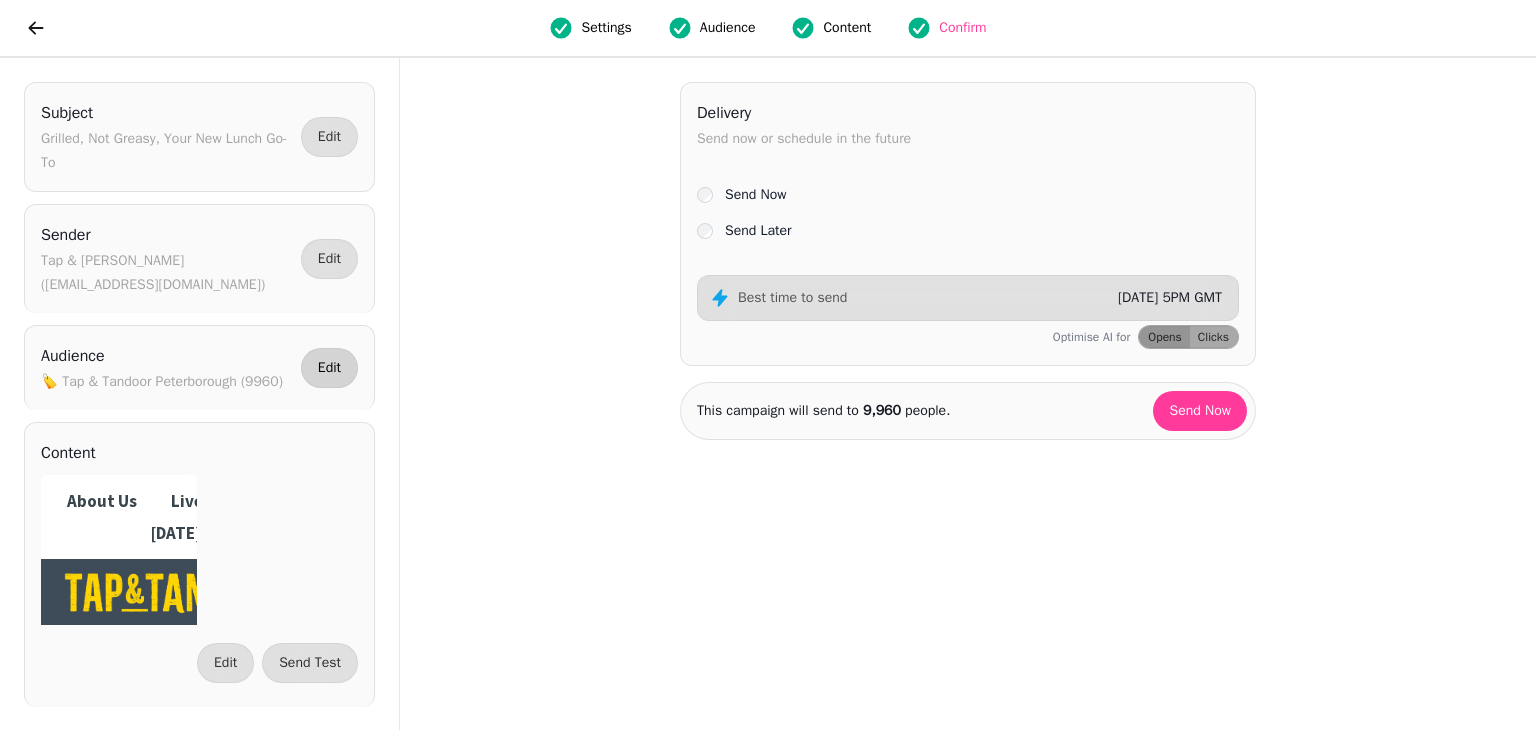 click on "Edit" at bounding box center [329, 368] 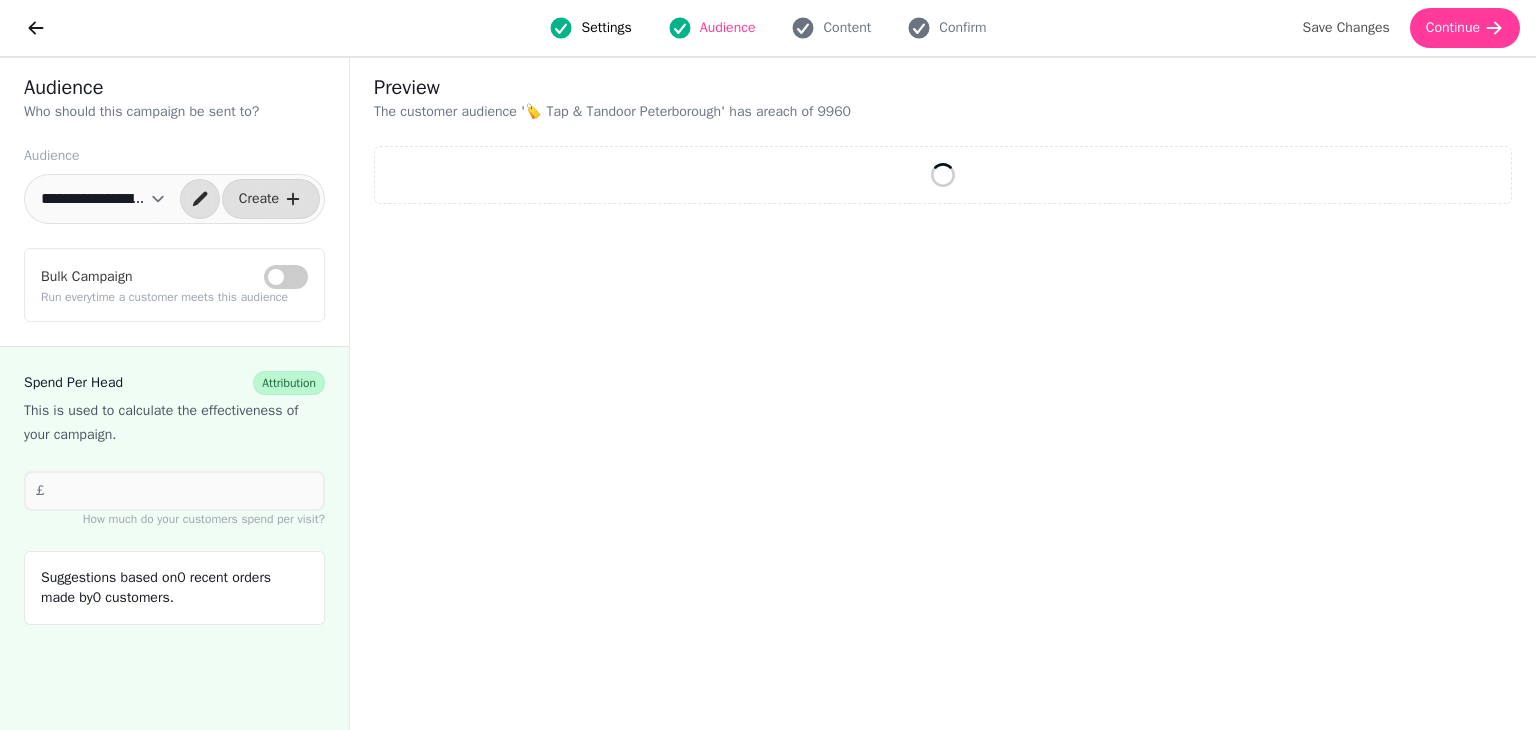 select on "**" 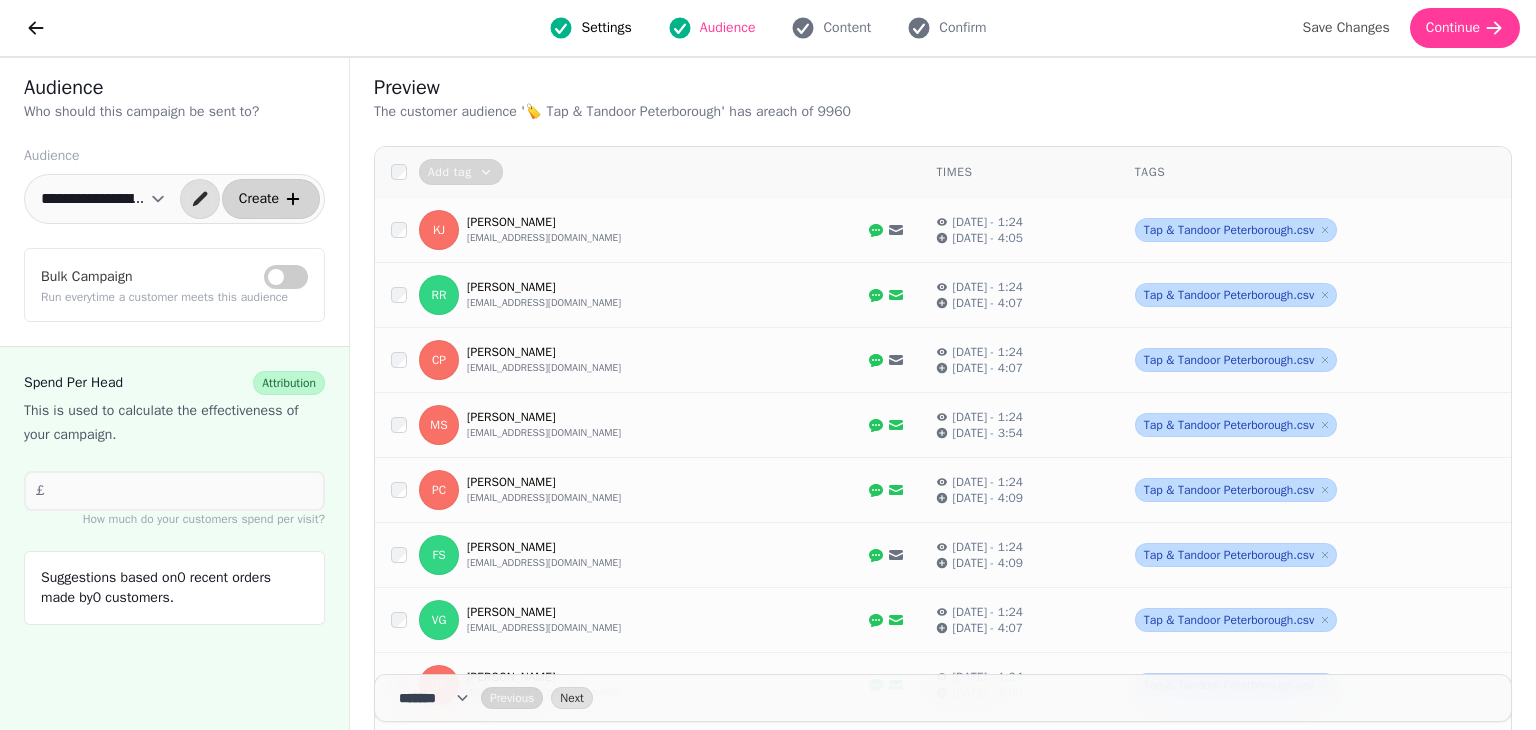 click 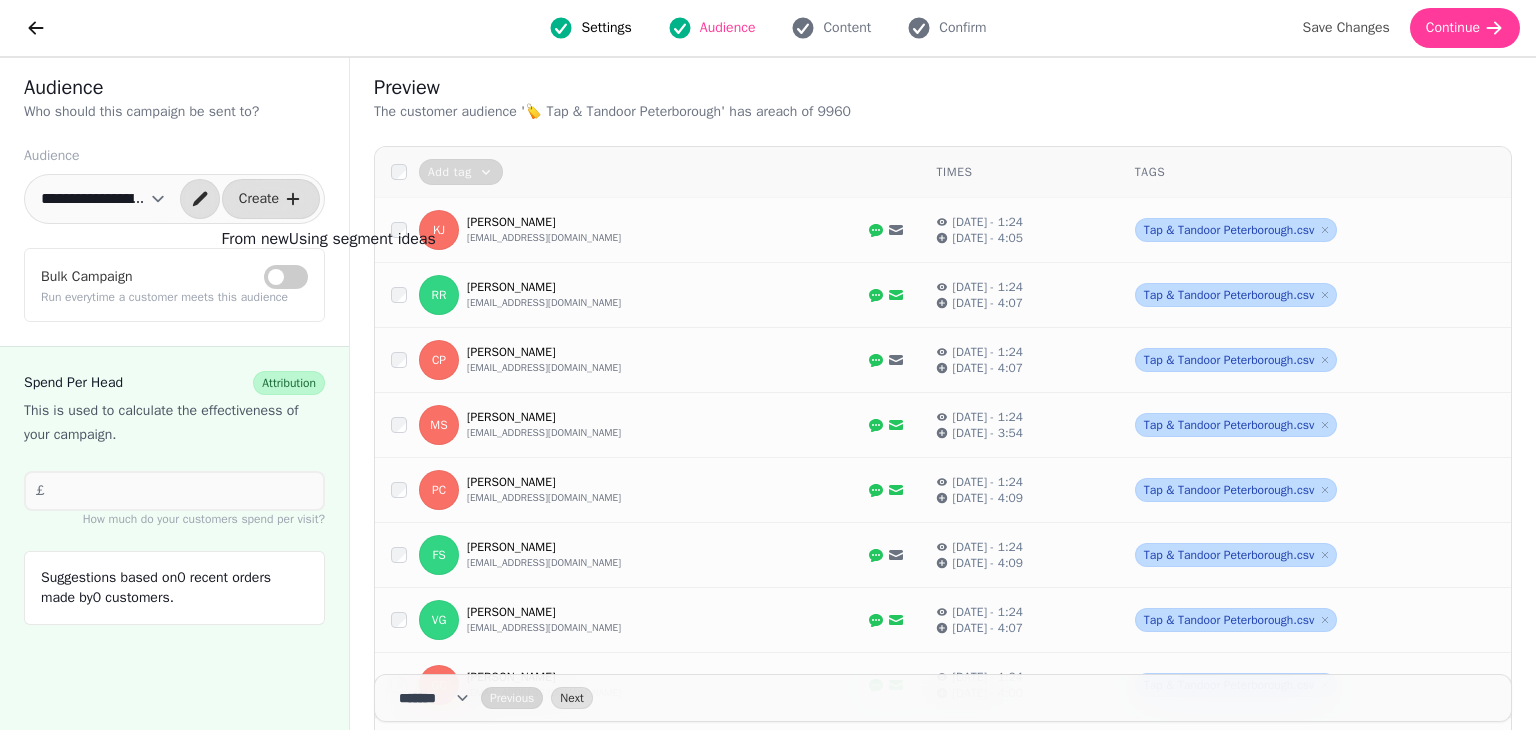 click on "From new" at bounding box center [255, 239] 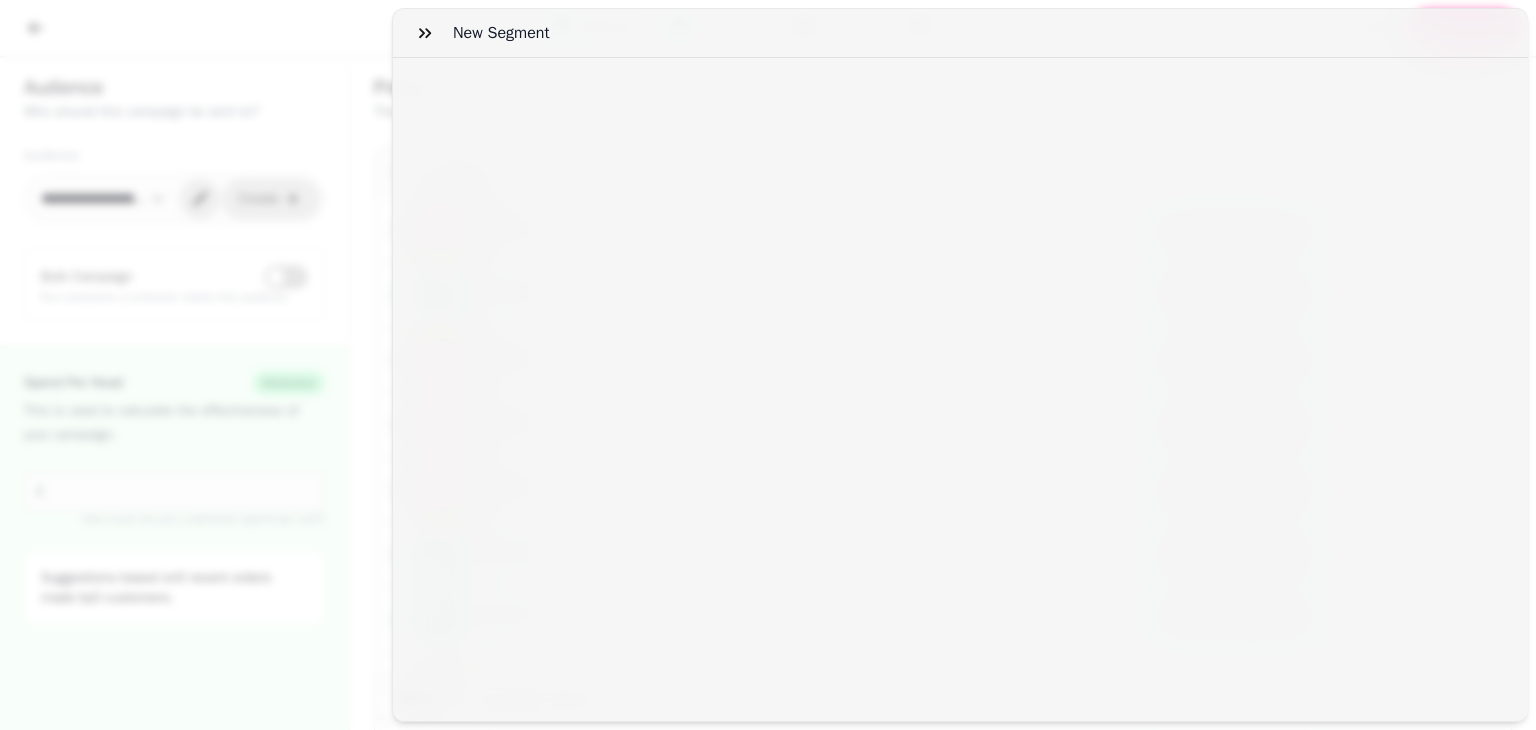 select on "**" 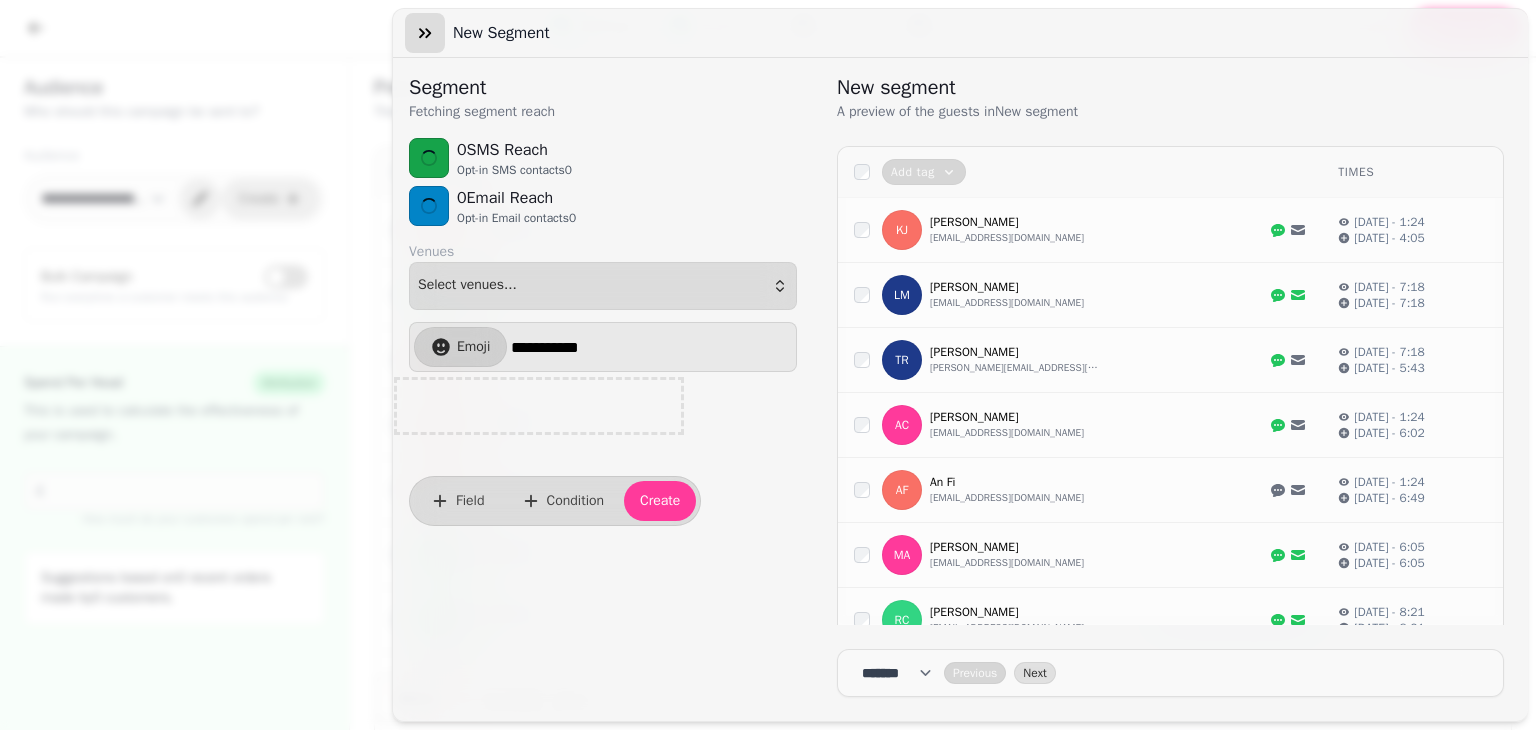 click 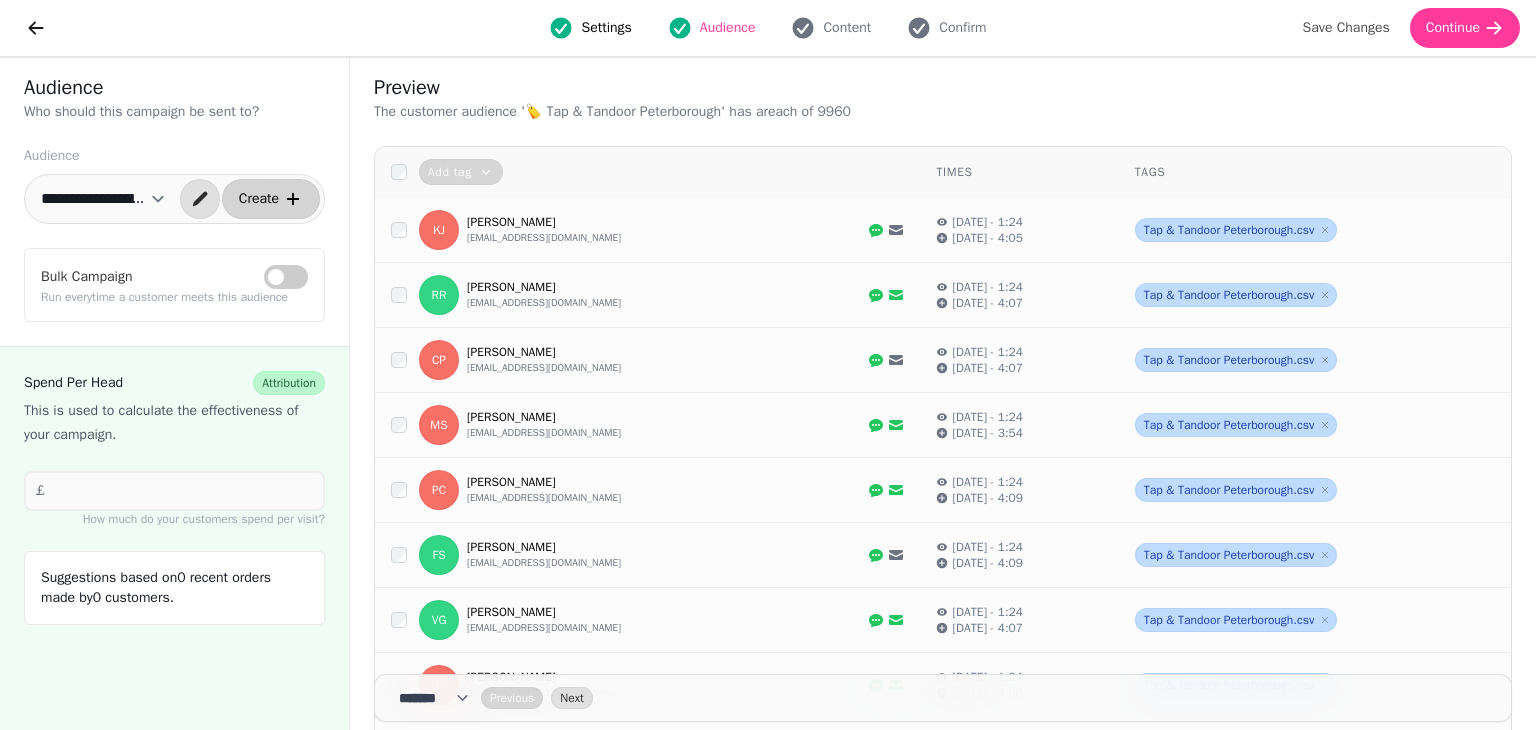 click on "Create" at bounding box center (271, 199) 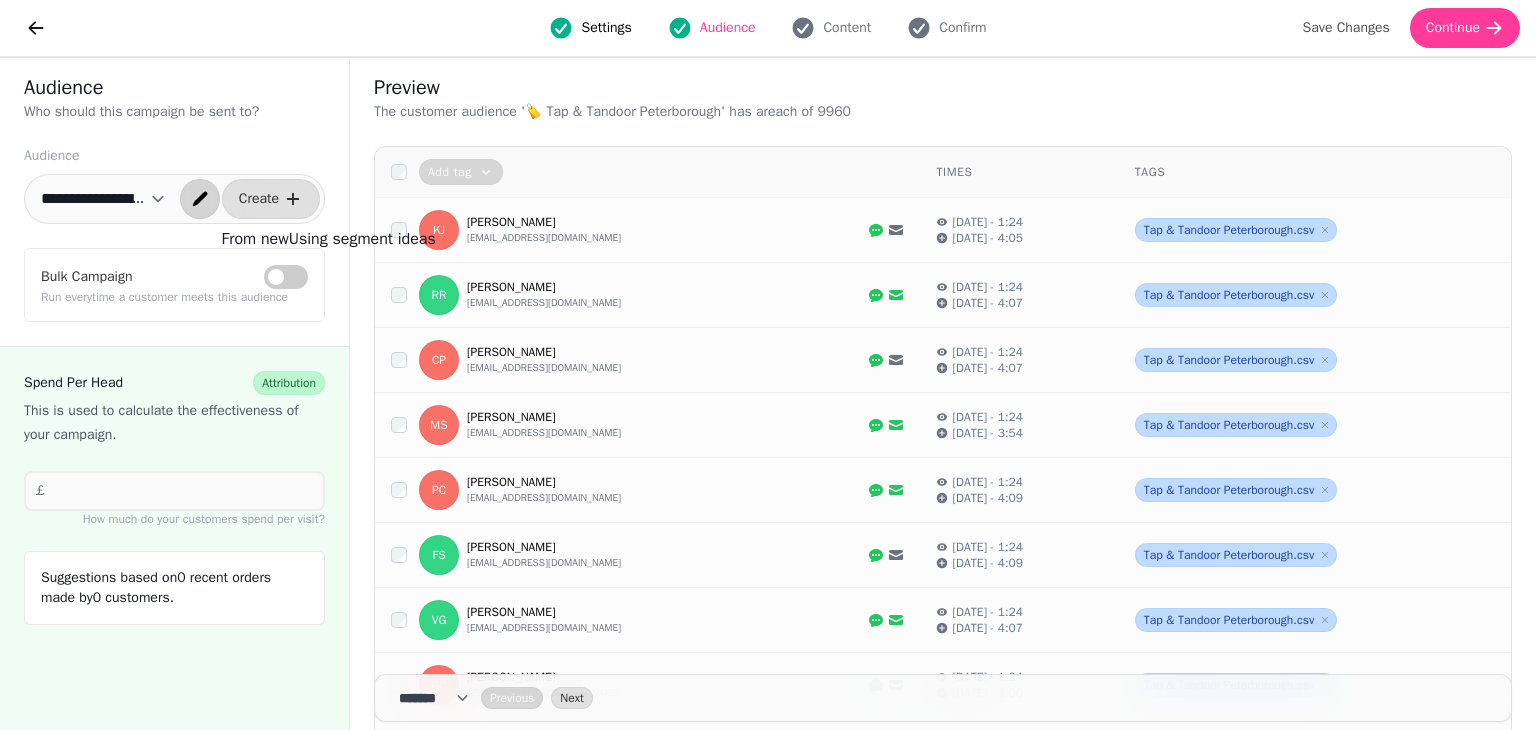 click at bounding box center [200, 199] 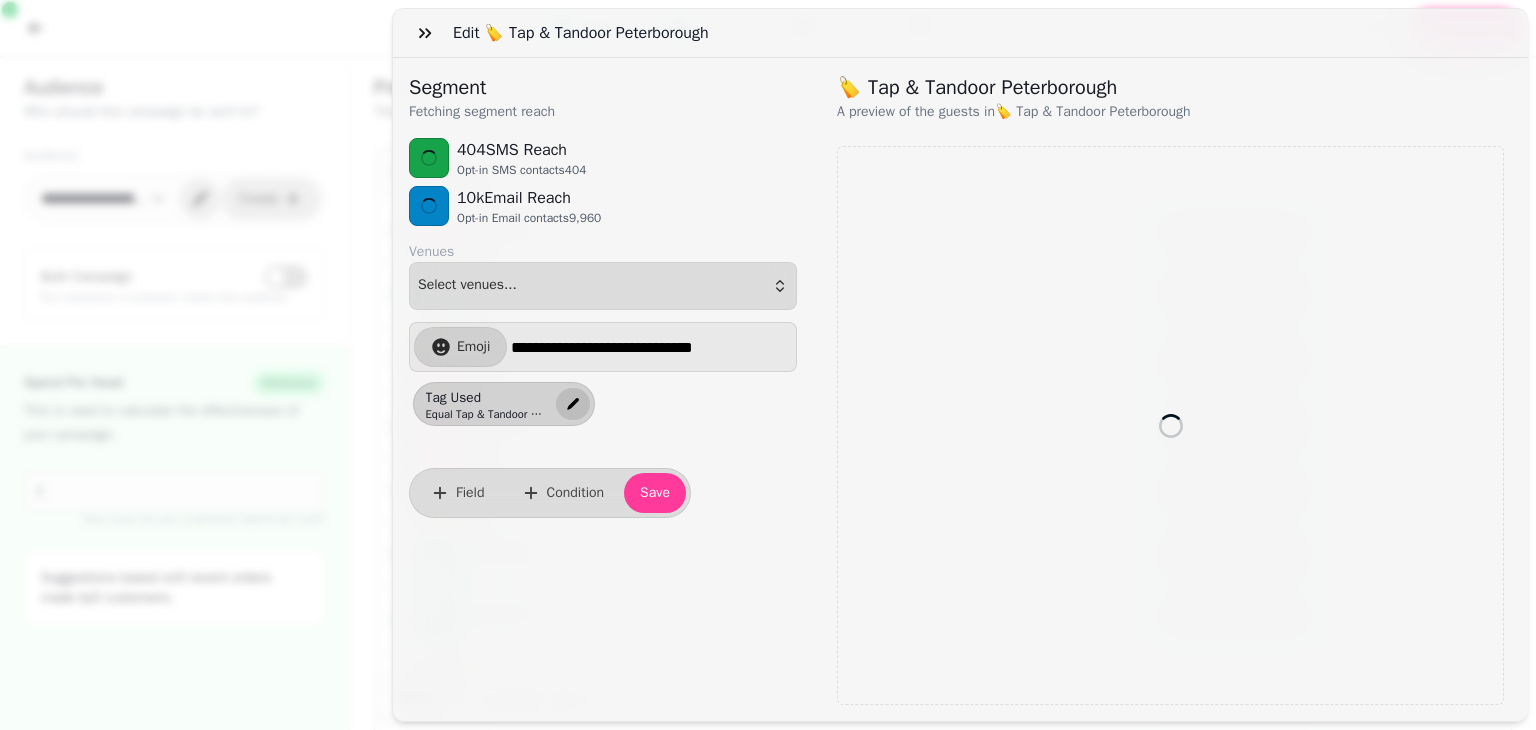 click 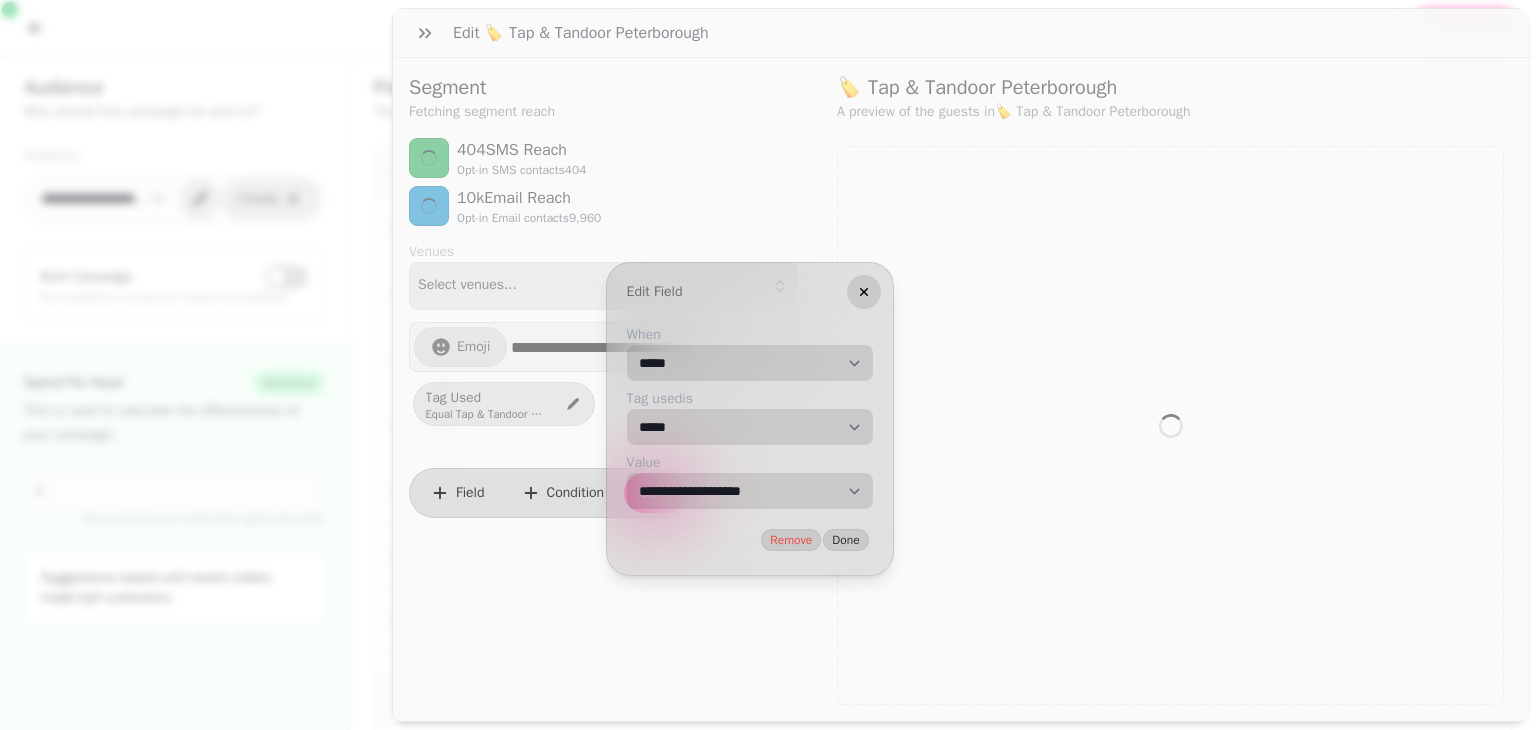 click 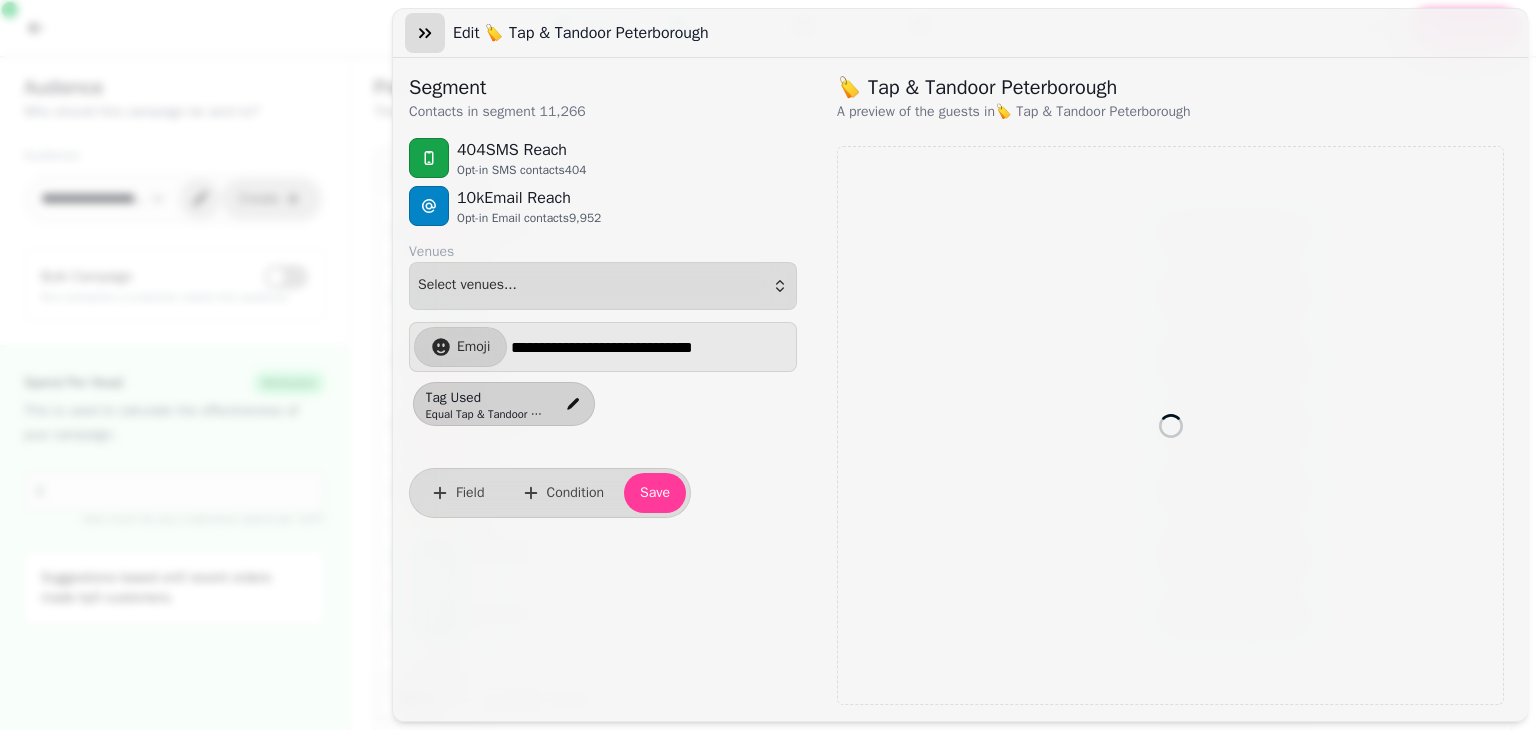 click 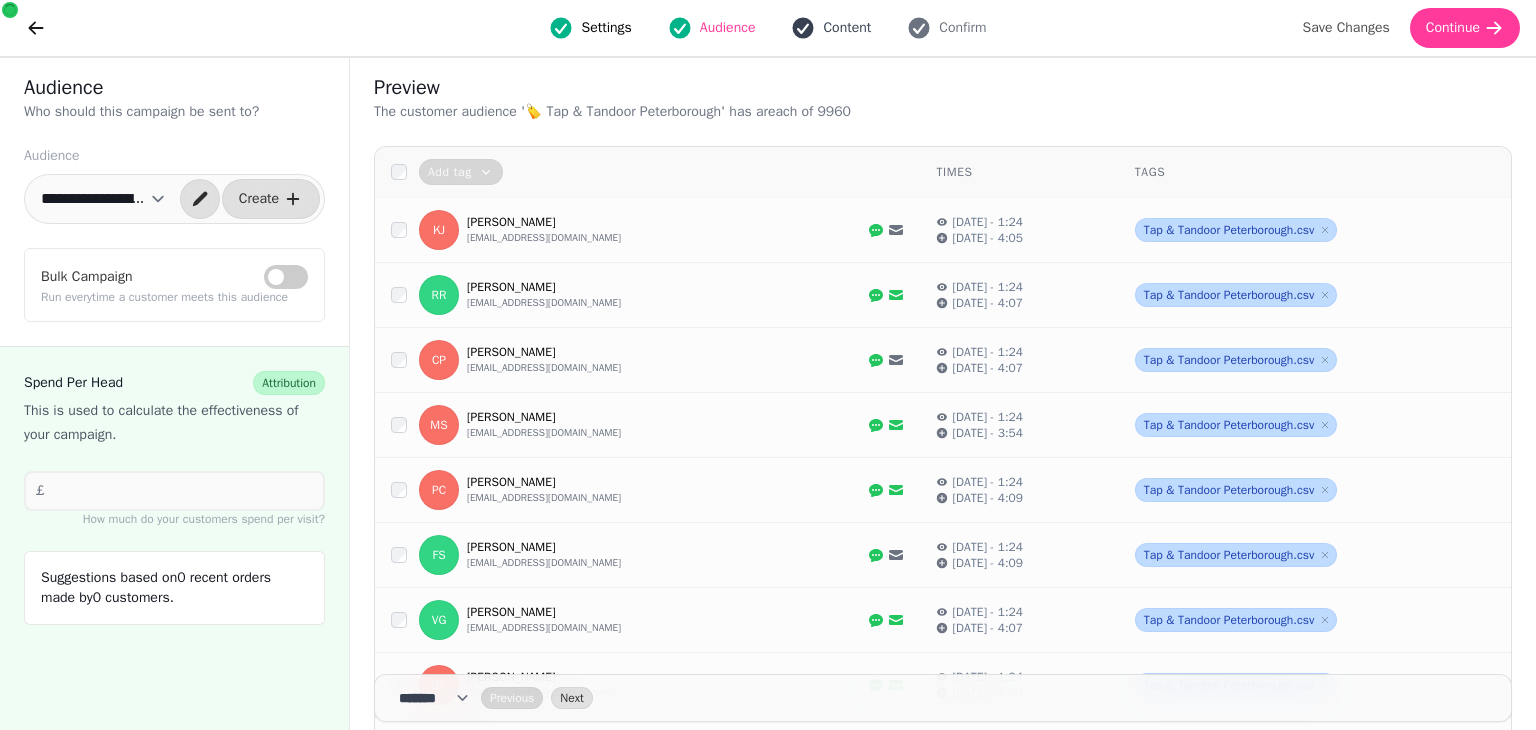 click on "Content" at bounding box center (847, 28) 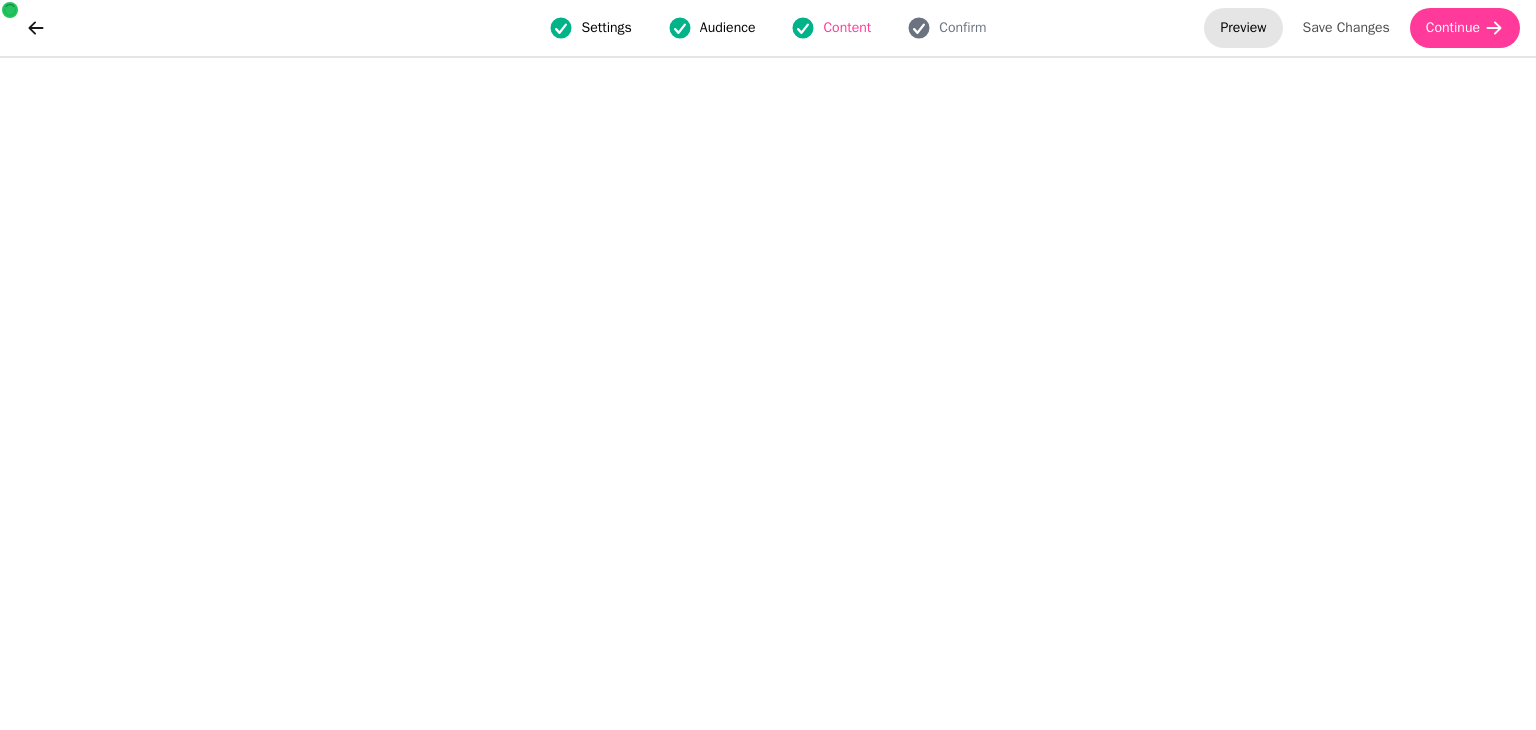 click on "Preview" at bounding box center (1243, 28) 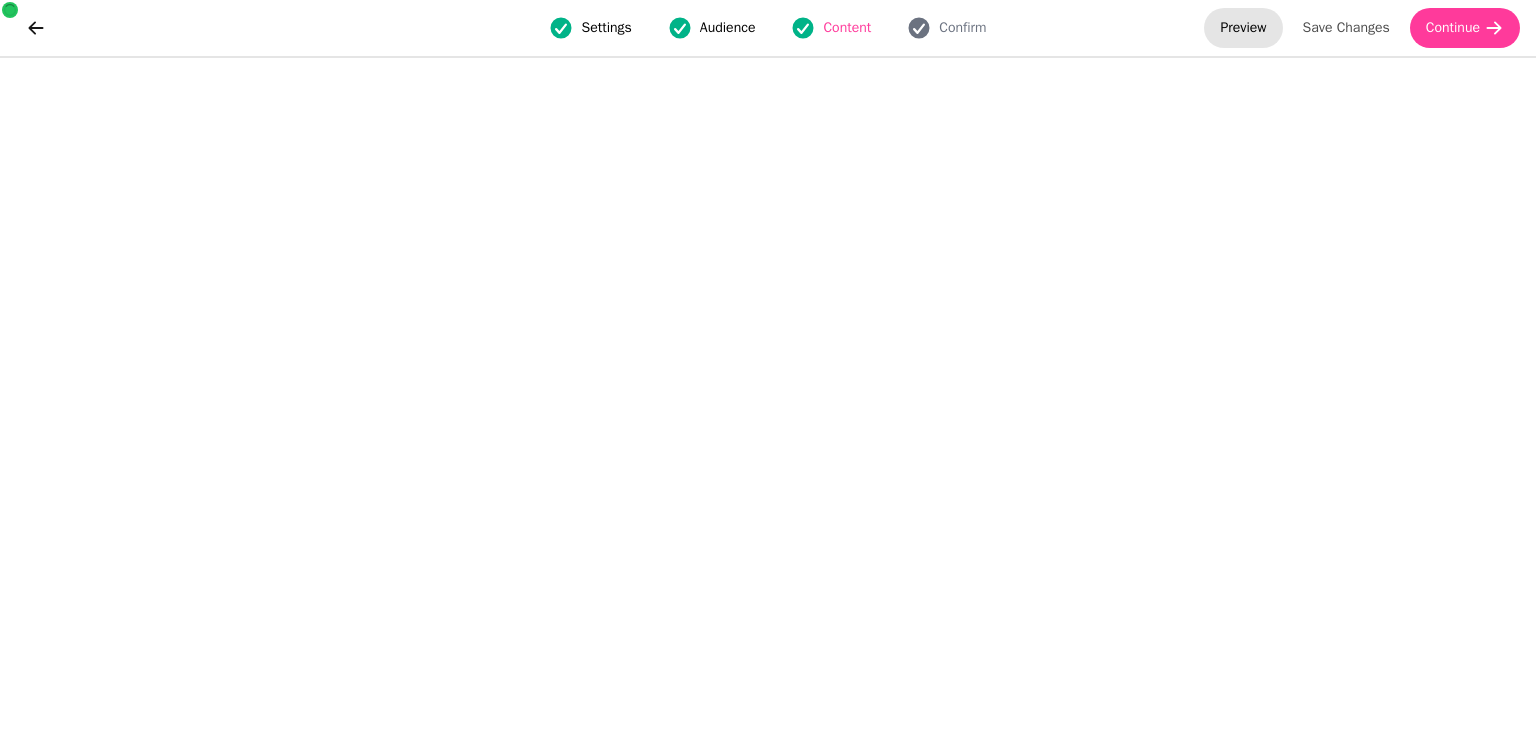 select on "**********" 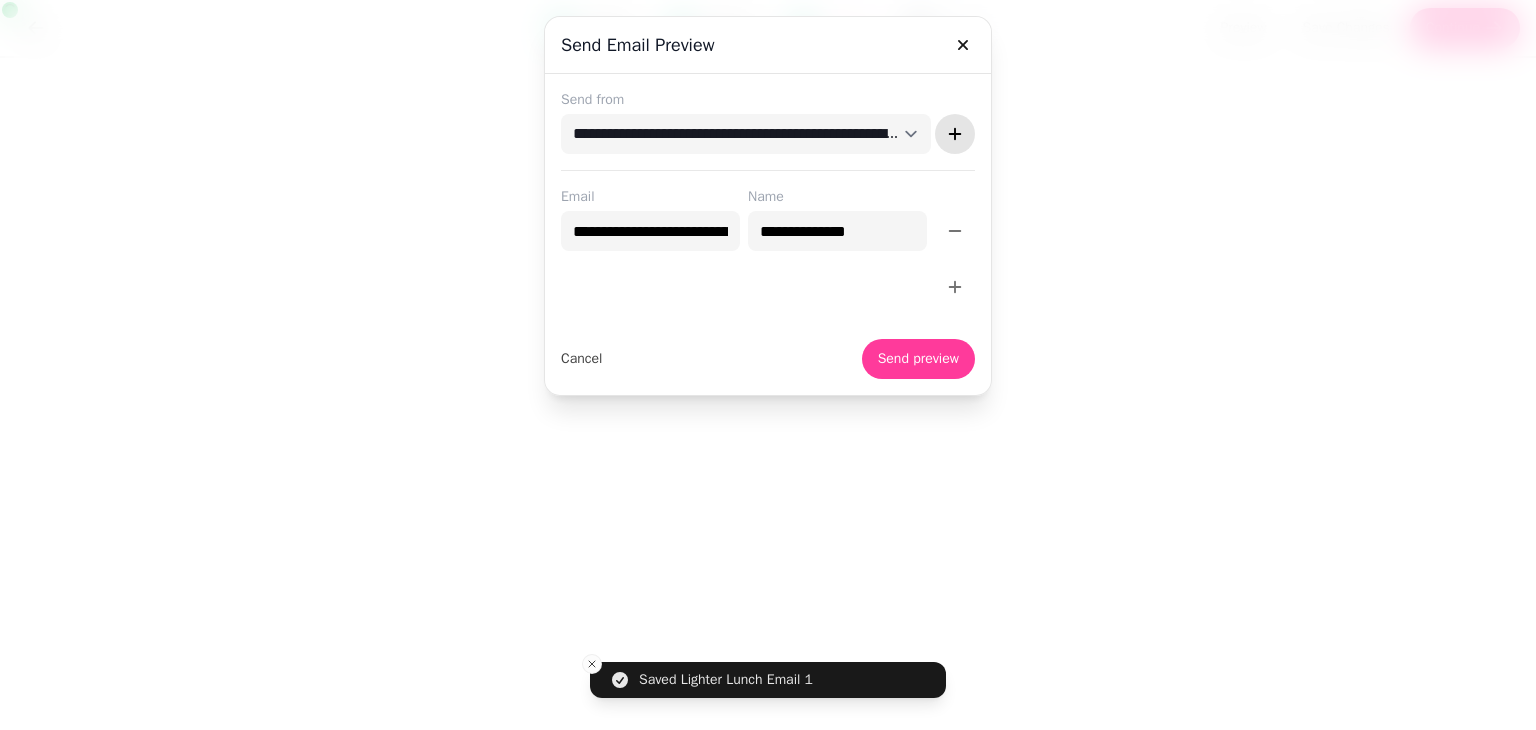 click 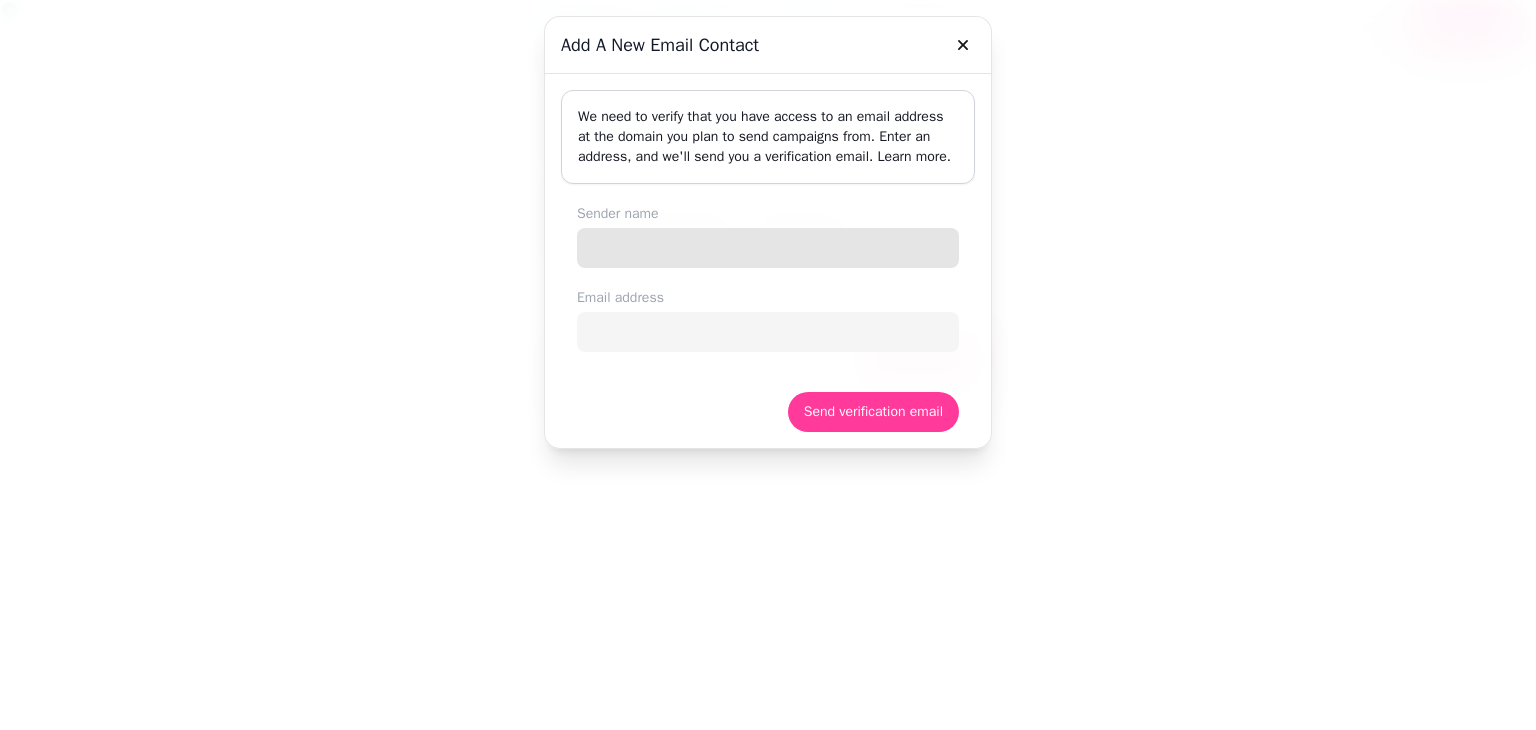 click on "Sender name" at bounding box center (768, 248) 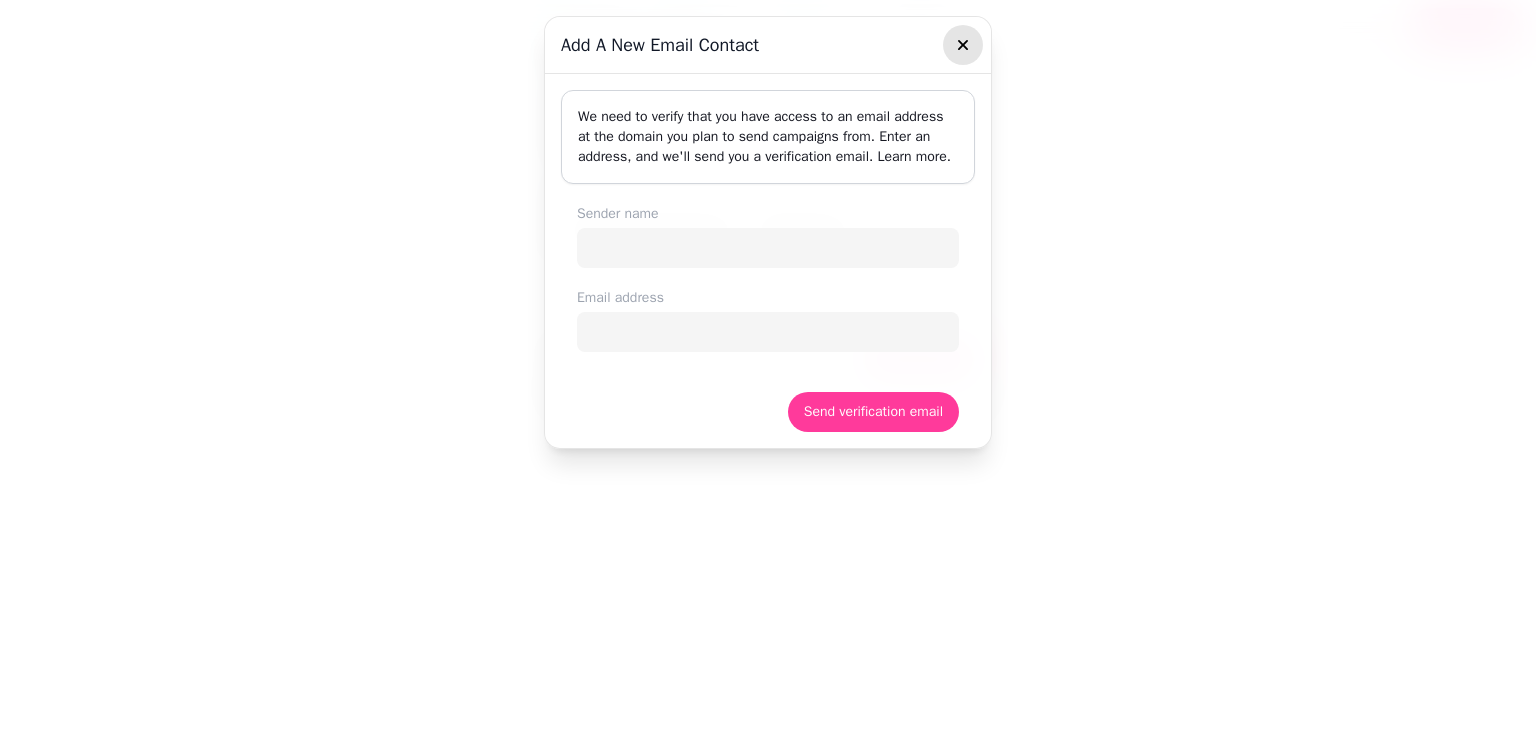 click 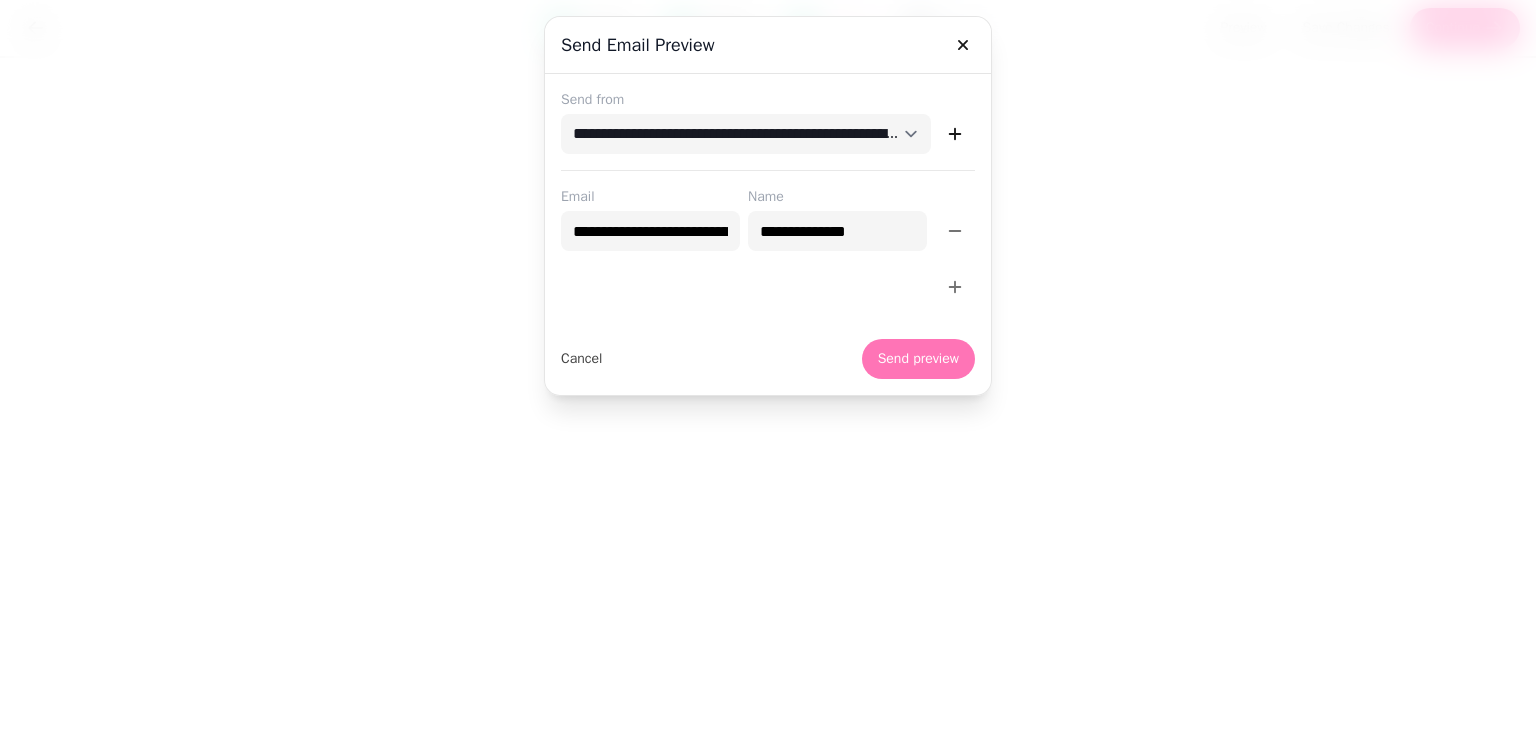click on "Send preview" at bounding box center [918, 359] 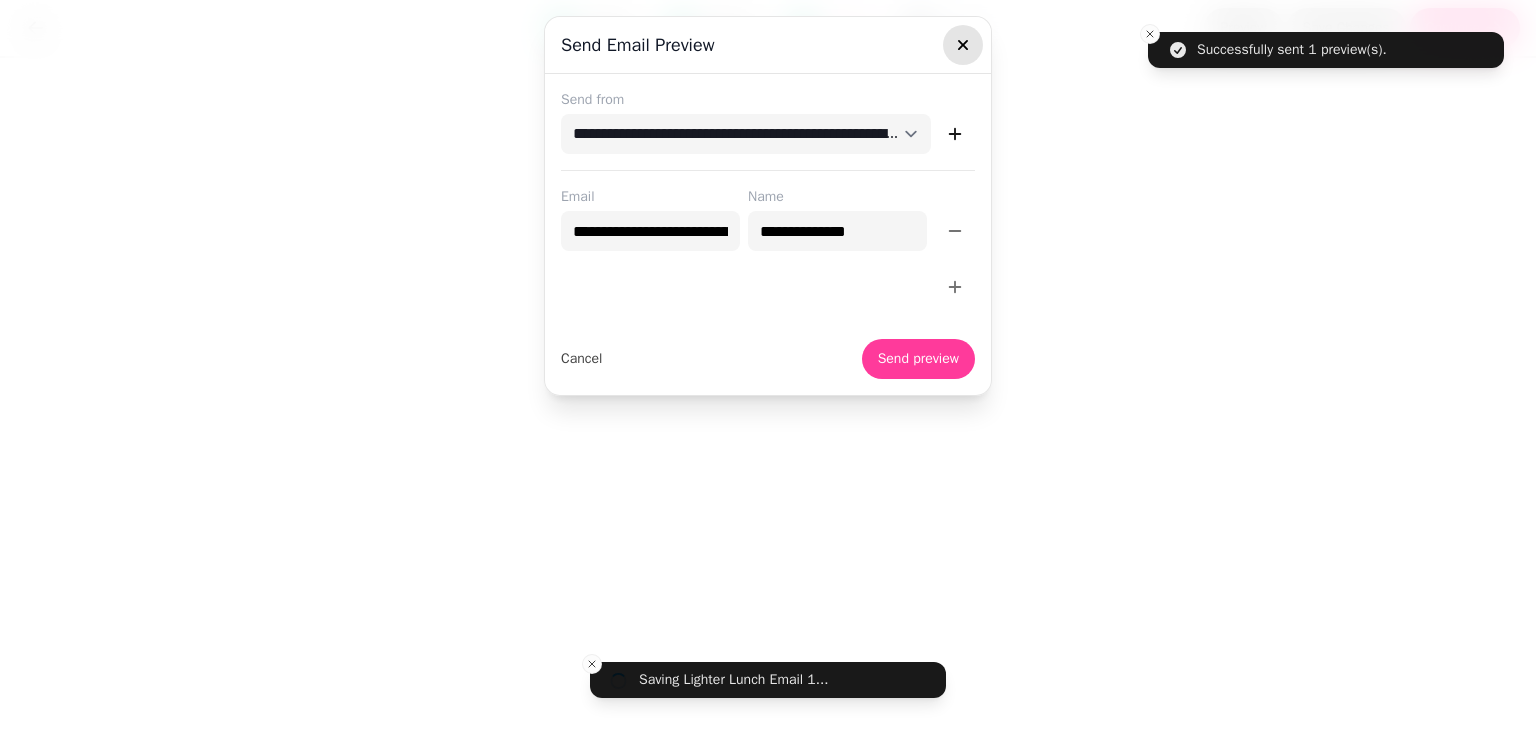 click at bounding box center [963, 45] 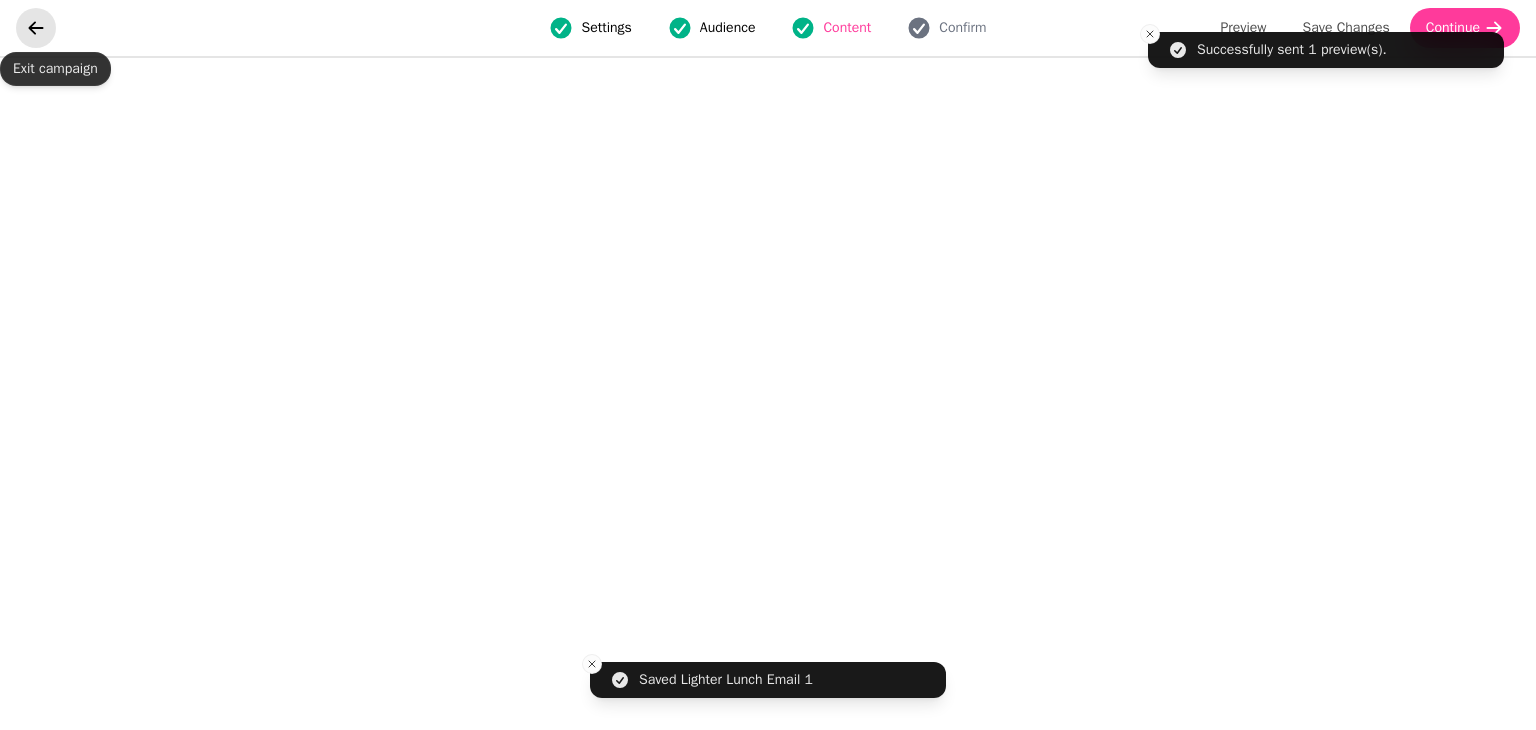 click 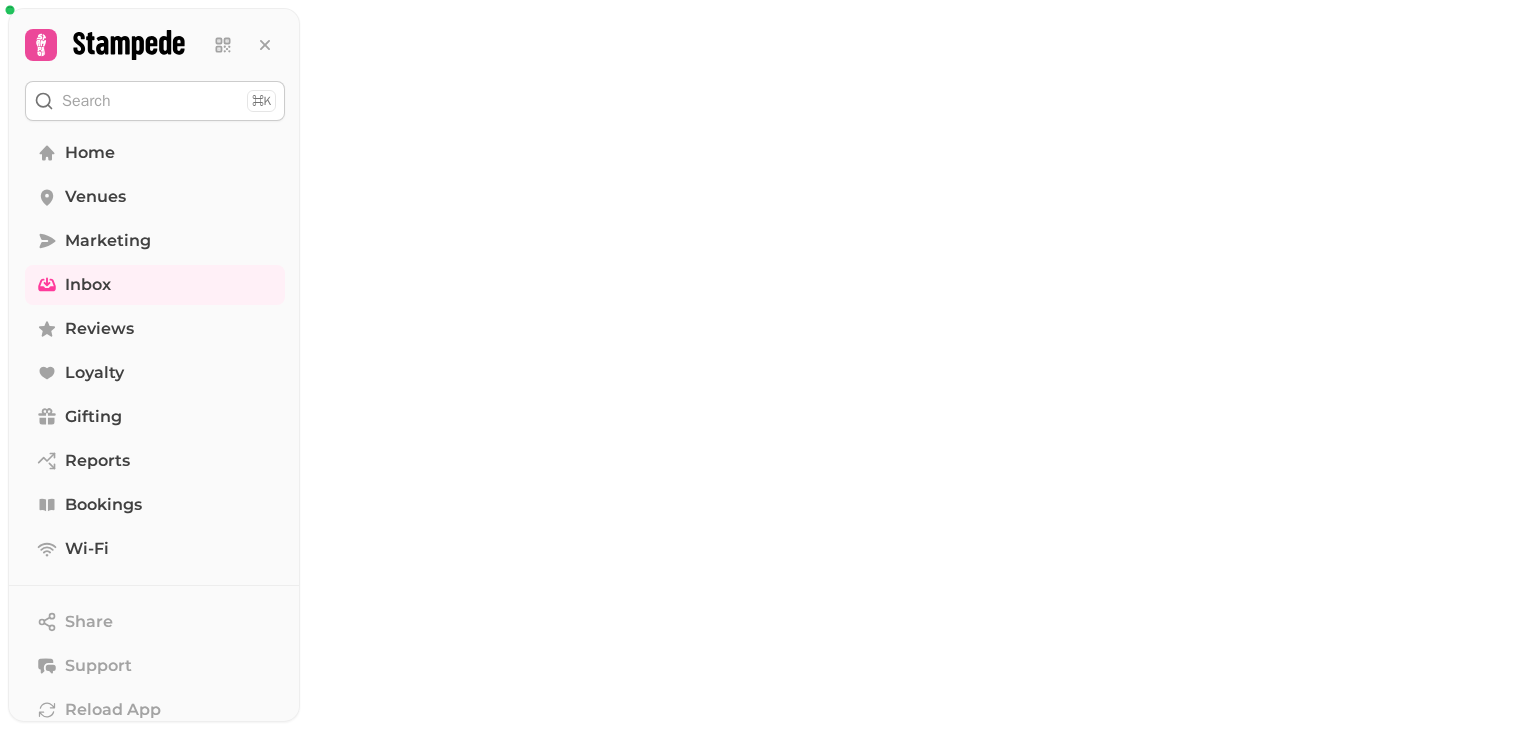 scroll, scrollTop: 0, scrollLeft: 0, axis: both 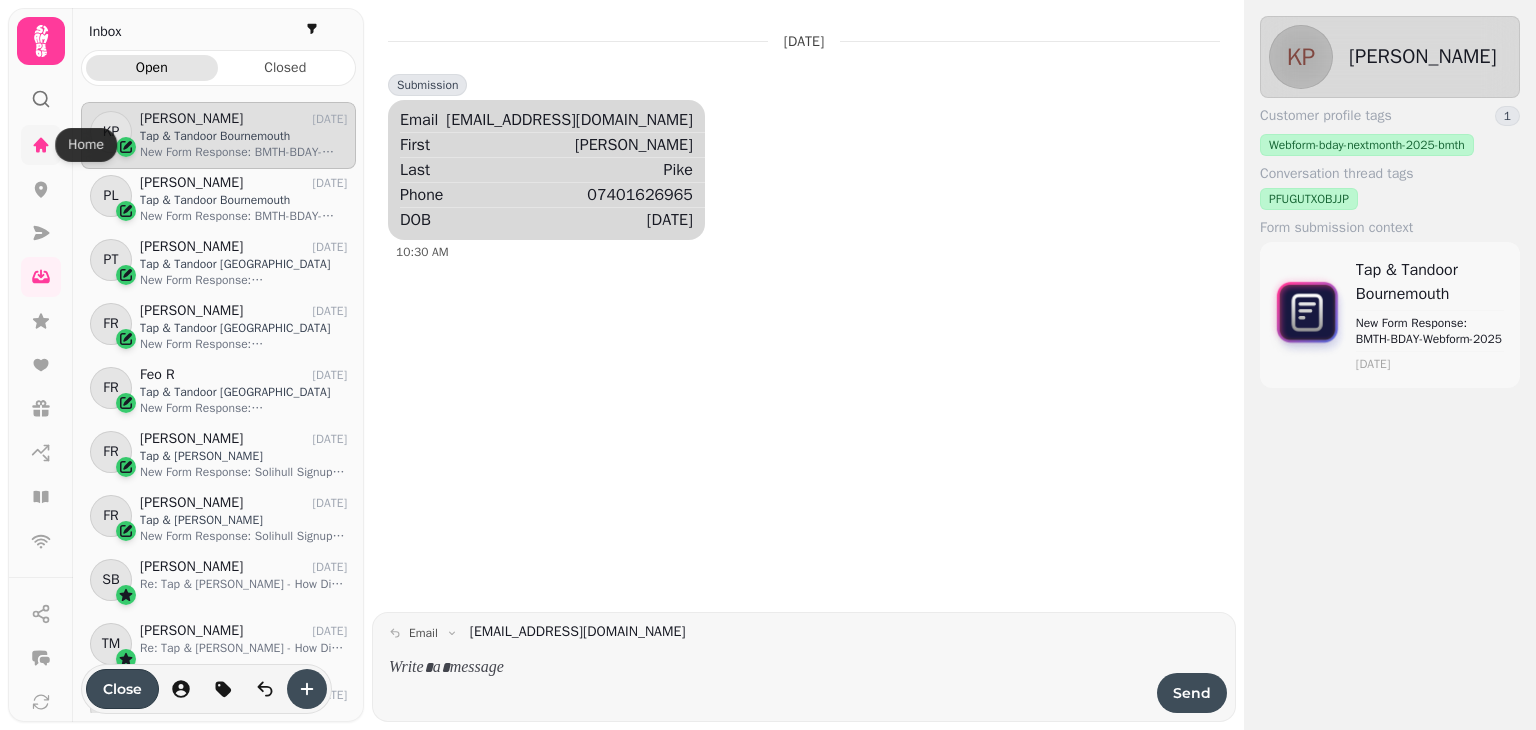 click 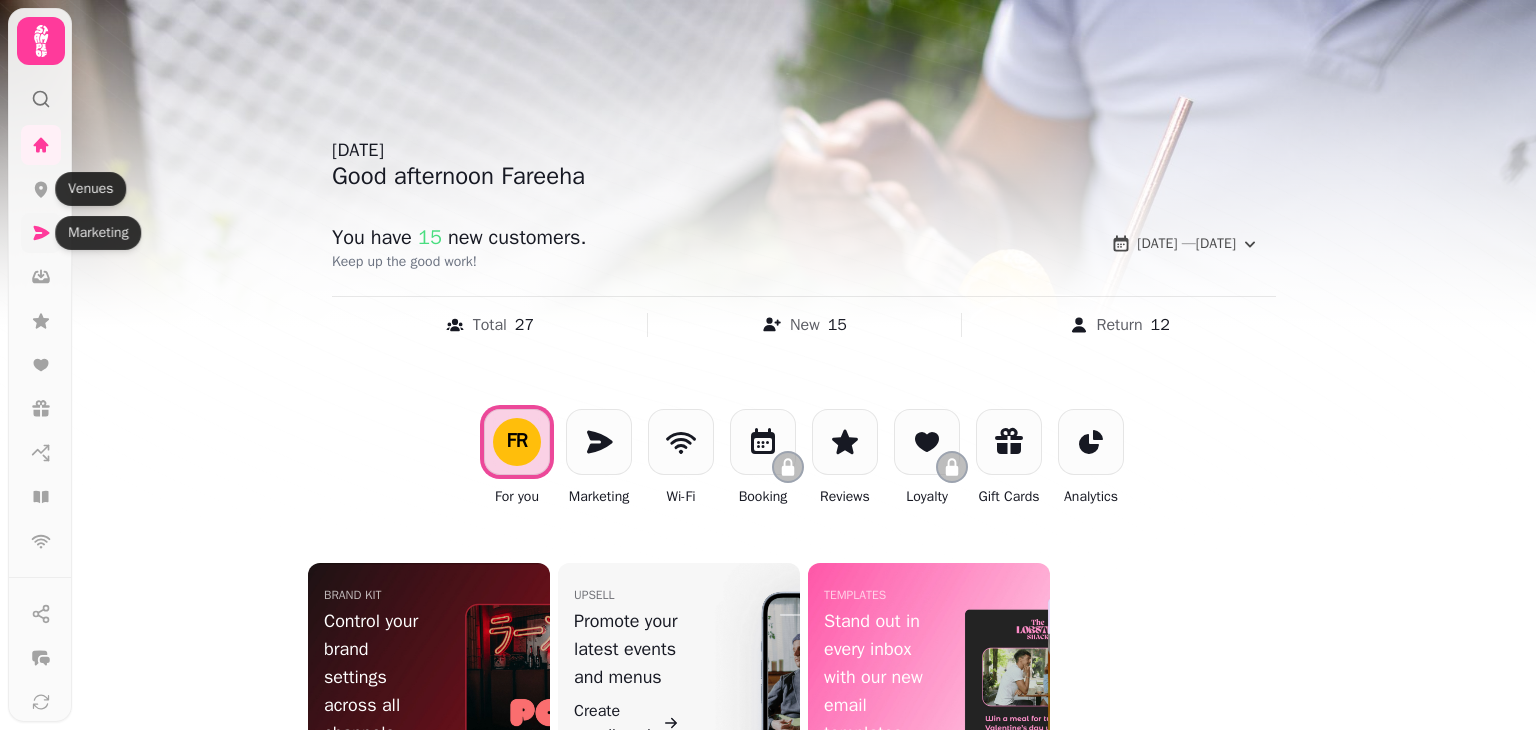 click 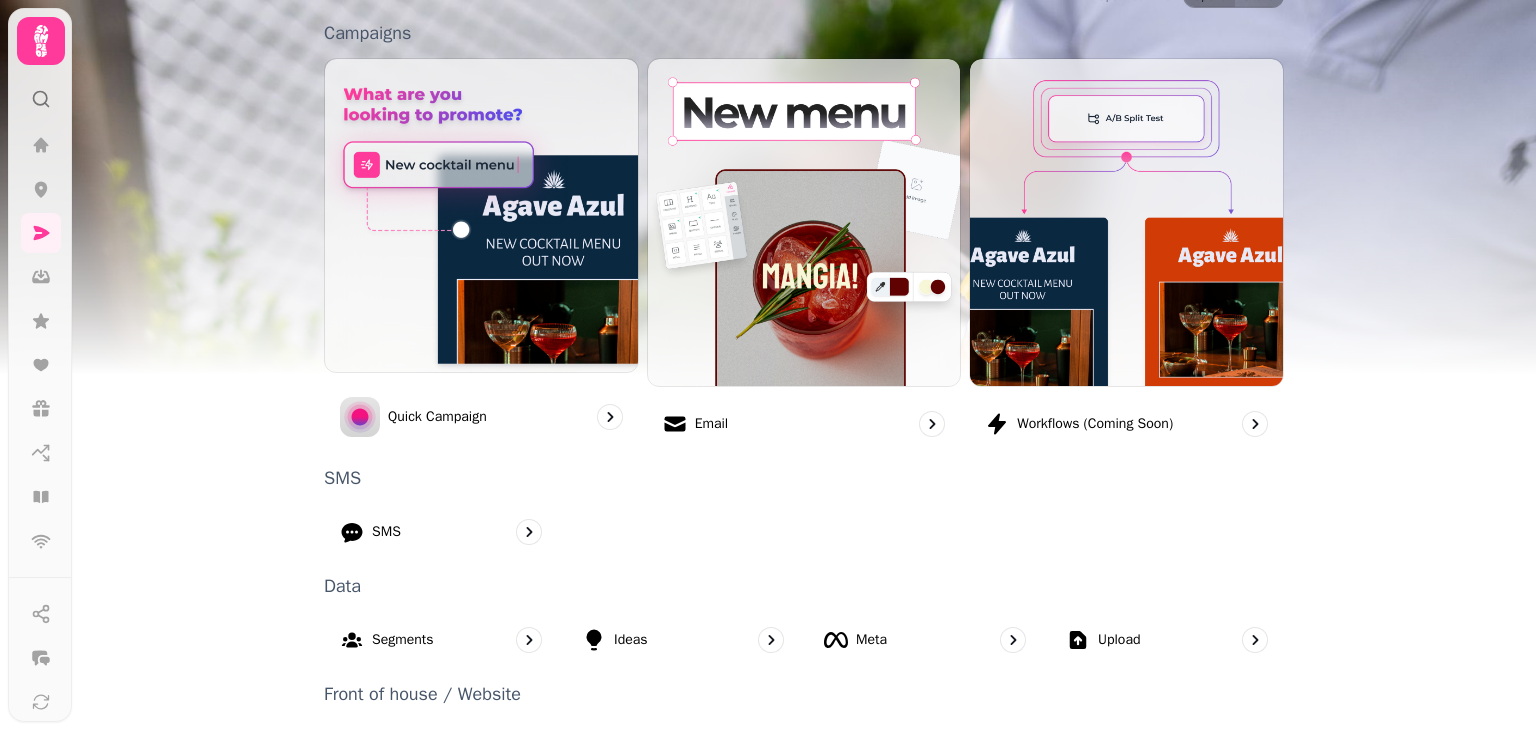 scroll, scrollTop: 483, scrollLeft: 0, axis: vertical 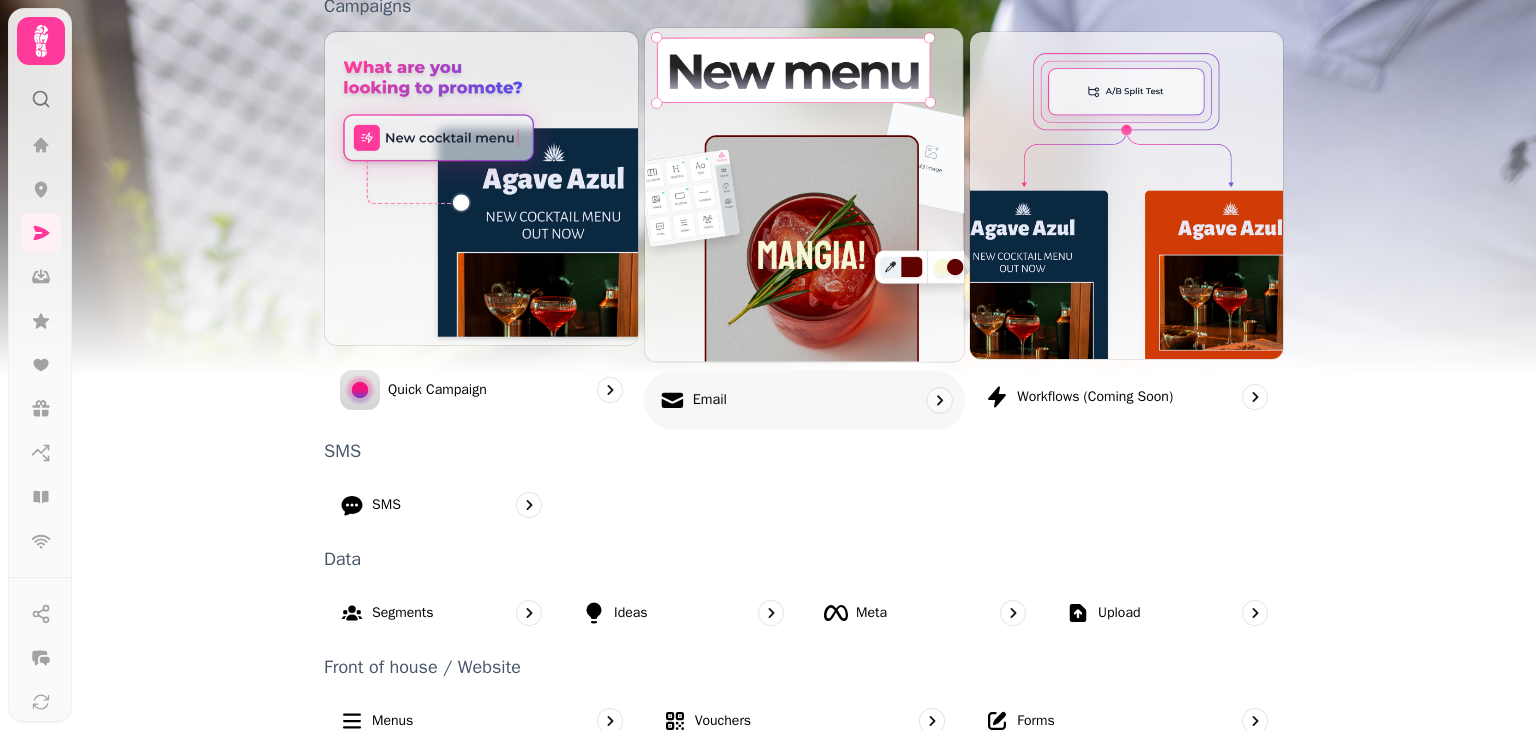 click at bounding box center (804, 194) 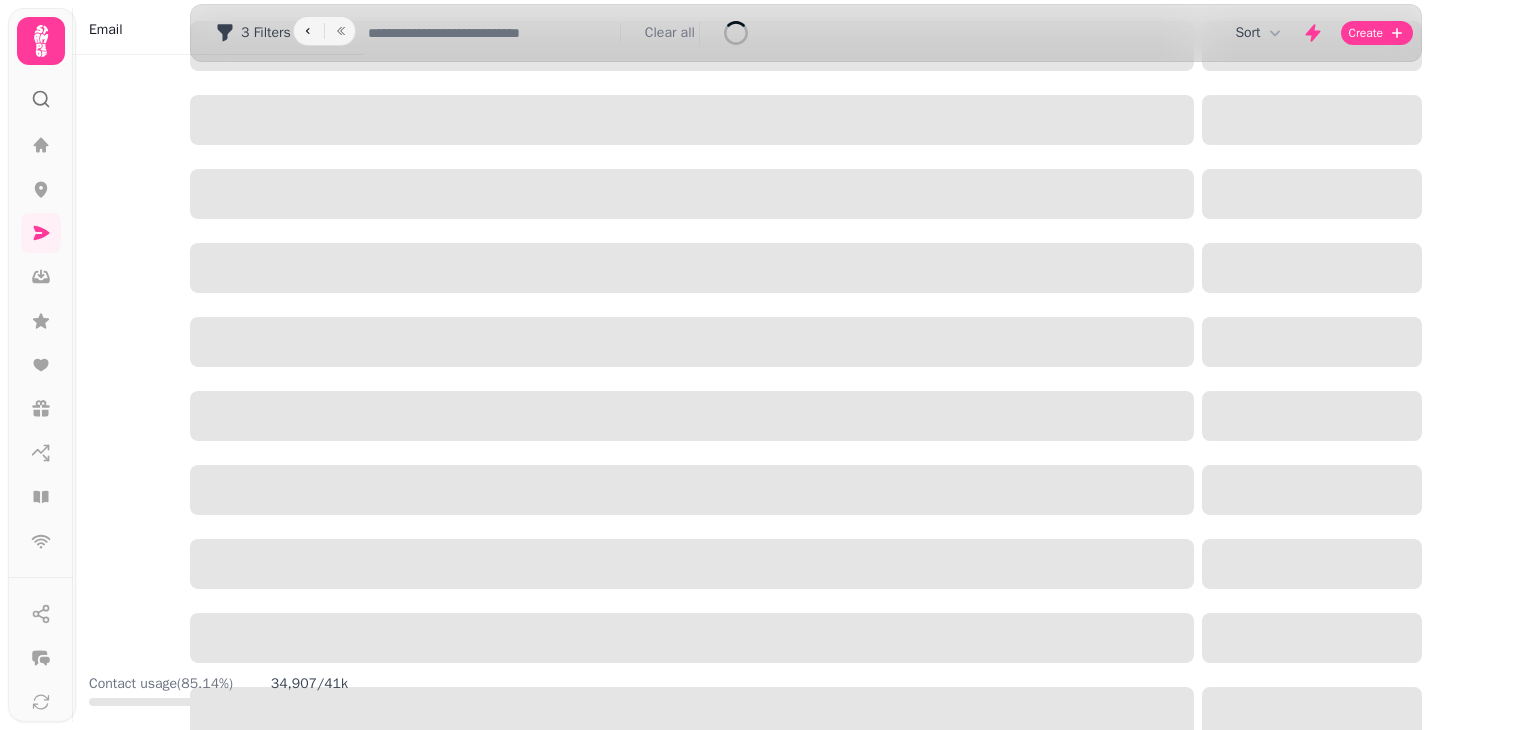 scroll, scrollTop: 0, scrollLeft: 0, axis: both 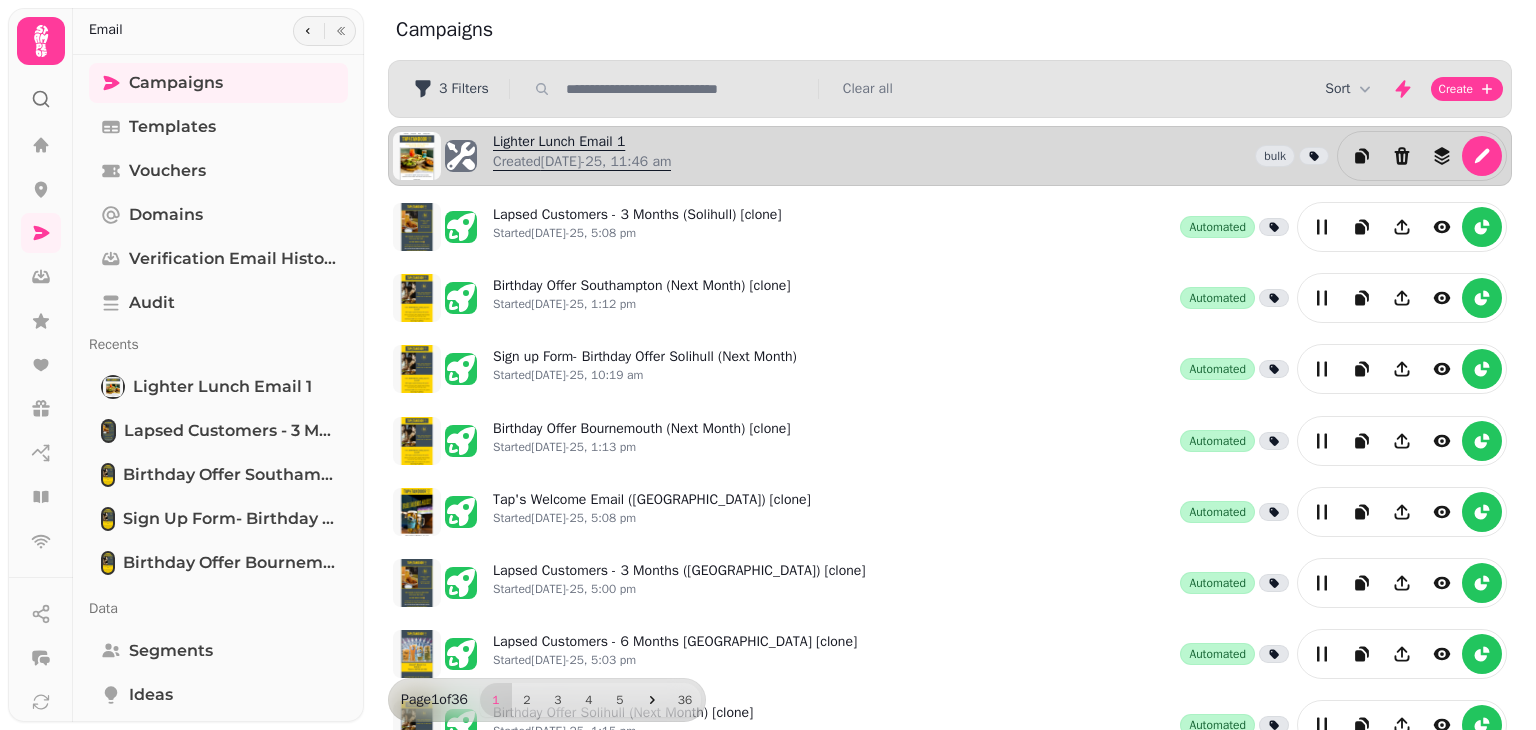 click on "Lighter Lunch Email 1 Created  [DATE]-25, 11:46 am" at bounding box center [582, 156] 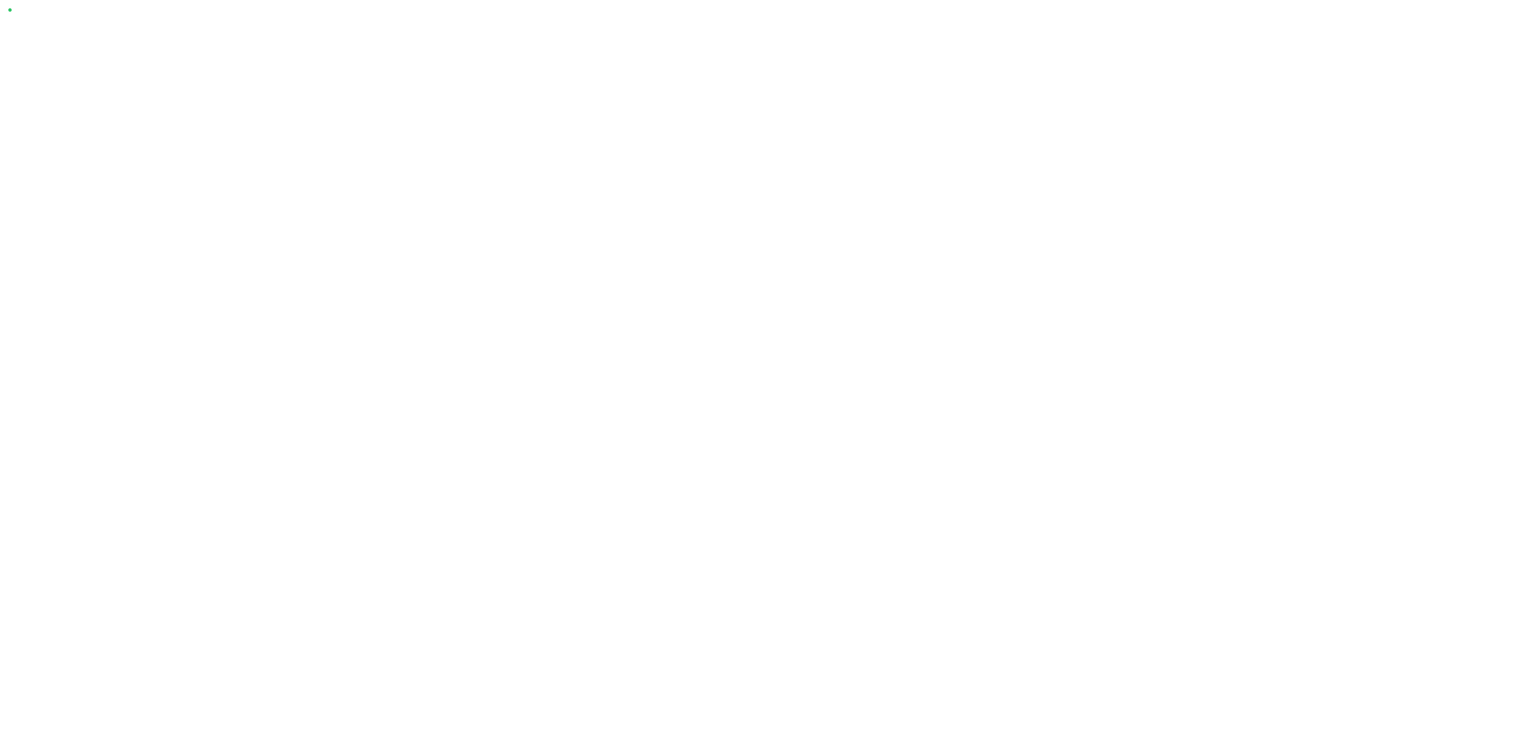 select on "**********" 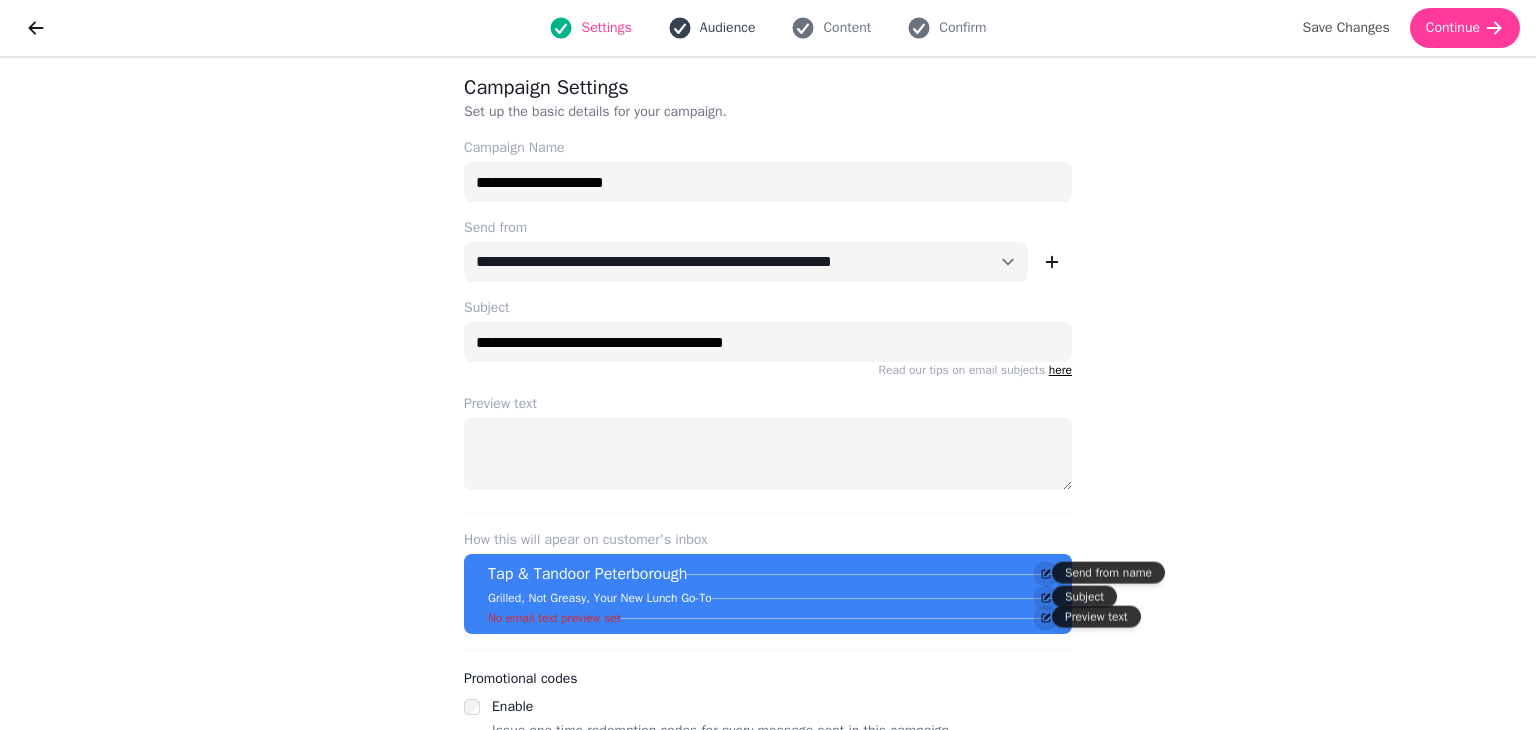 click on "Audience" at bounding box center (728, 28) 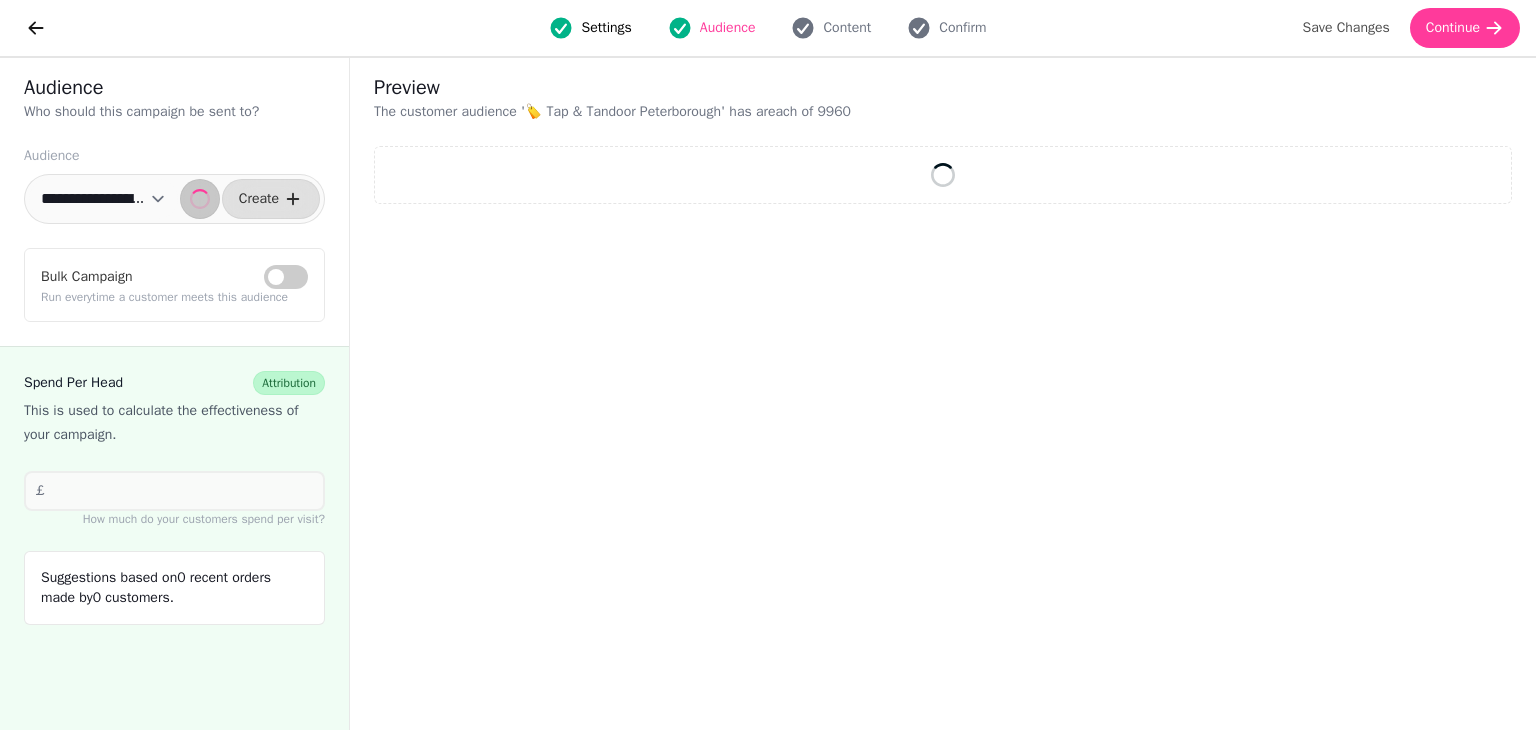 select on "**" 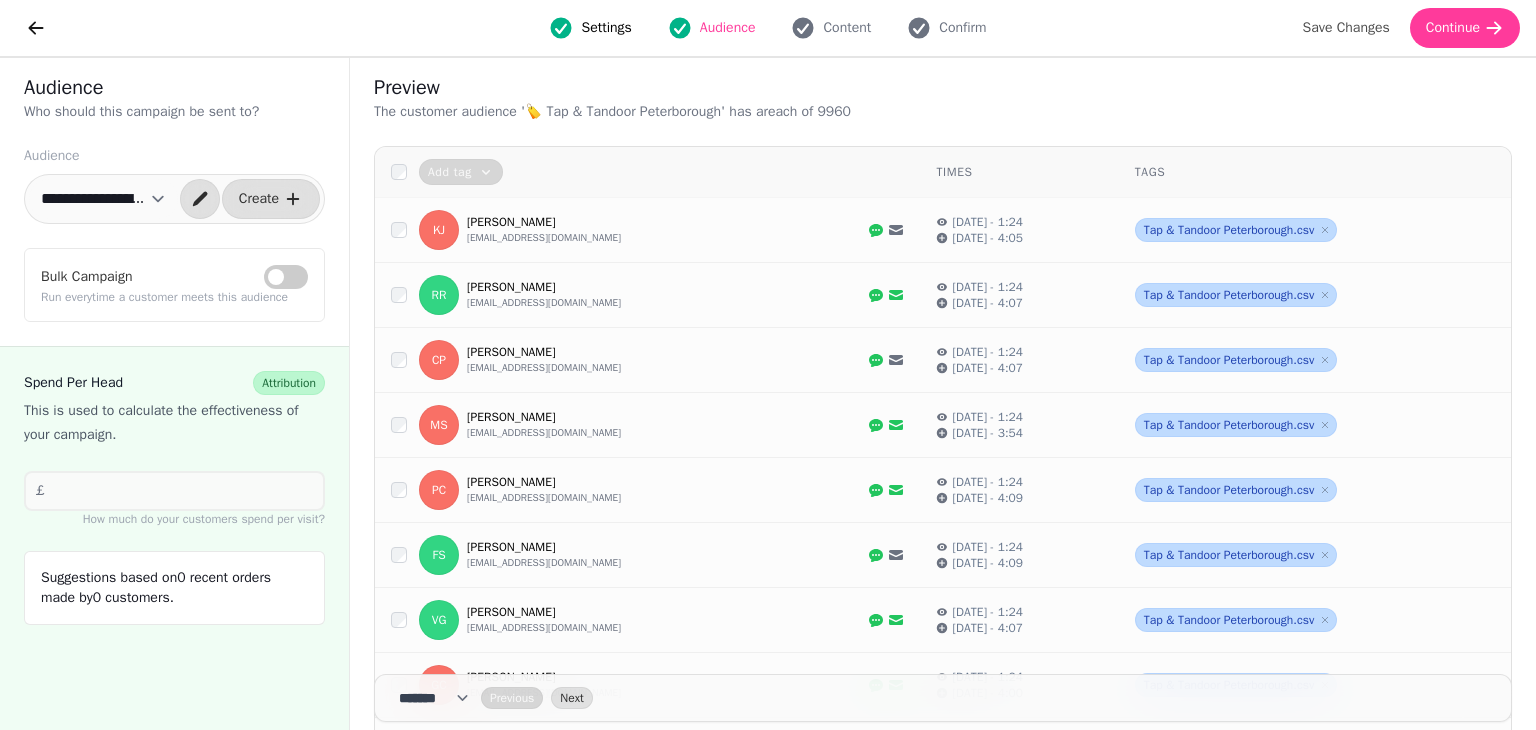 click on "Settings Audience Content Confirm" at bounding box center [768, 28] 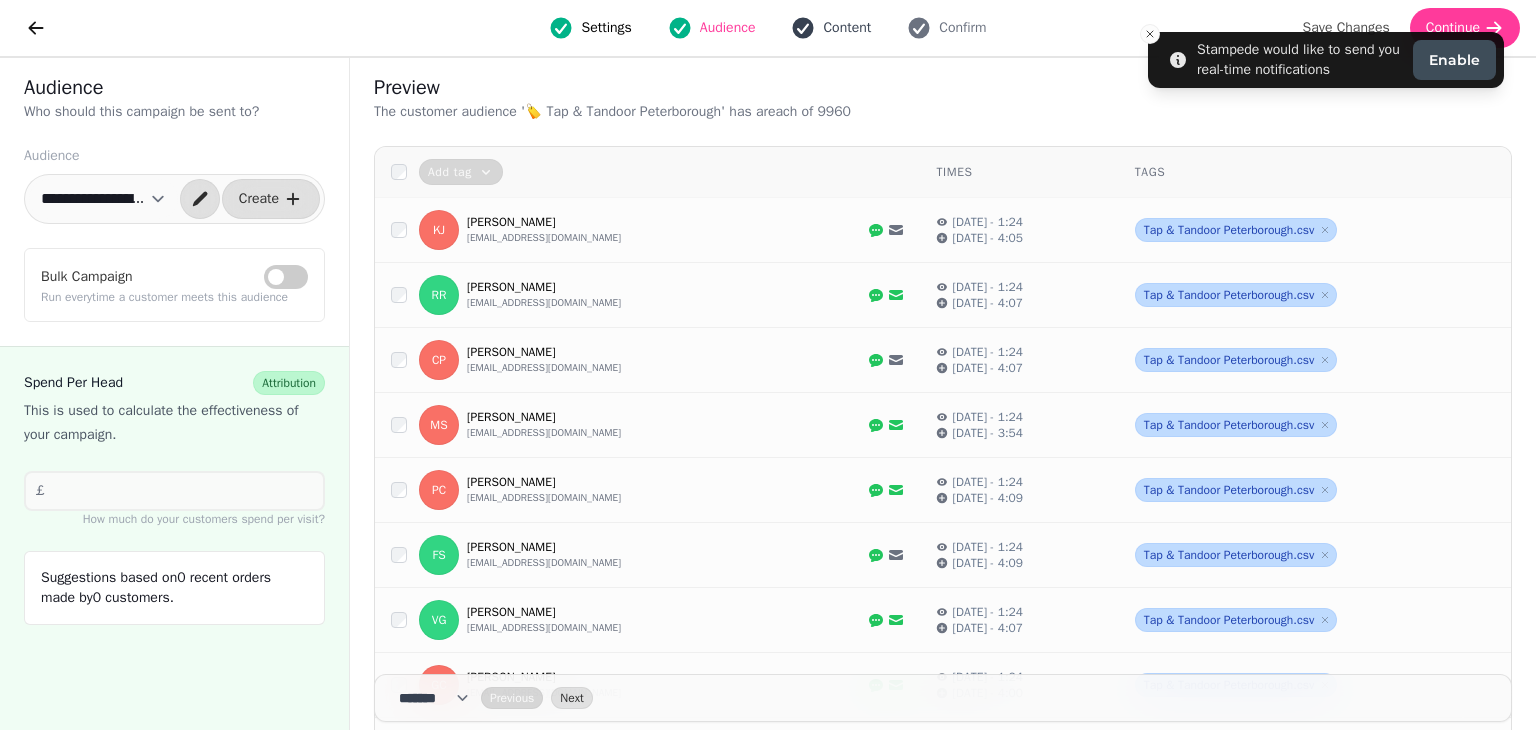 click on "Content" at bounding box center [847, 28] 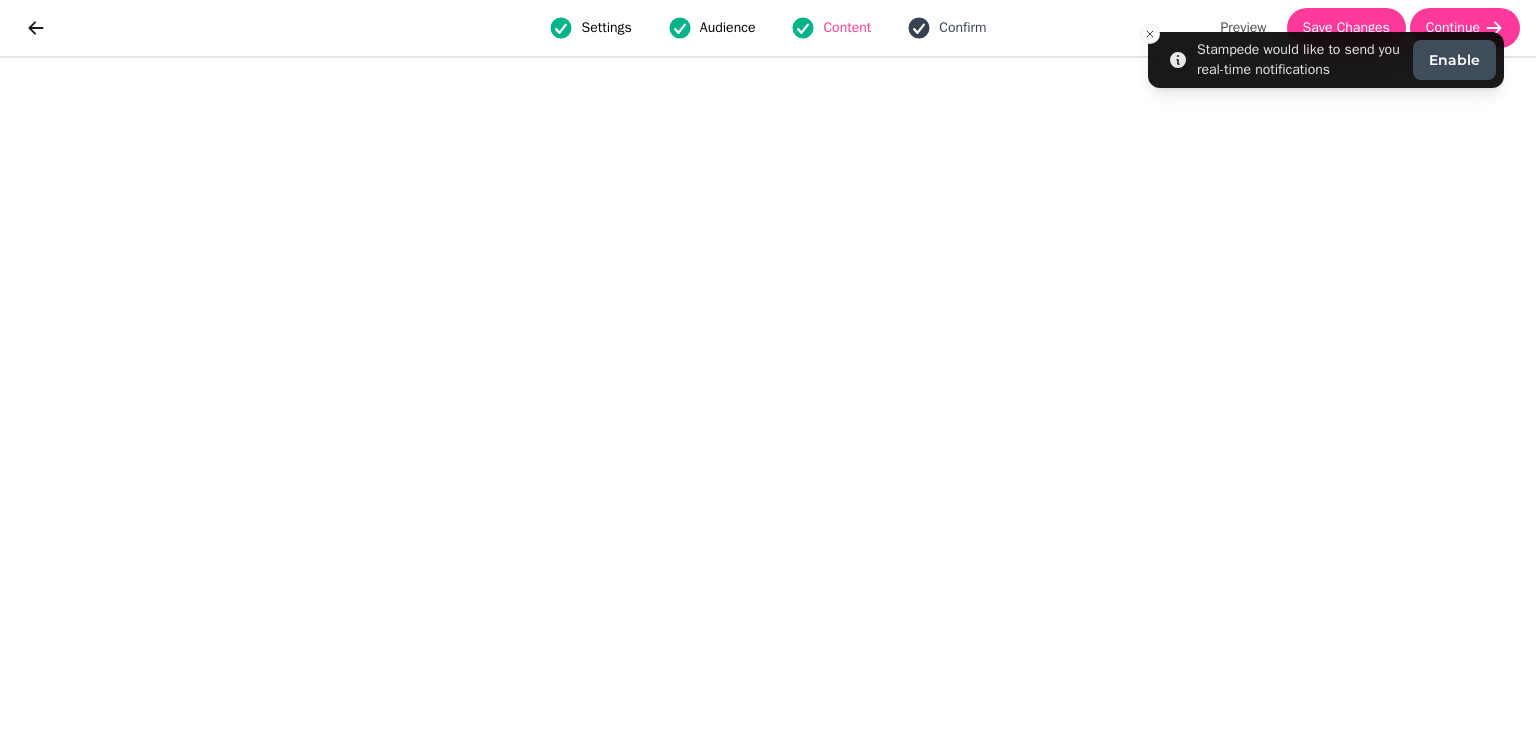 click on "Confirm" at bounding box center [962, 28] 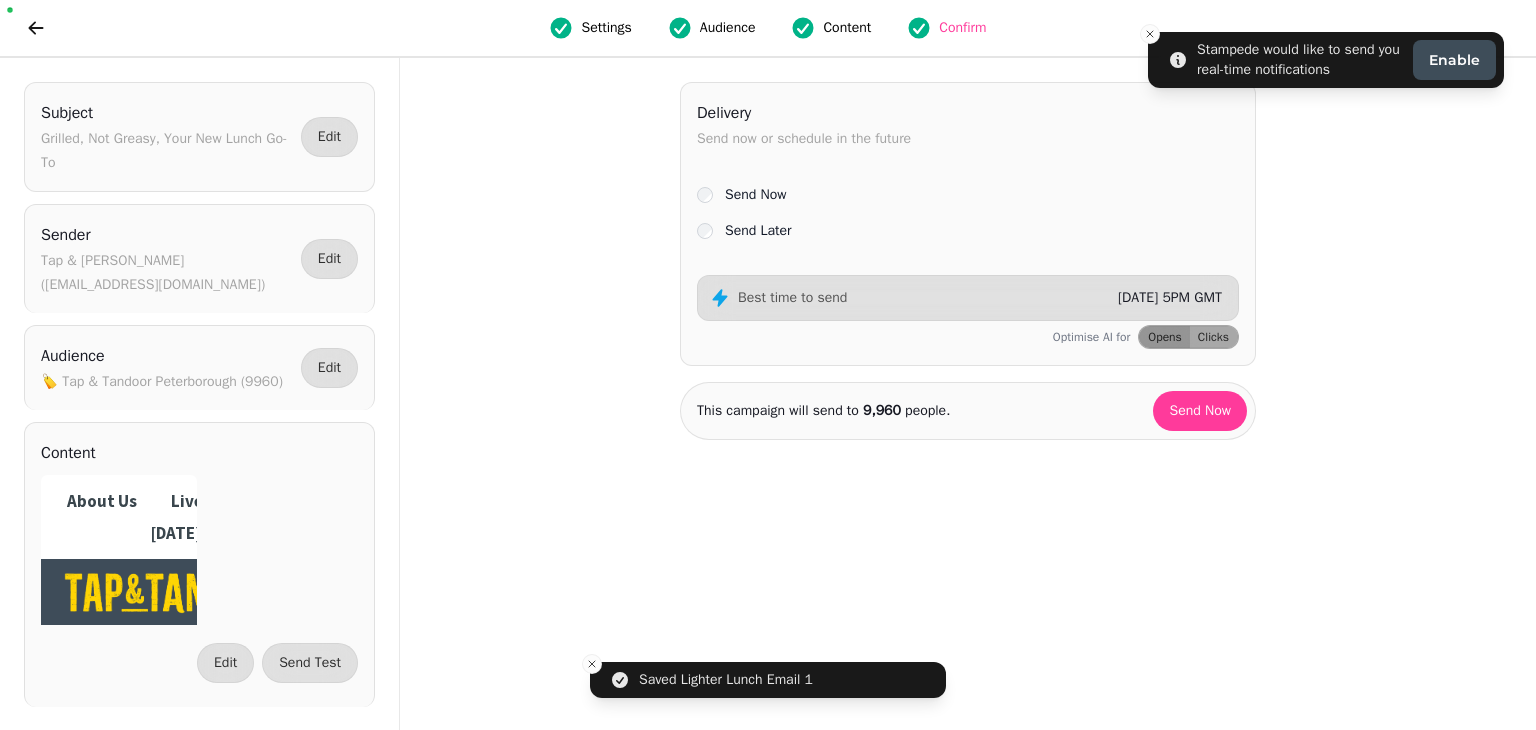 scroll, scrollTop: 0, scrollLeft: 0, axis: both 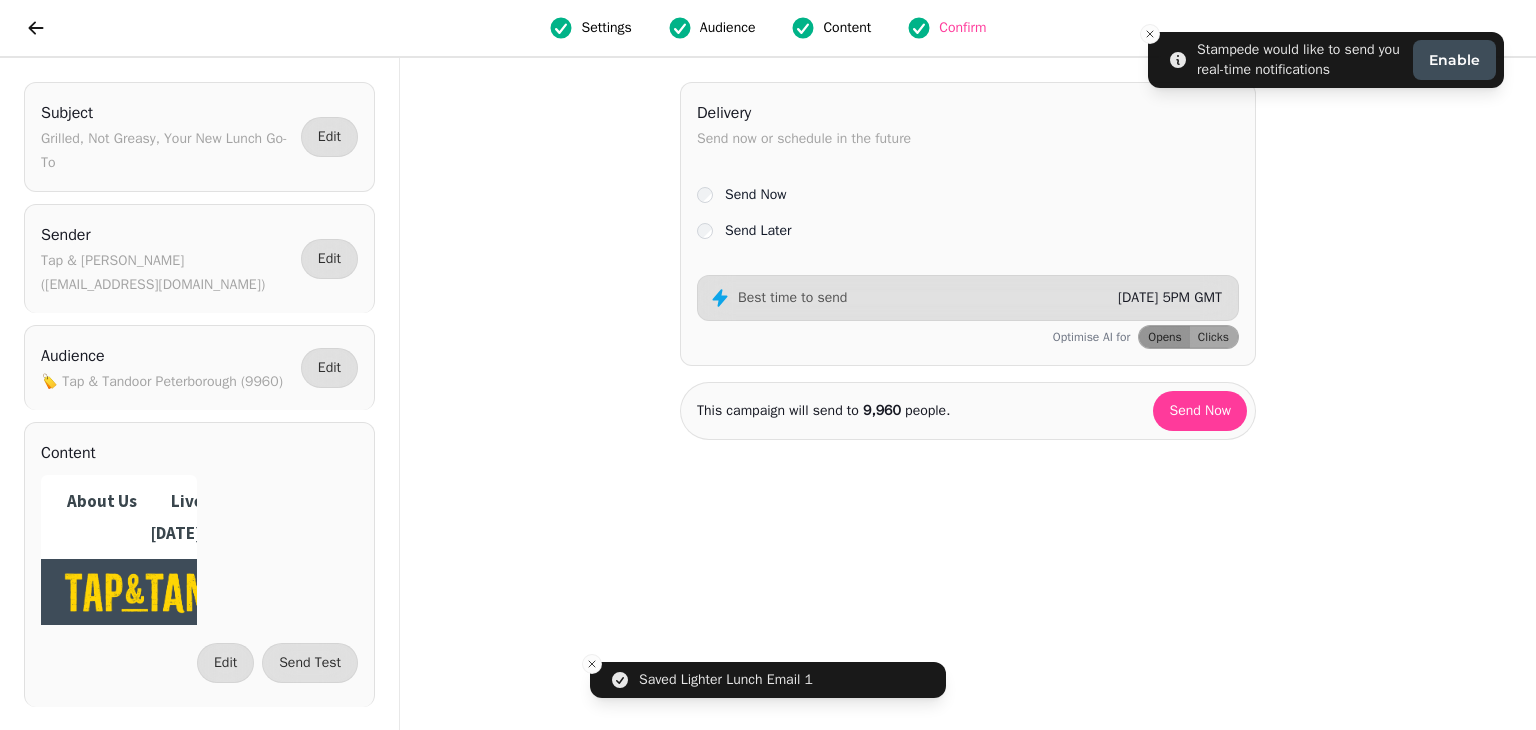 click on "Content" at bounding box center [847, 28] 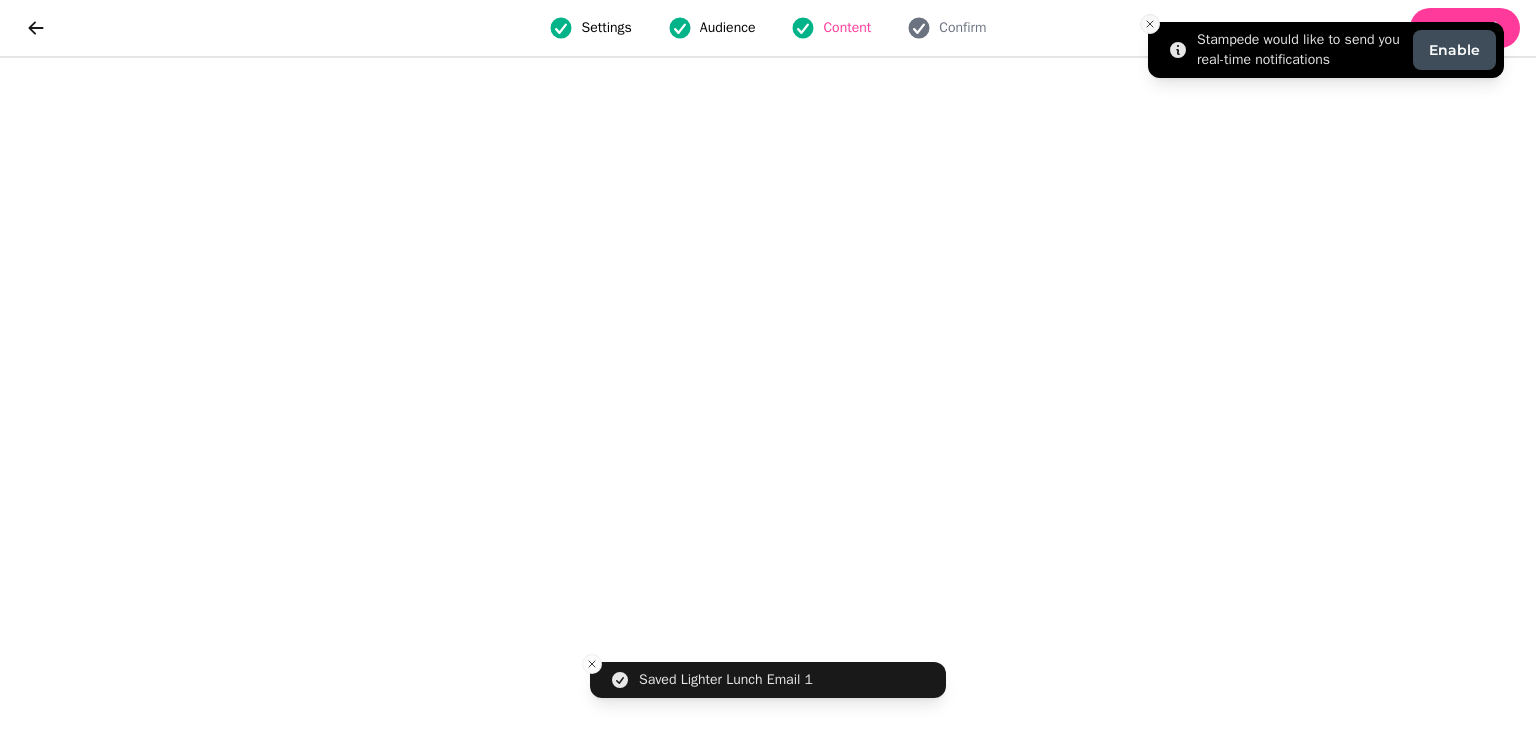 click 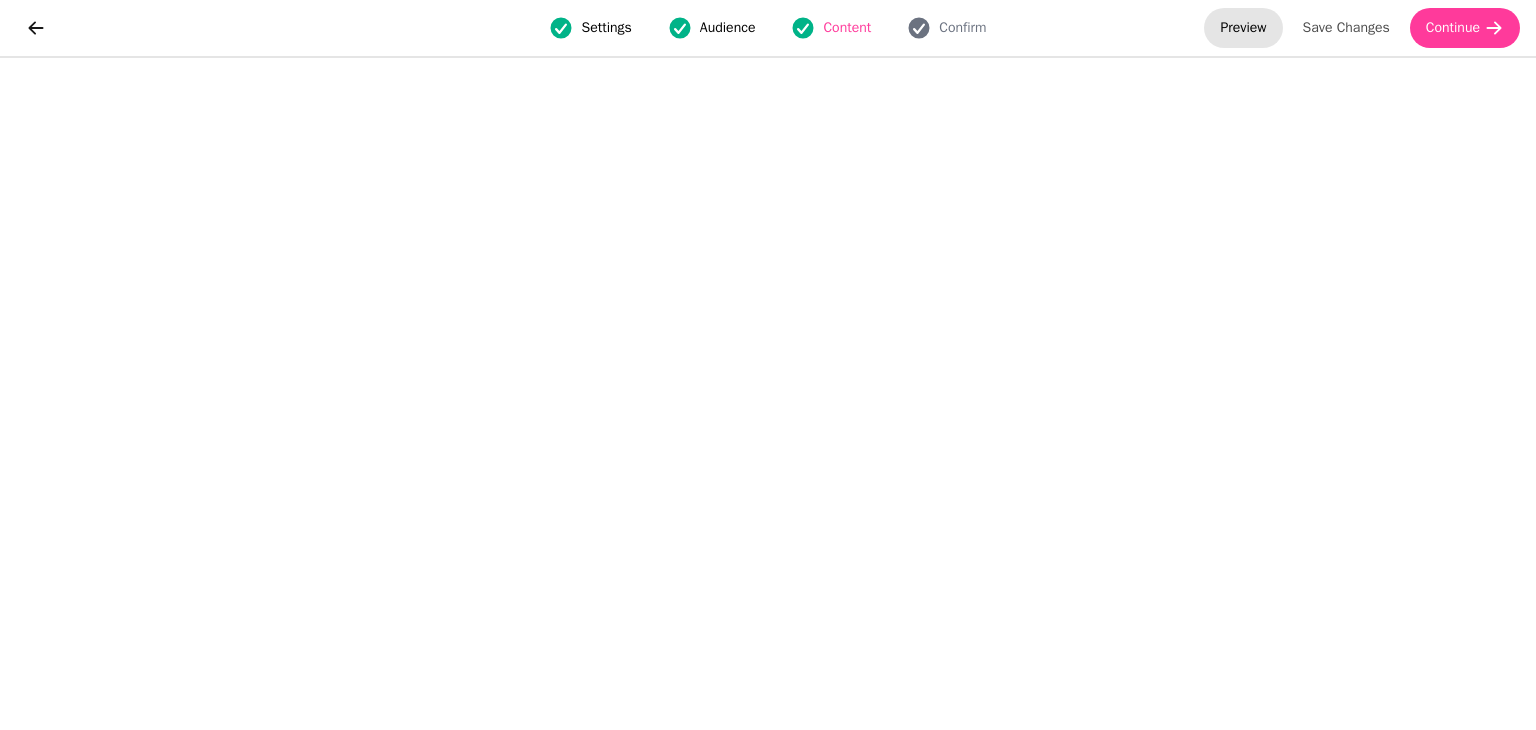 click on "Preview" at bounding box center [1243, 28] 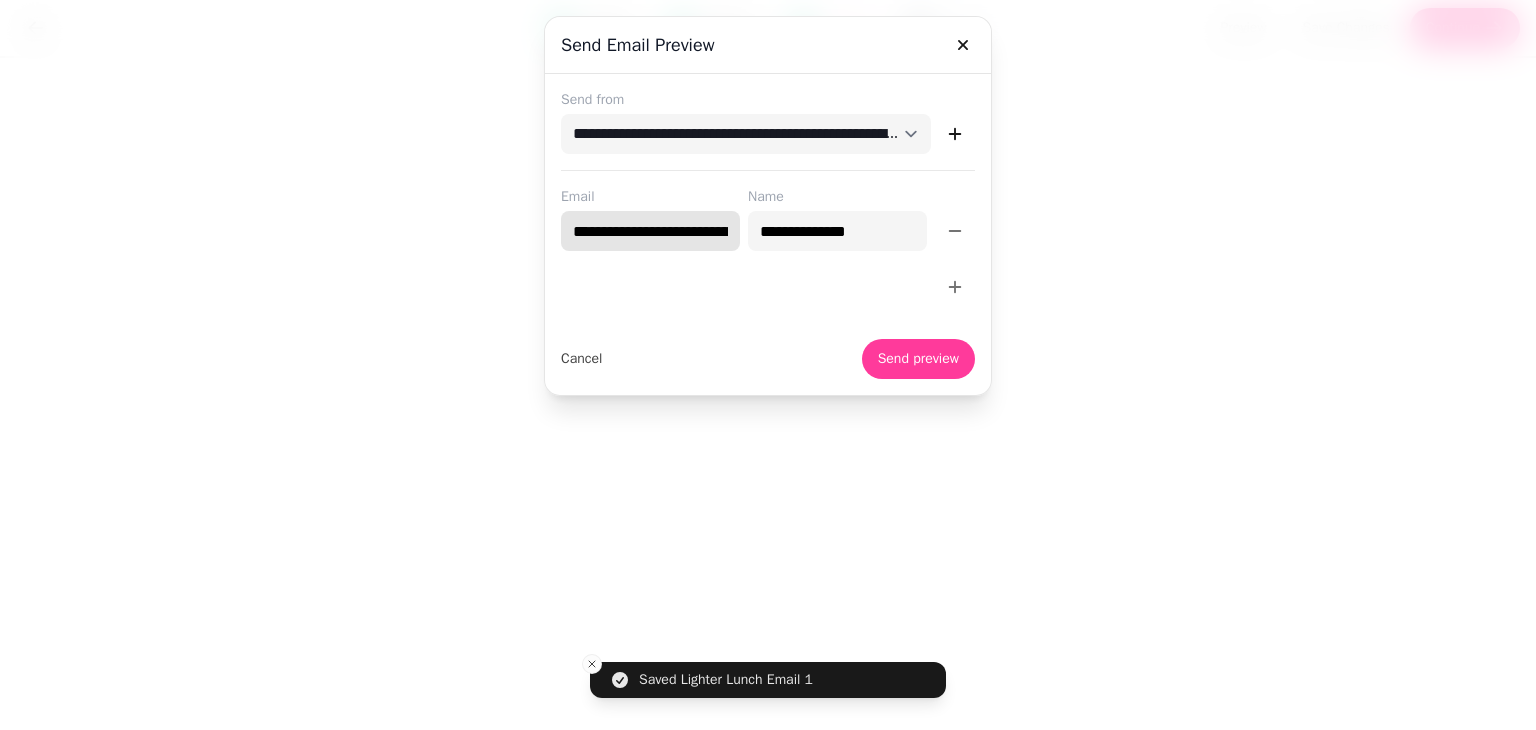 click on "**********" at bounding box center (650, 231) 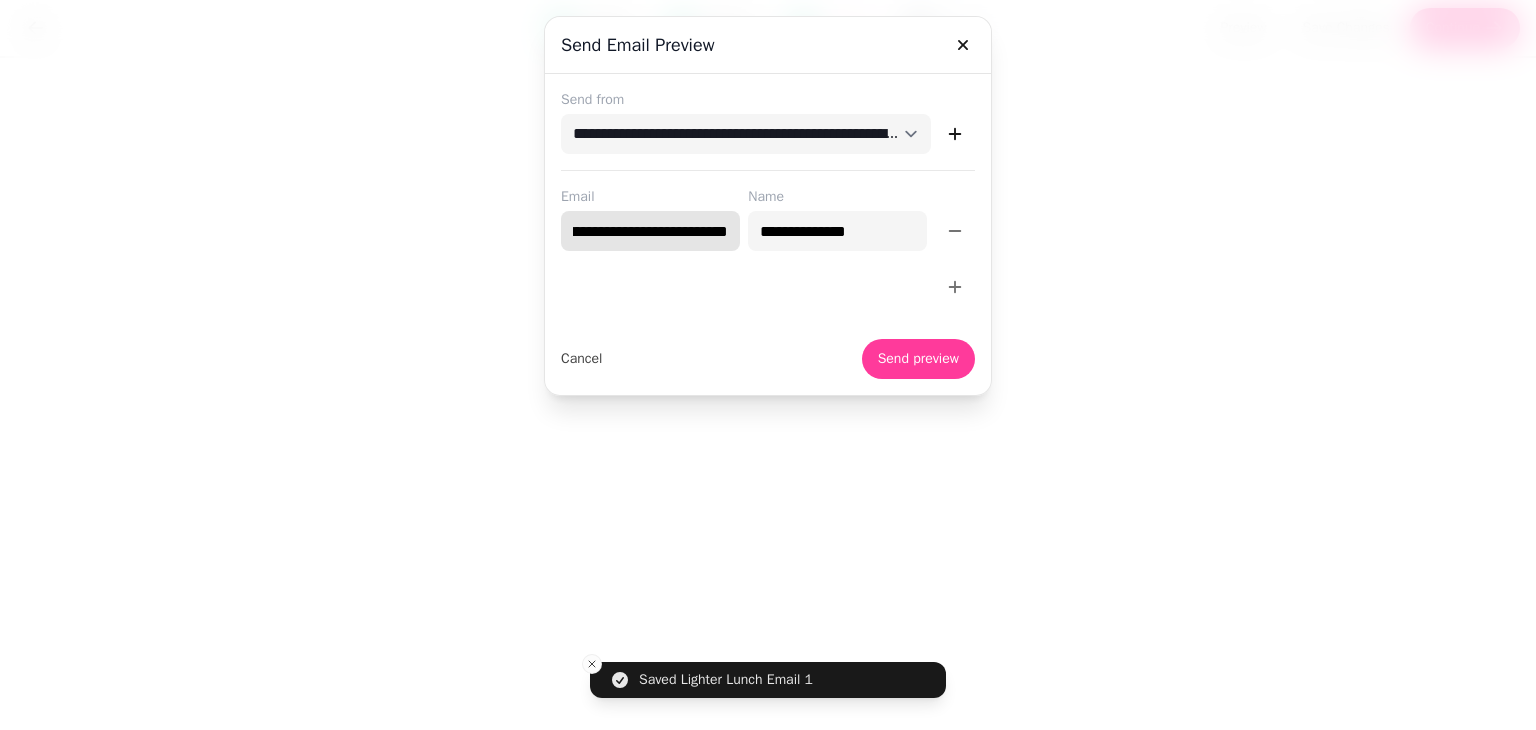 scroll, scrollTop: 0, scrollLeft: 78, axis: horizontal 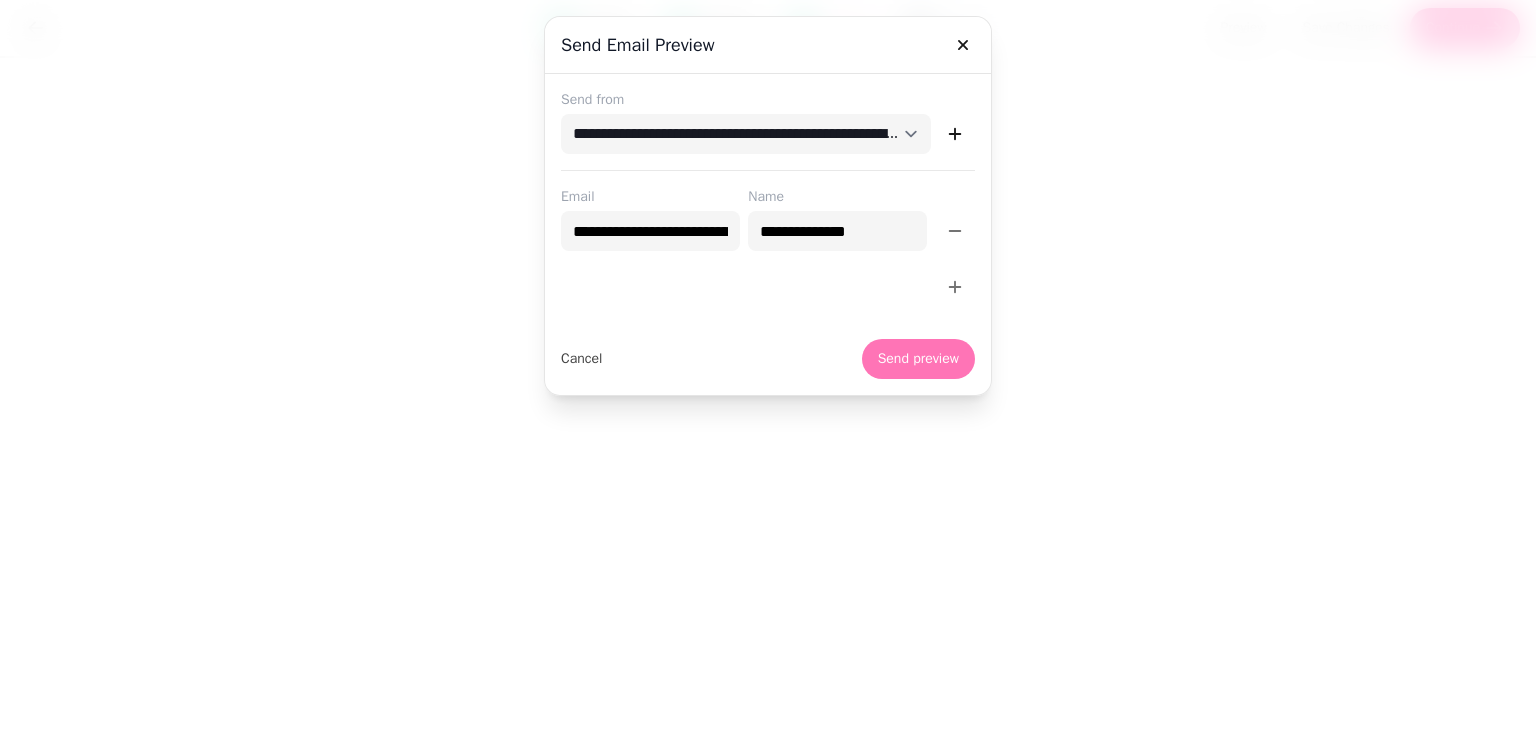 click on "Send preview" at bounding box center [918, 359] 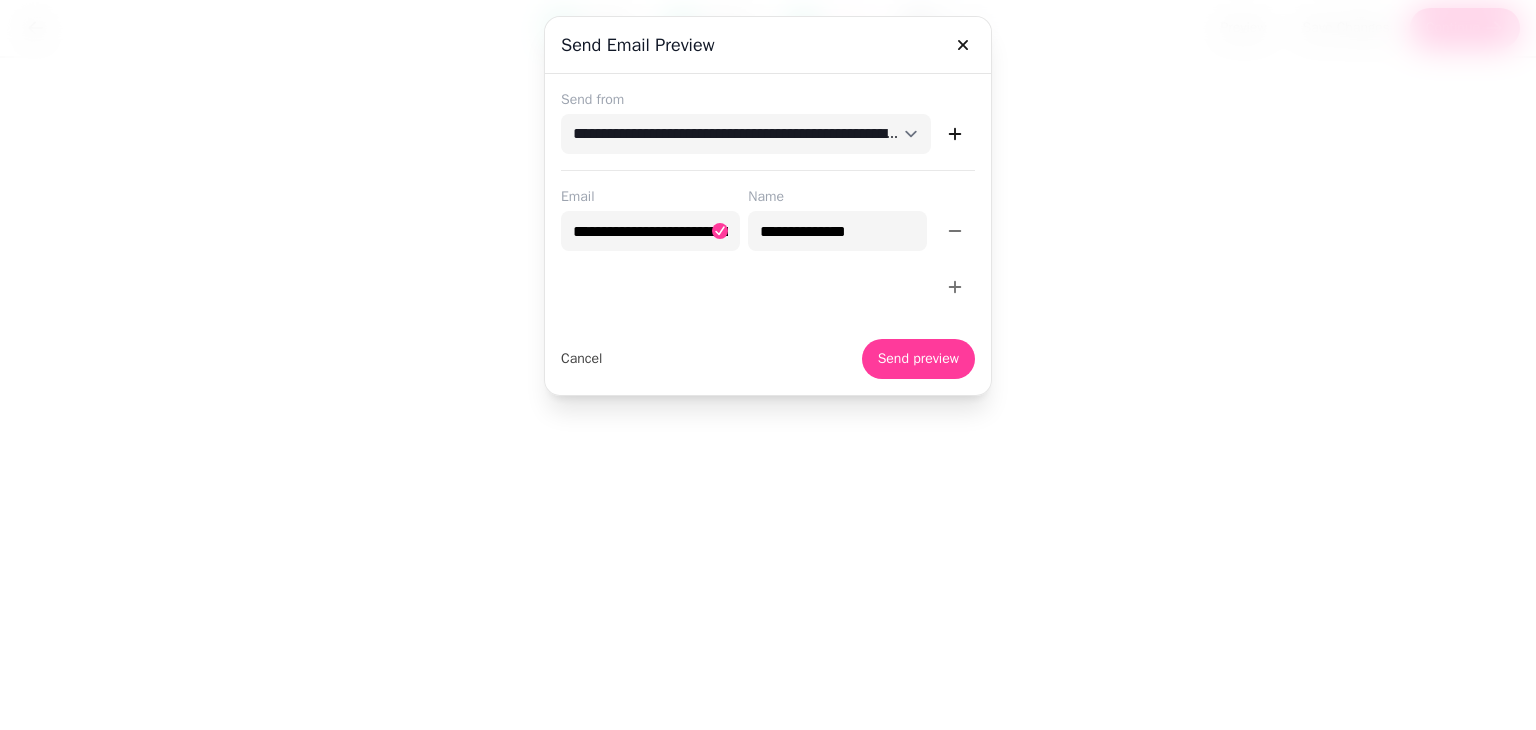 click at bounding box center [768, 365] 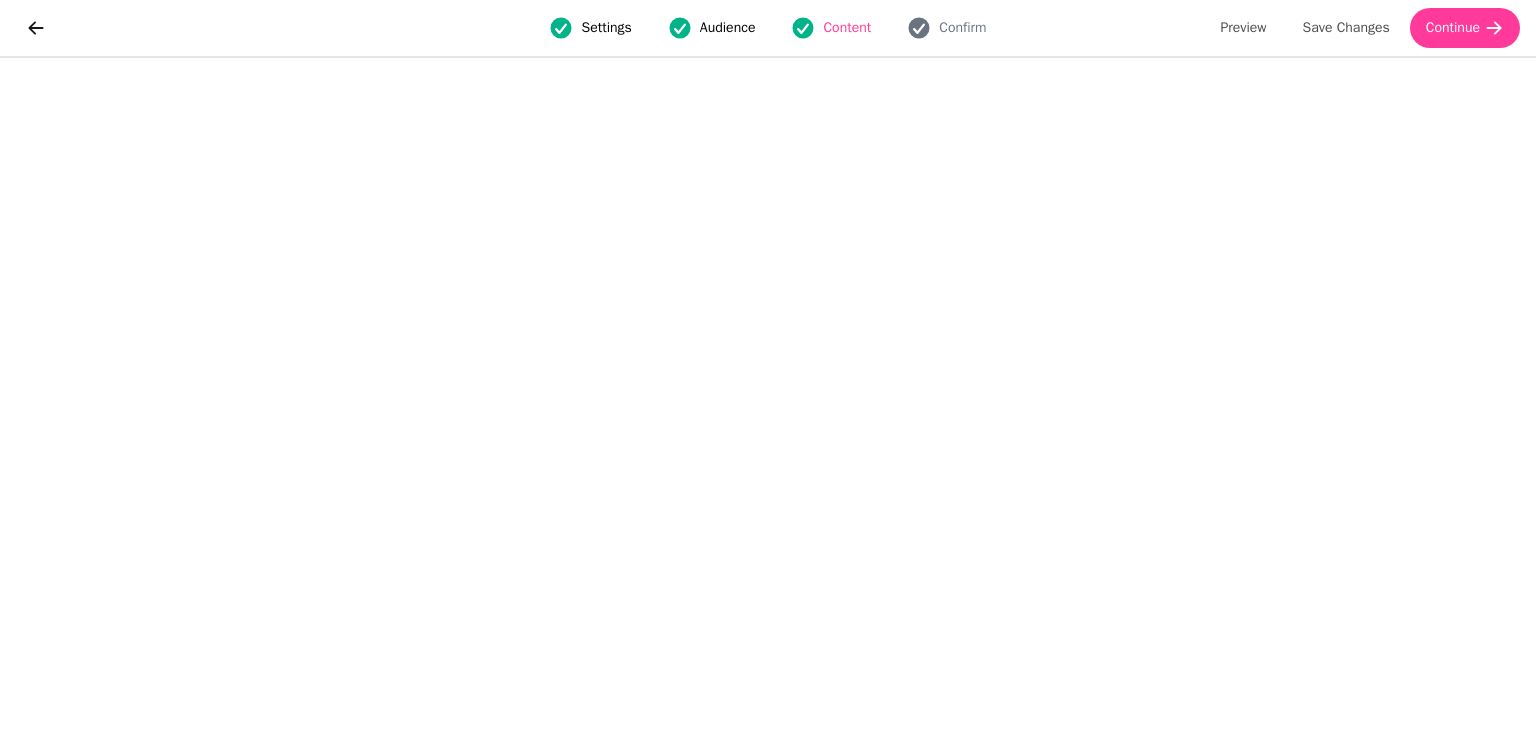 click on "Settings" at bounding box center (590, 28) 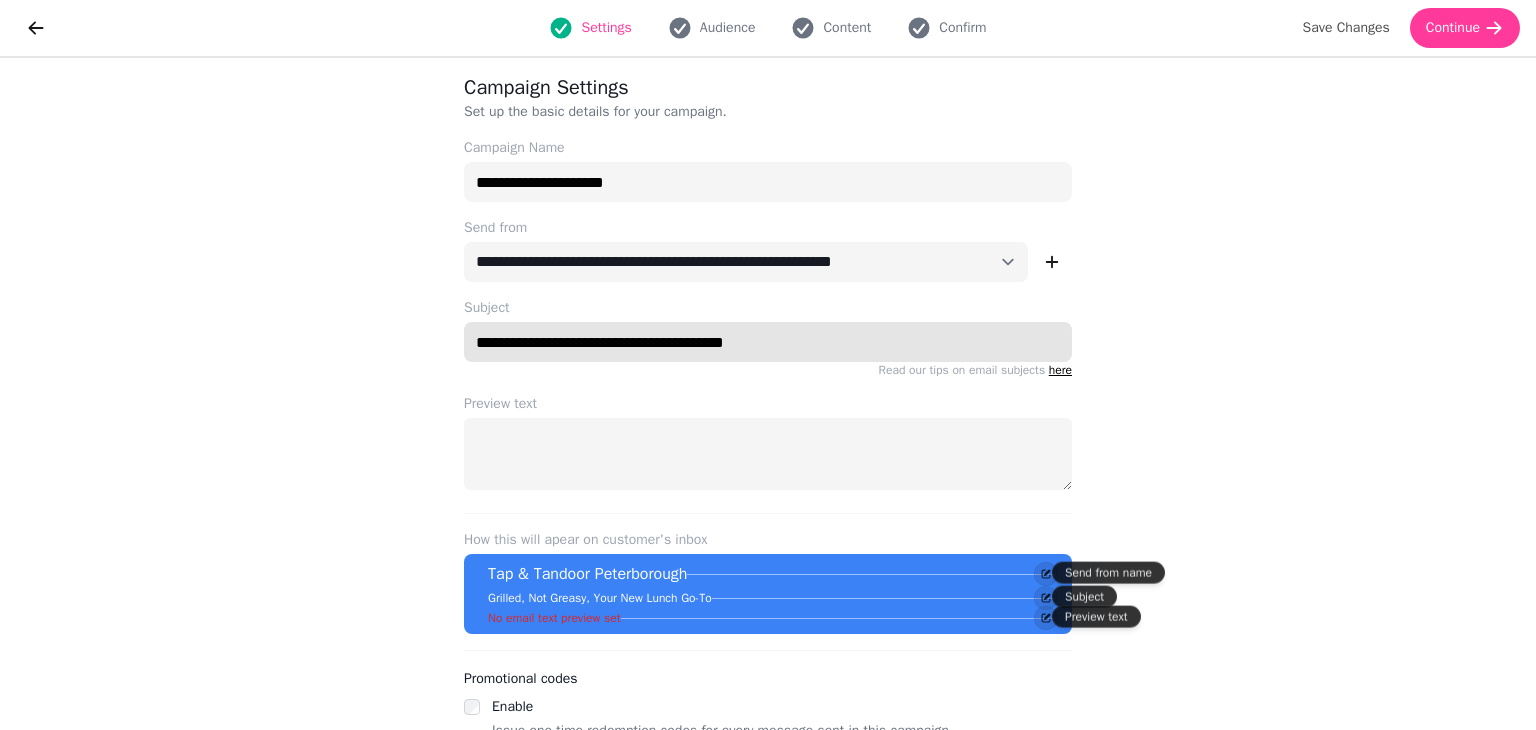 drag, startPoint x: 815, startPoint y: 341, endPoint x: 436, endPoint y: 340, distance: 379.0013 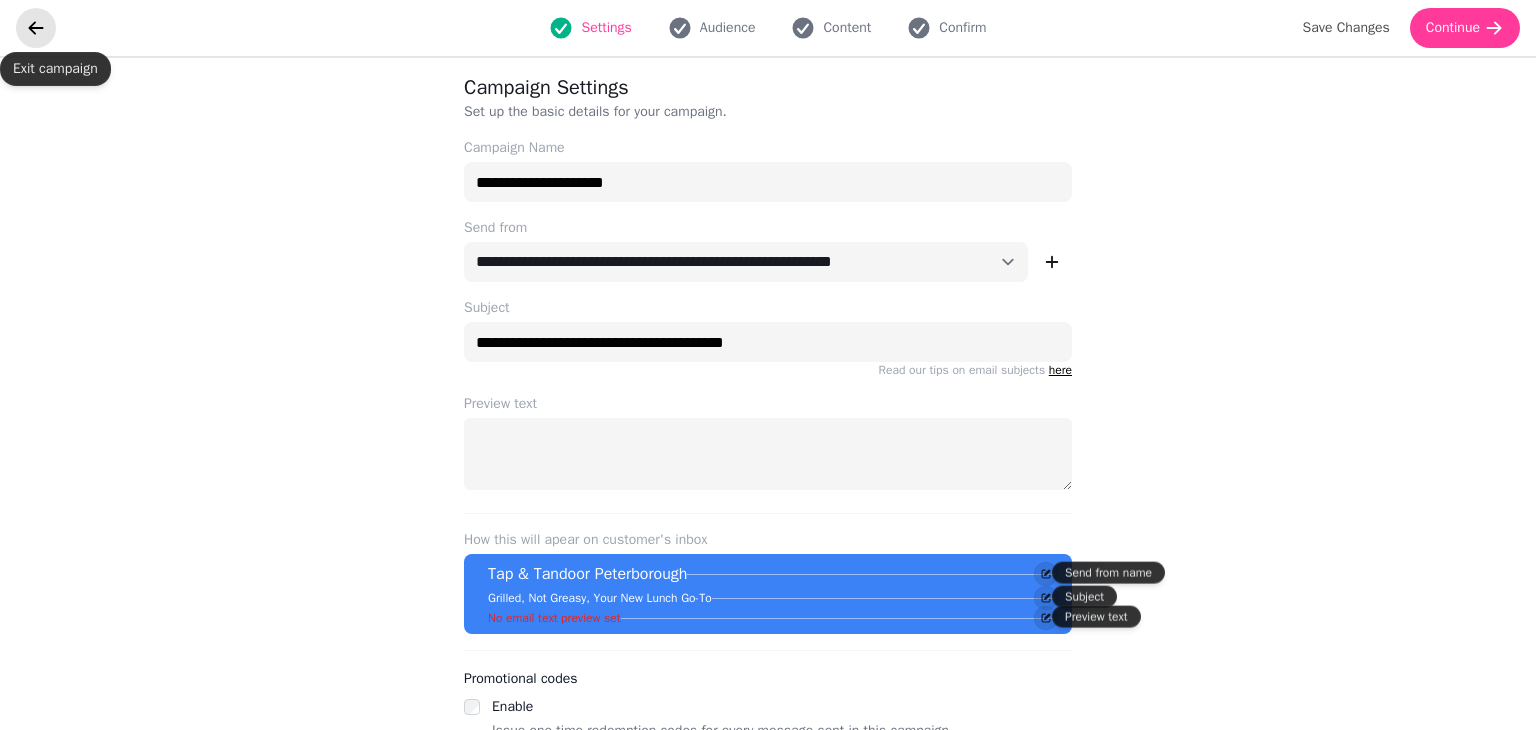 click 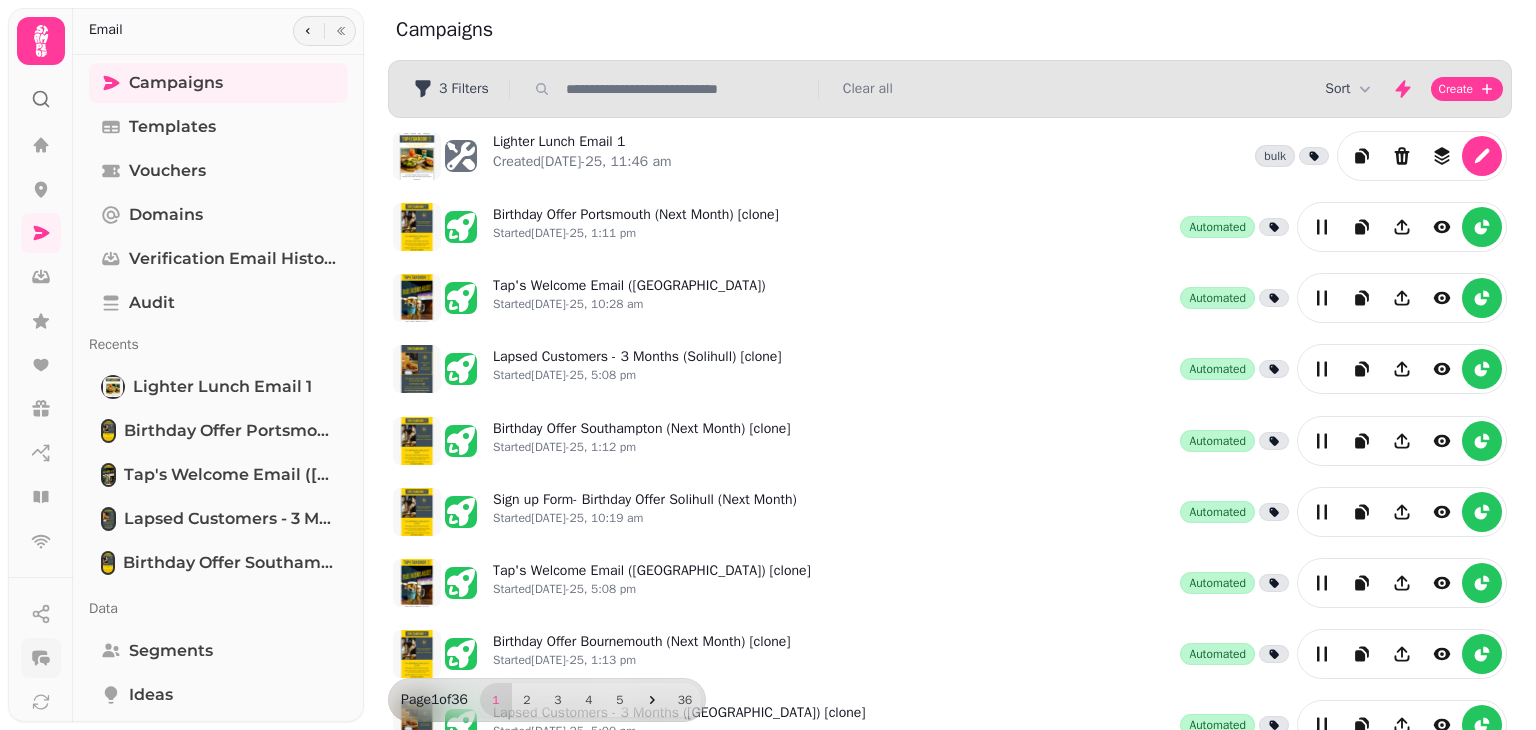 click 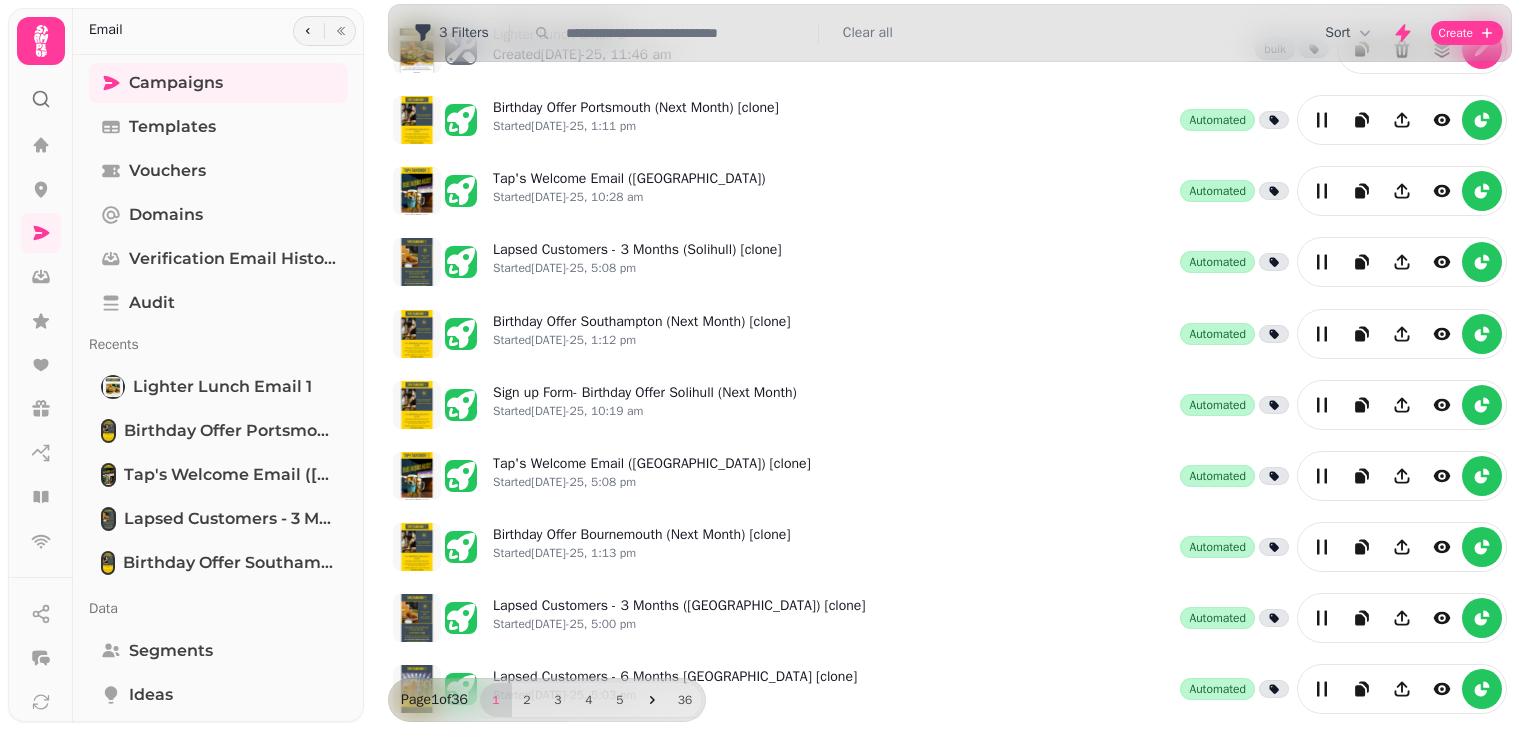 scroll, scrollTop: 0, scrollLeft: 0, axis: both 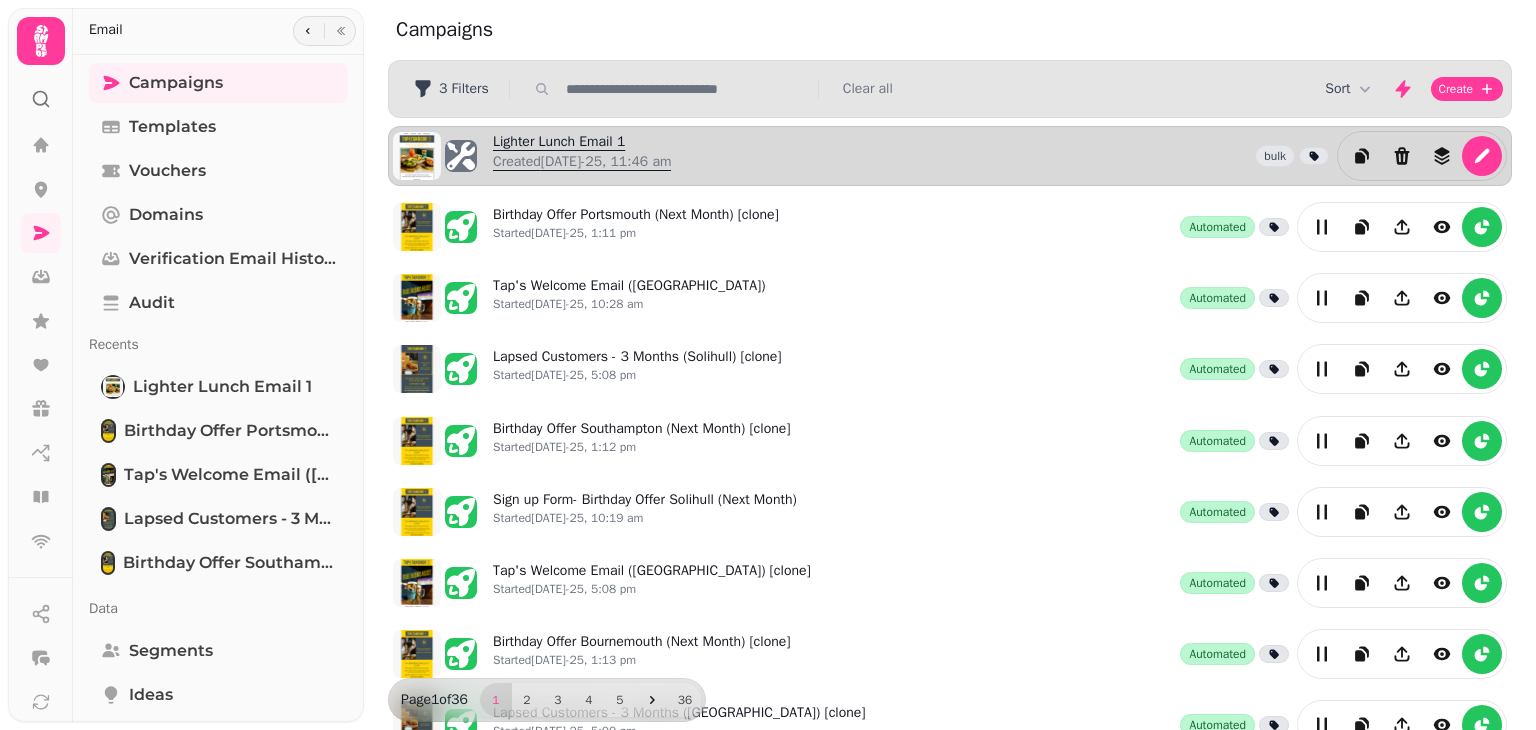 click on "Lighter Lunch Email 1 Created  [DATE]-25, 11:46 am" at bounding box center [582, 156] 